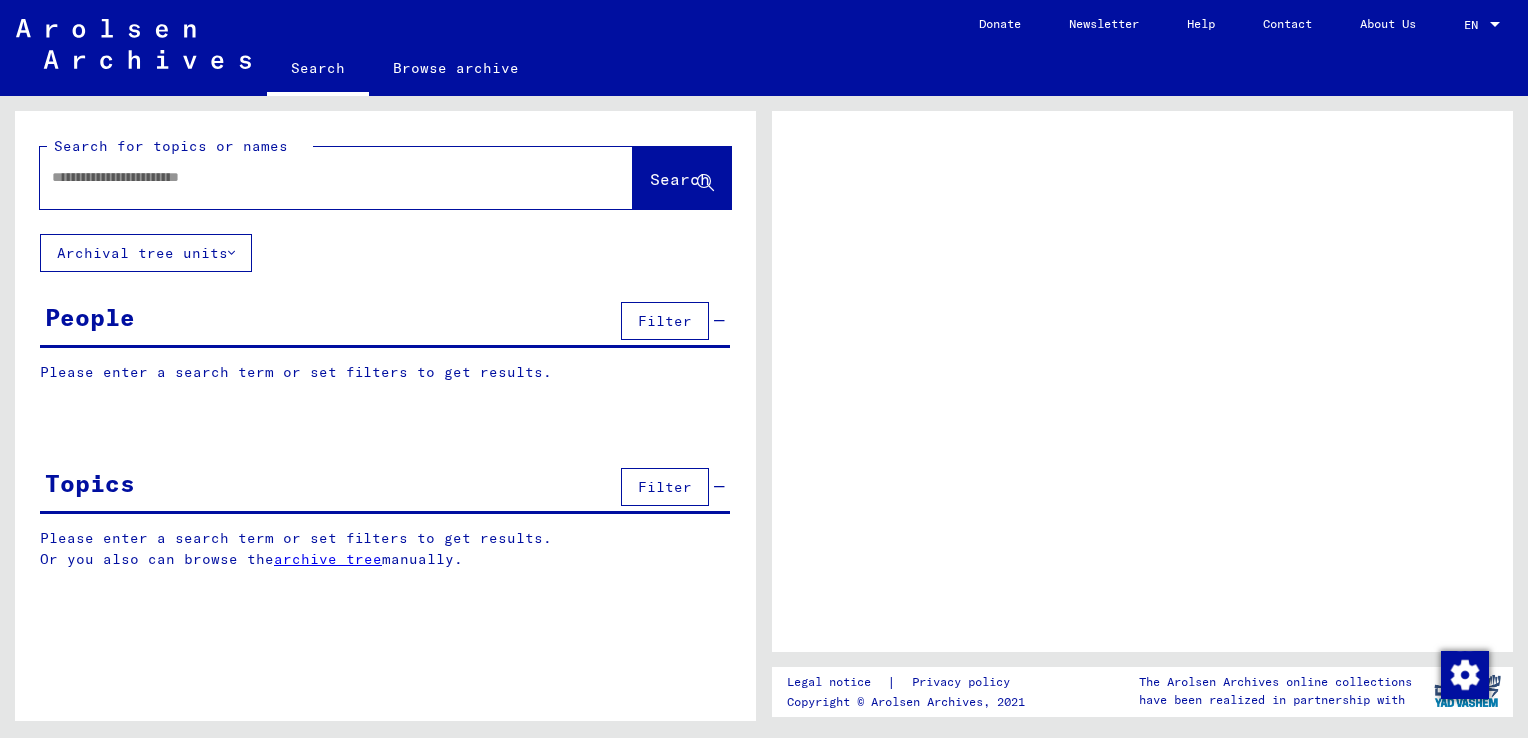 scroll, scrollTop: 0, scrollLeft: 0, axis: both 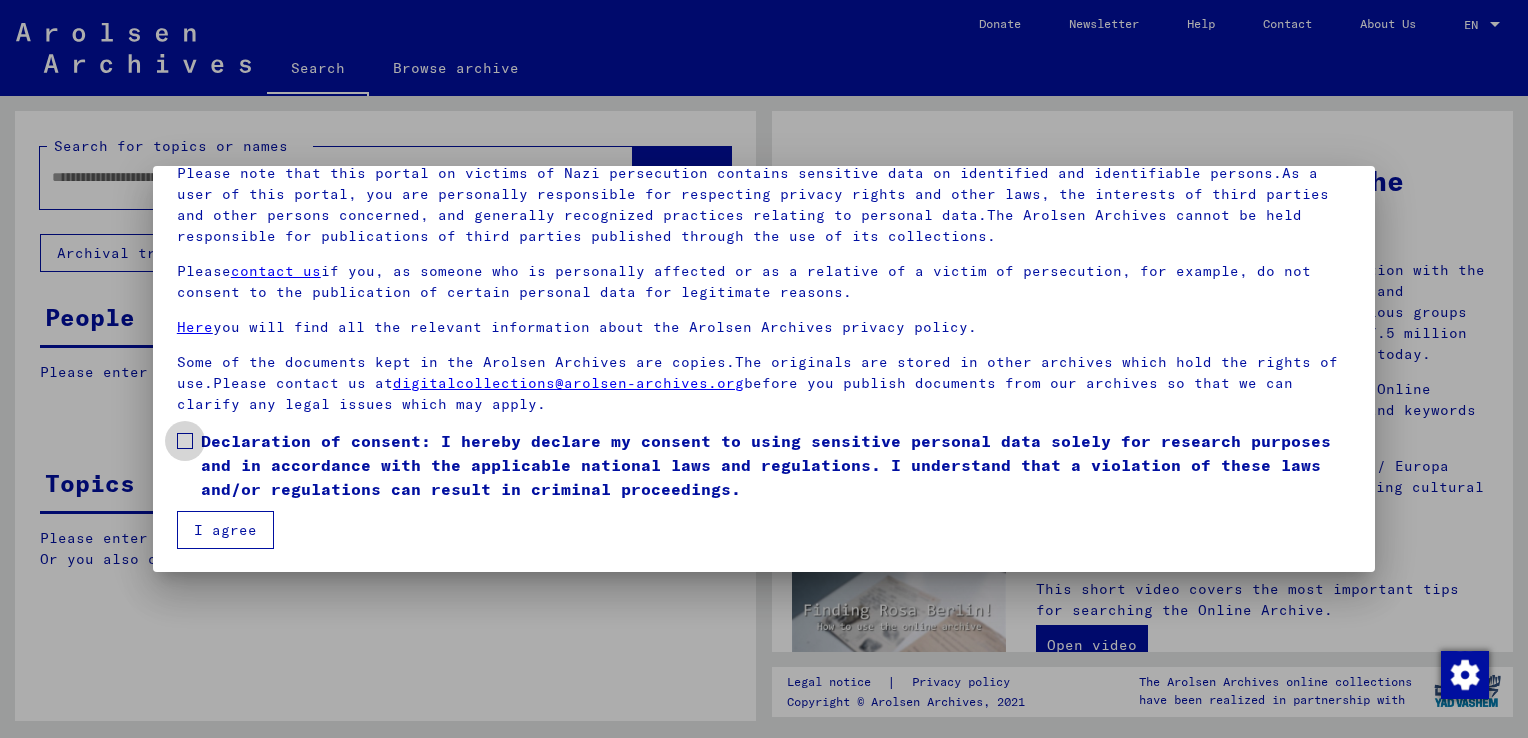 click at bounding box center [185, 441] 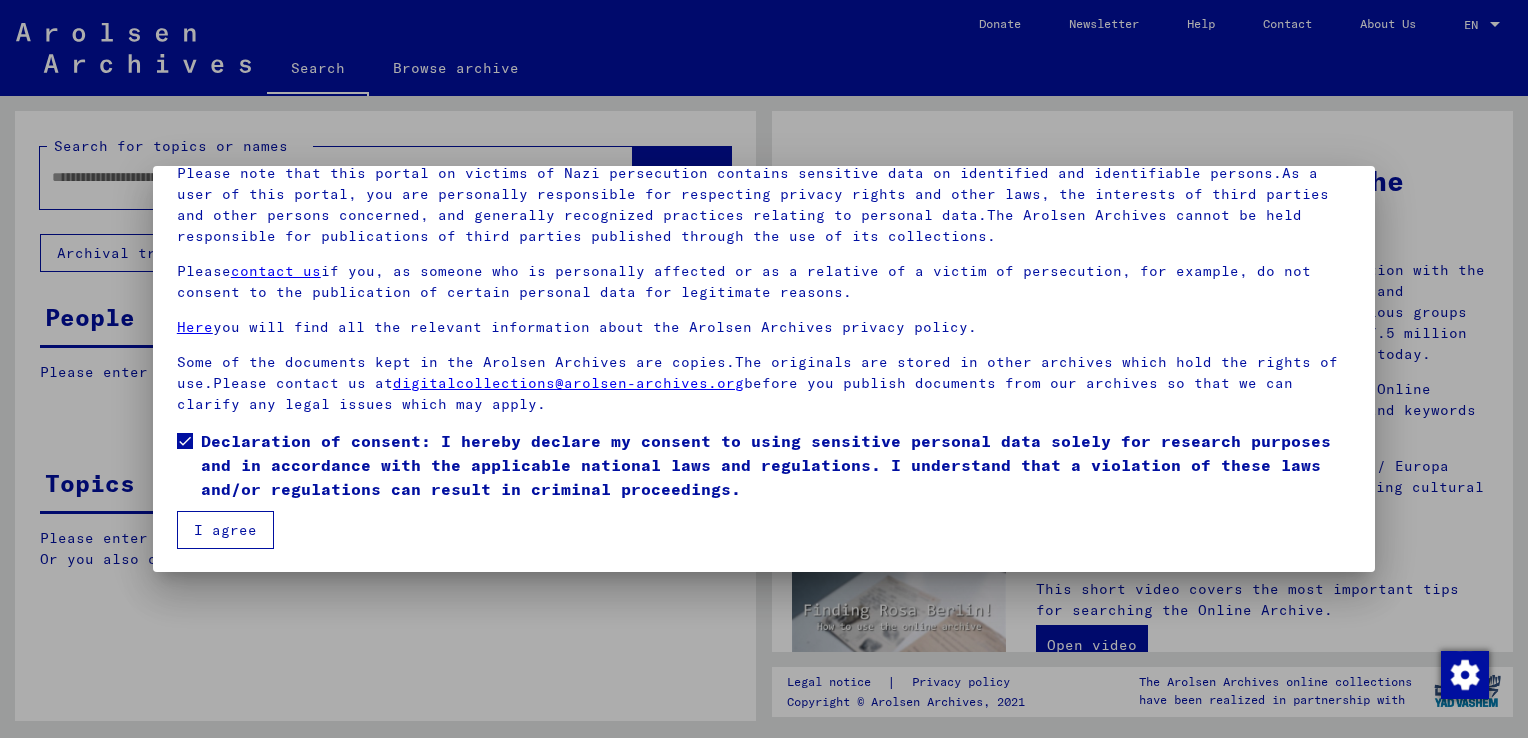 click on "I agree" at bounding box center (225, 530) 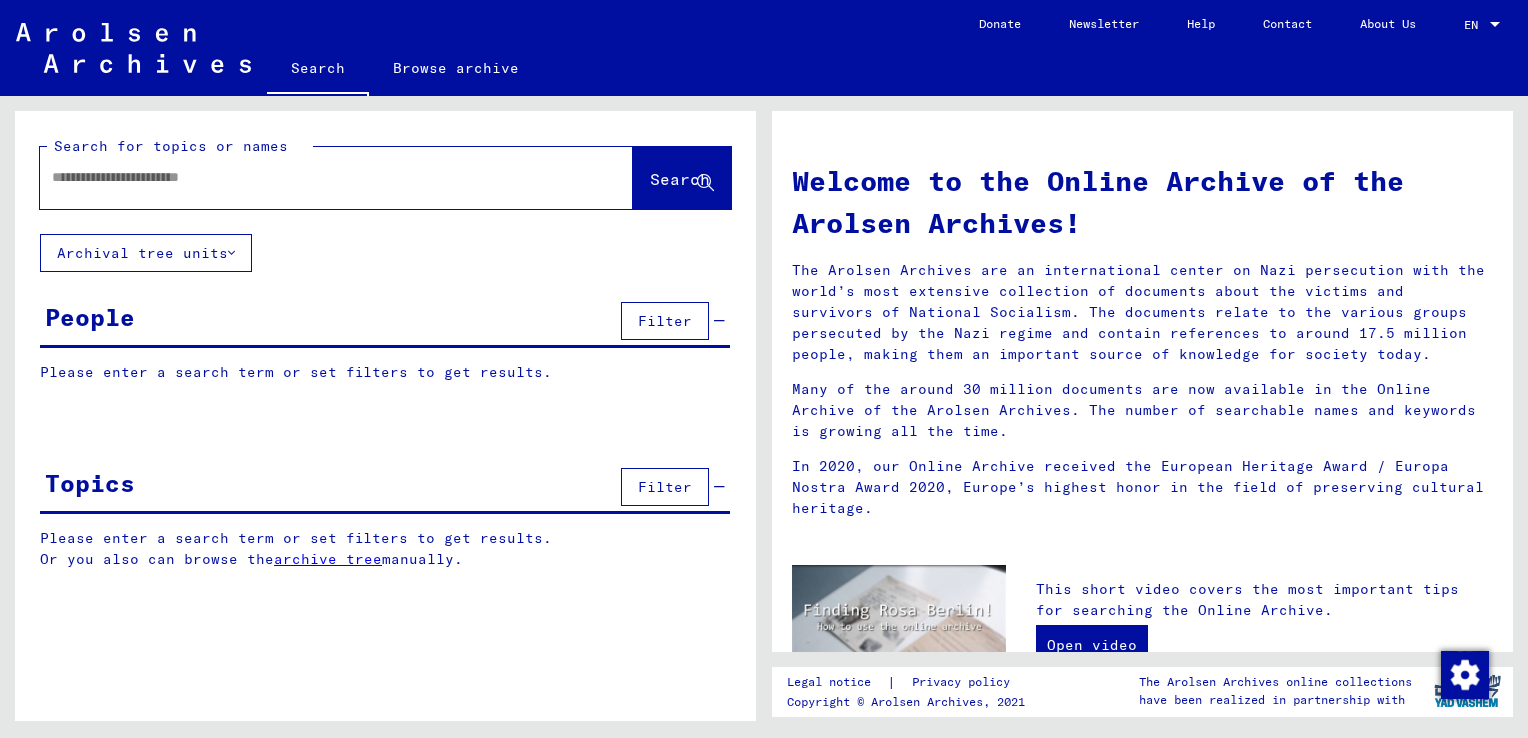 click at bounding box center [312, 177] 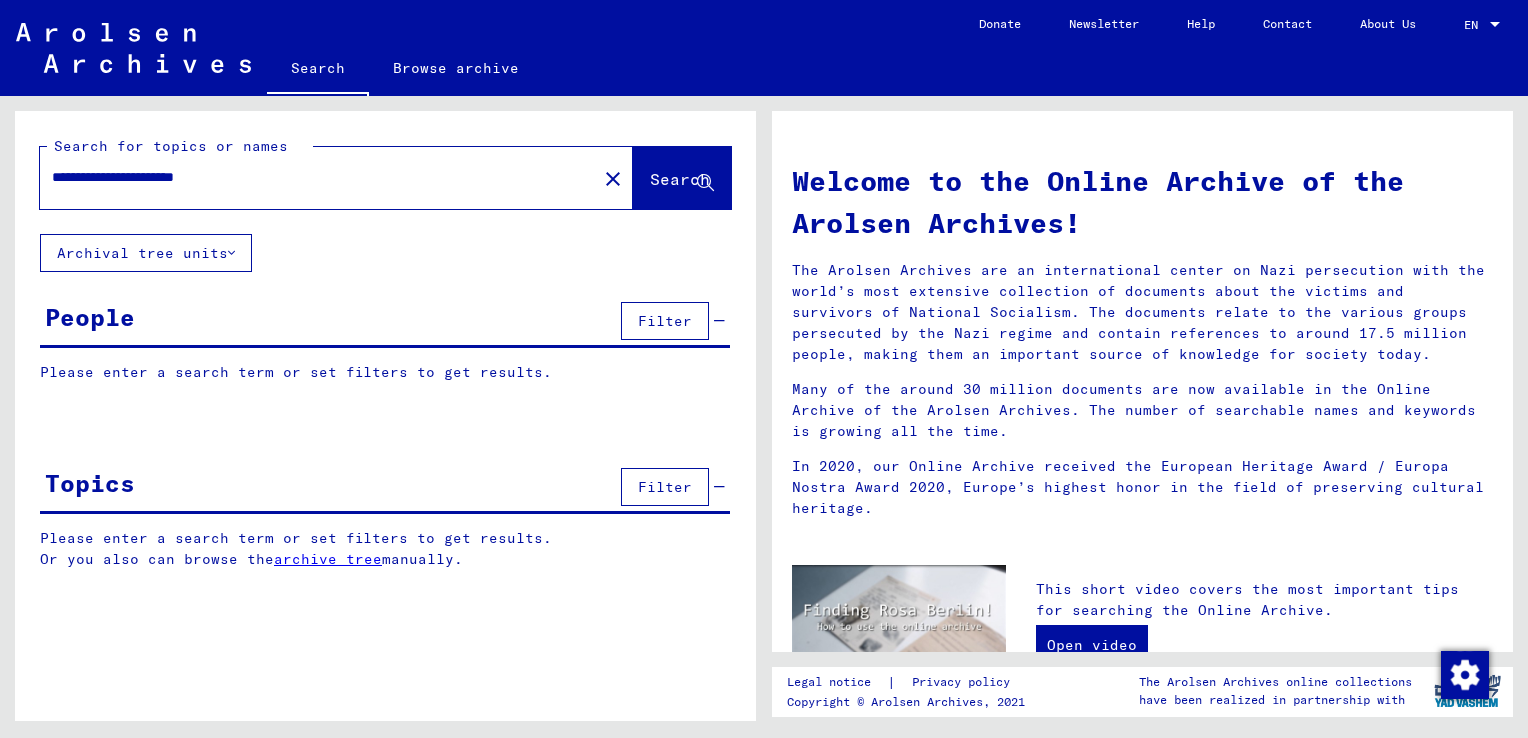 click on "**********" at bounding box center (312, 177) 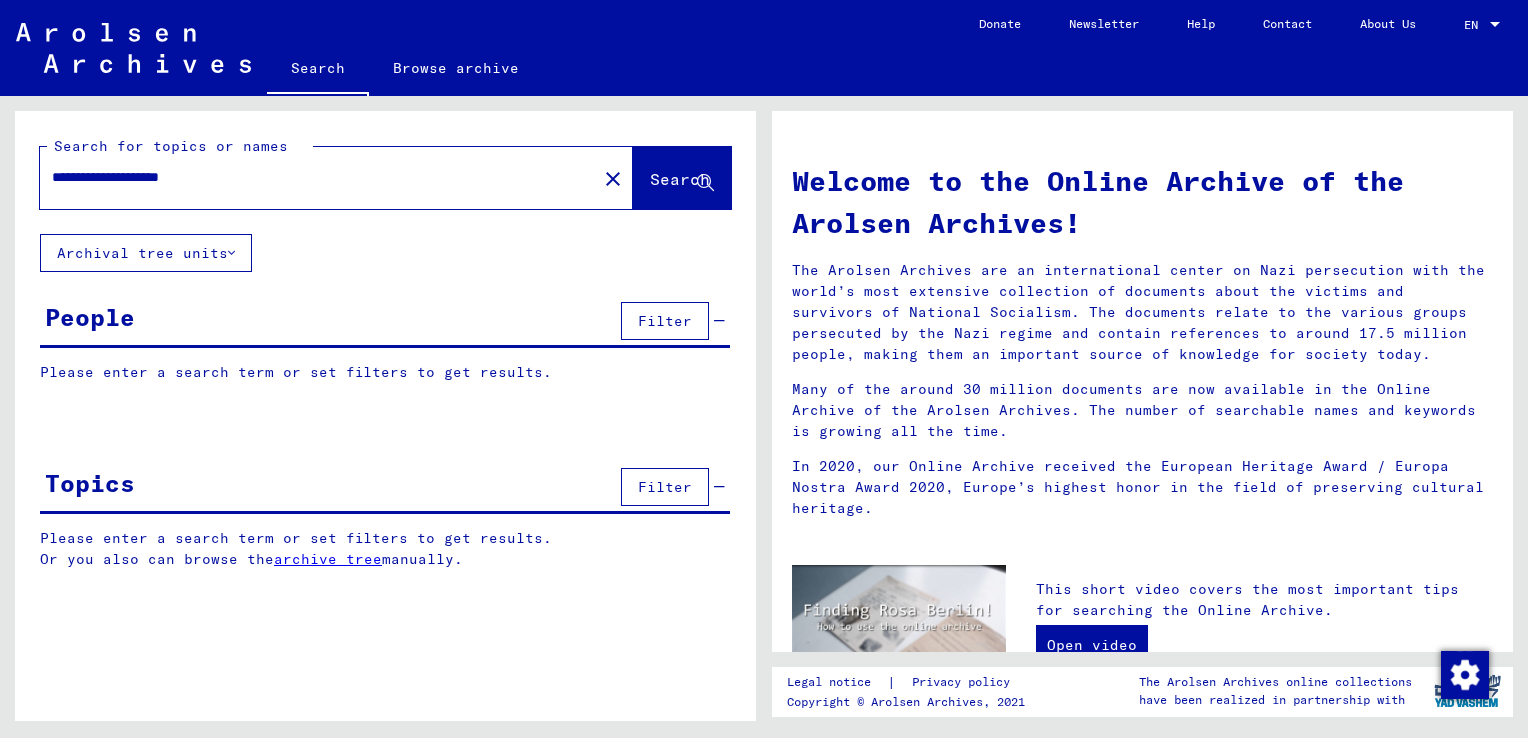 click on "Search" 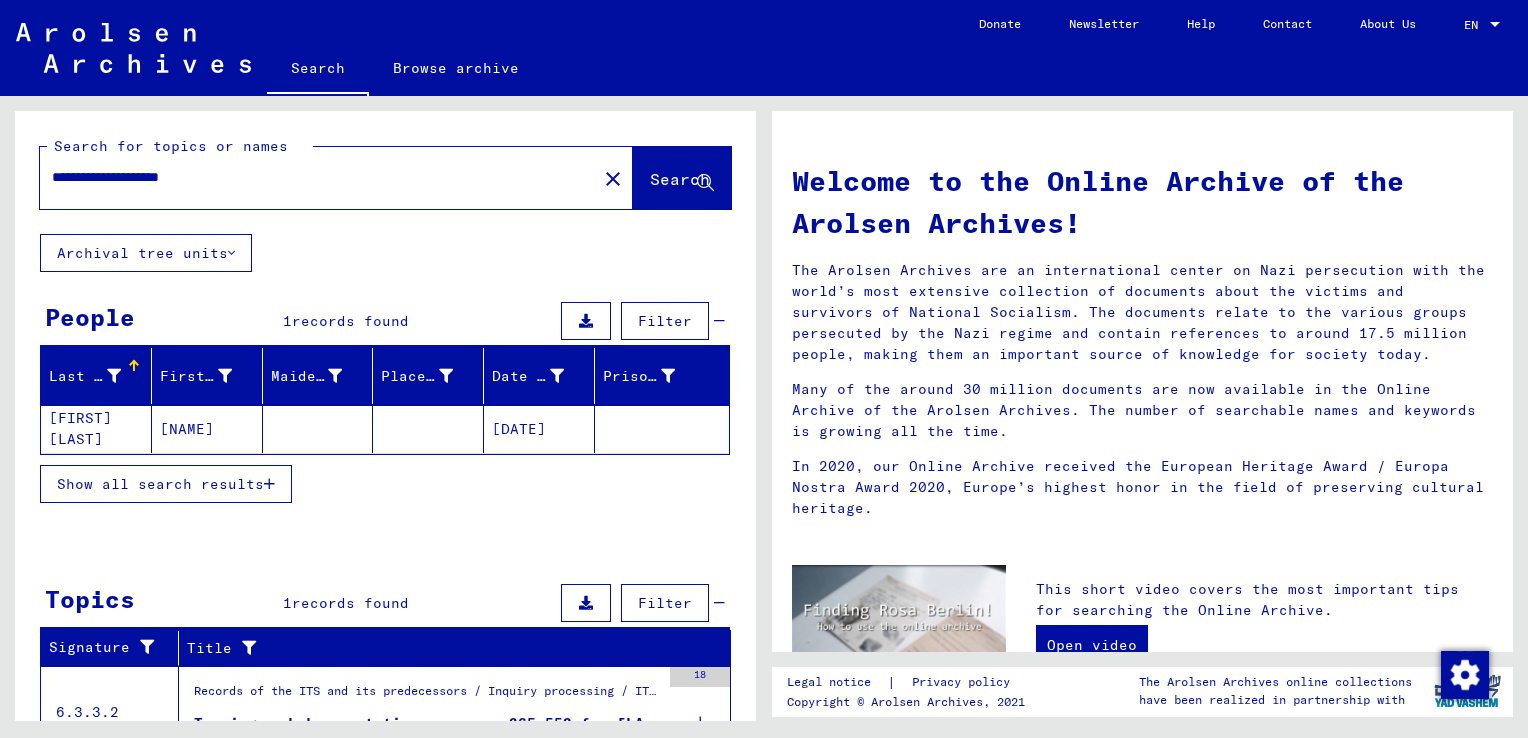 click on "[NAME]" 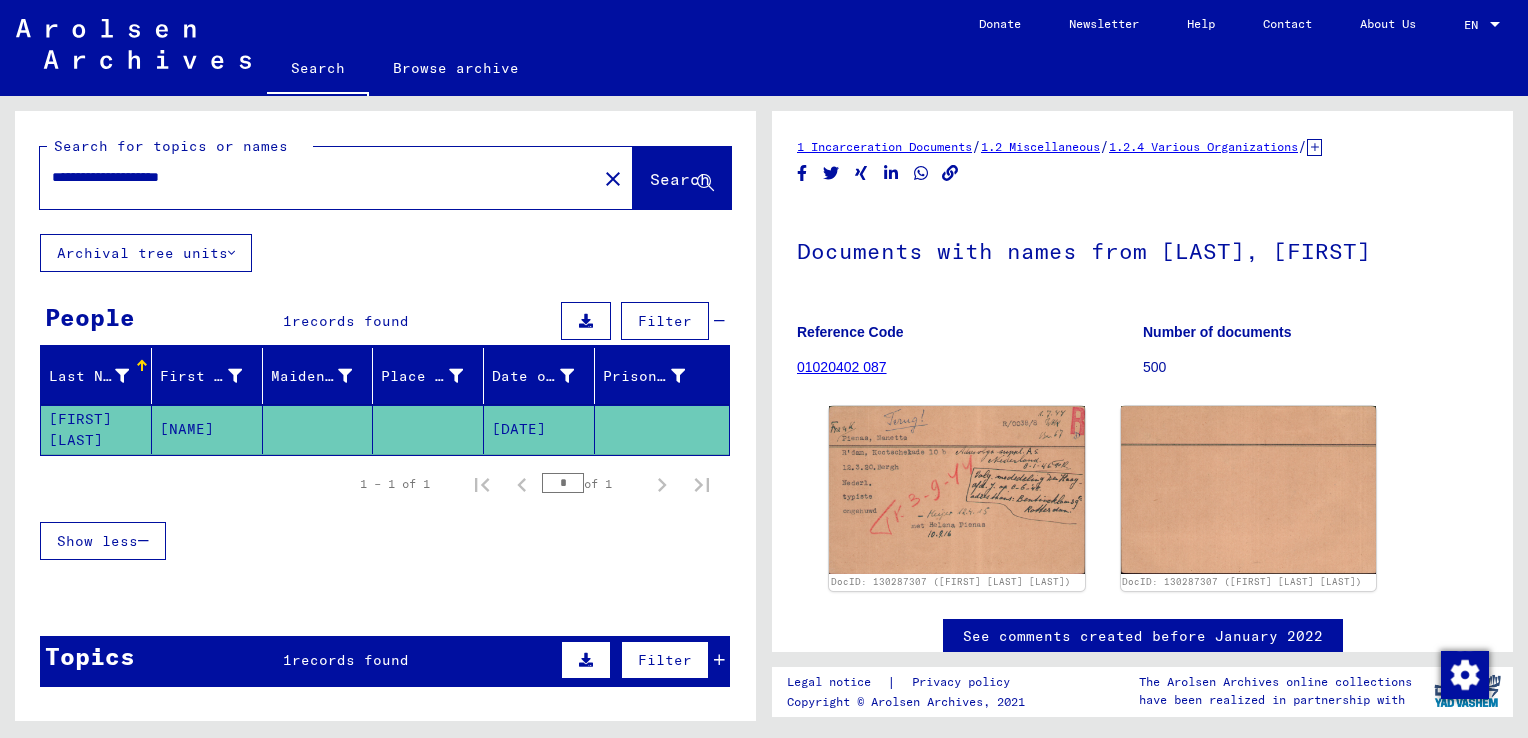 scroll, scrollTop: 0, scrollLeft: 0, axis: both 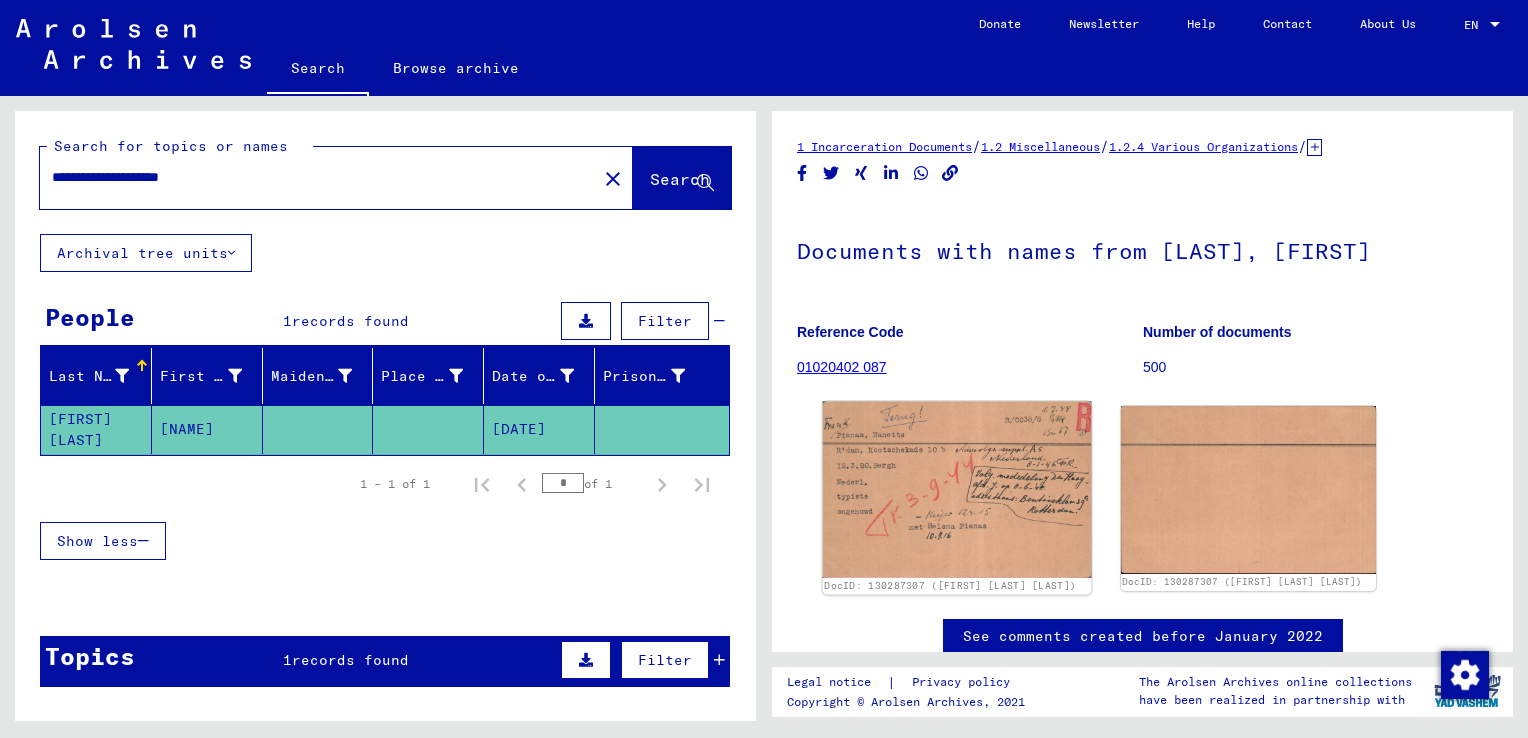 click 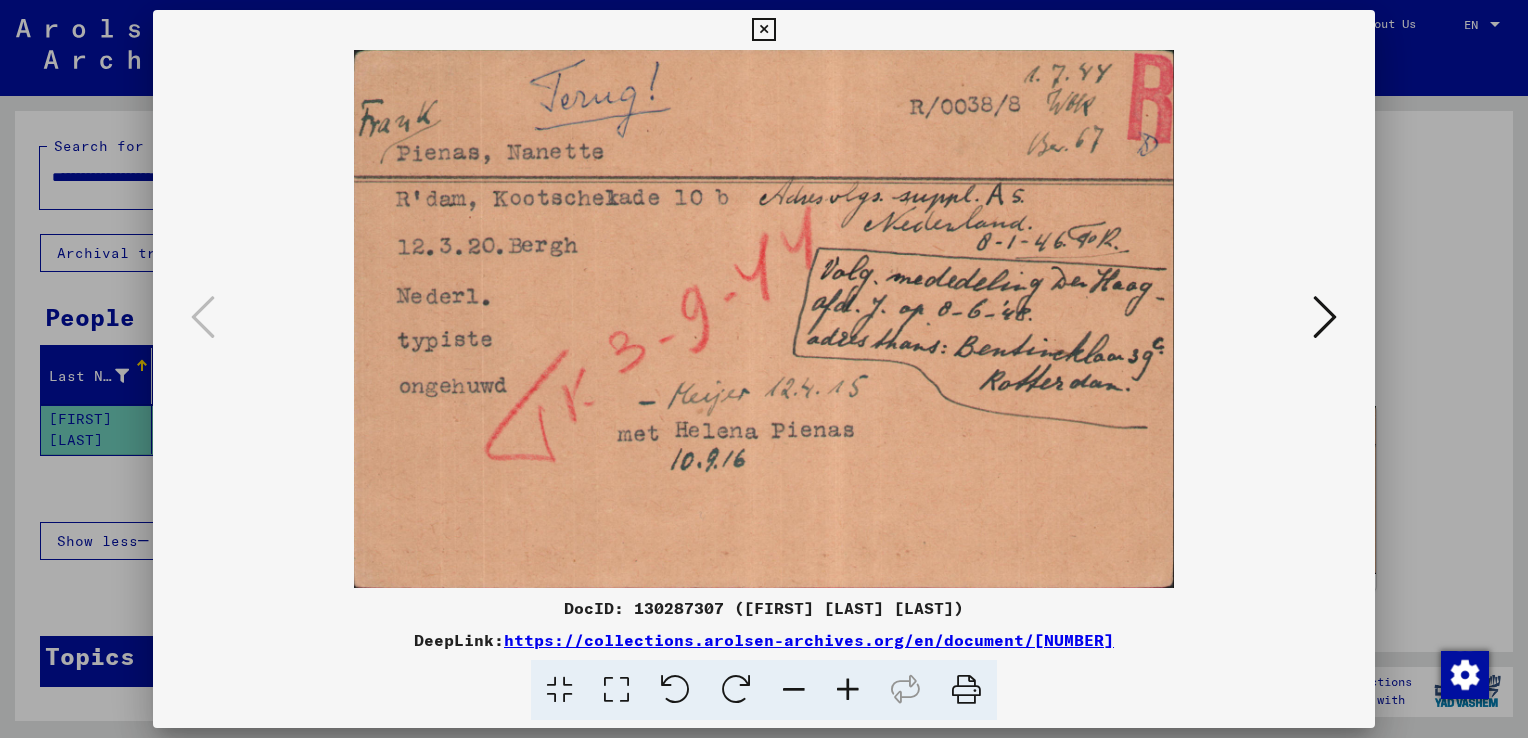 click at bounding box center (1325, 317) 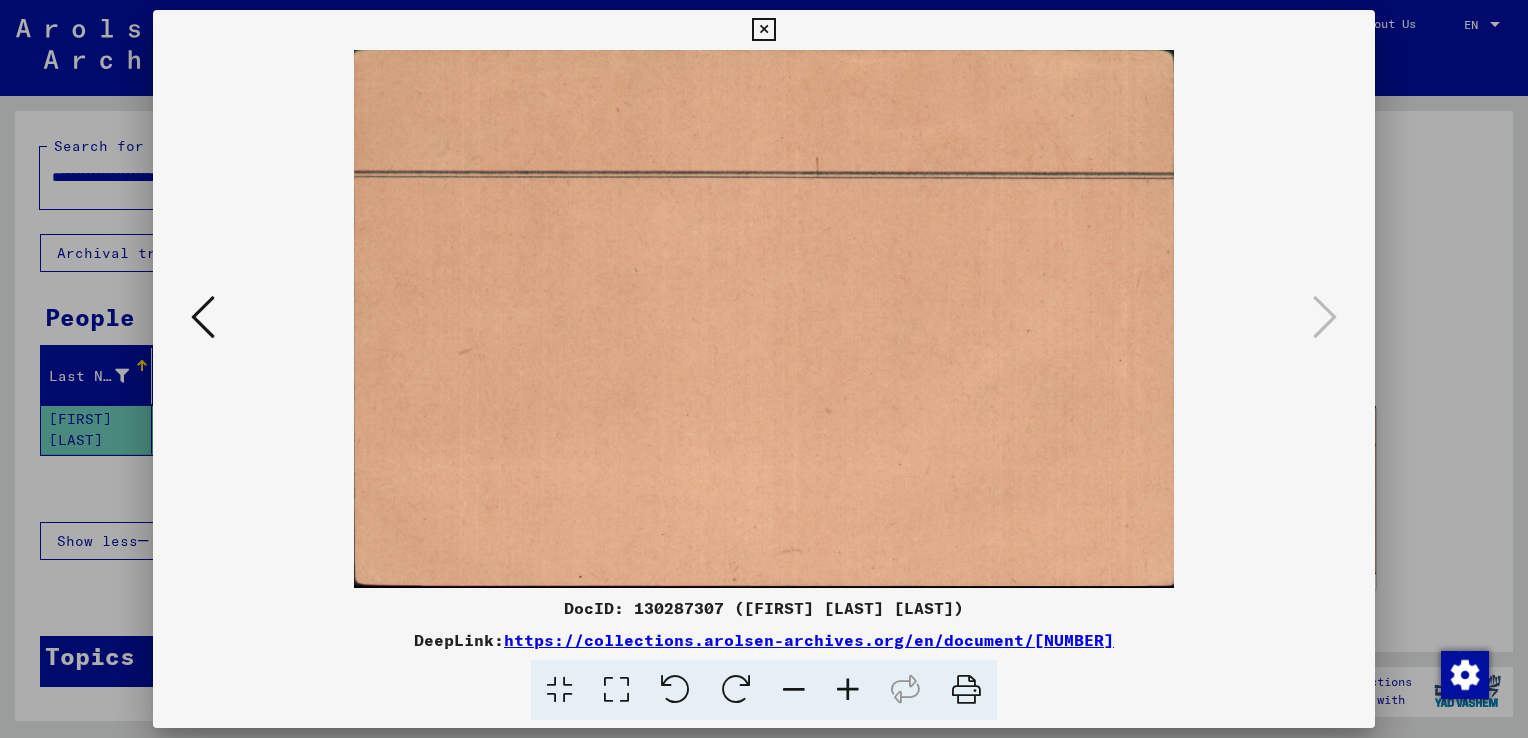 drag, startPoint x: 131, startPoint y: 167, endPoint x: 132, endPoint y: 178, distance: 11.045361 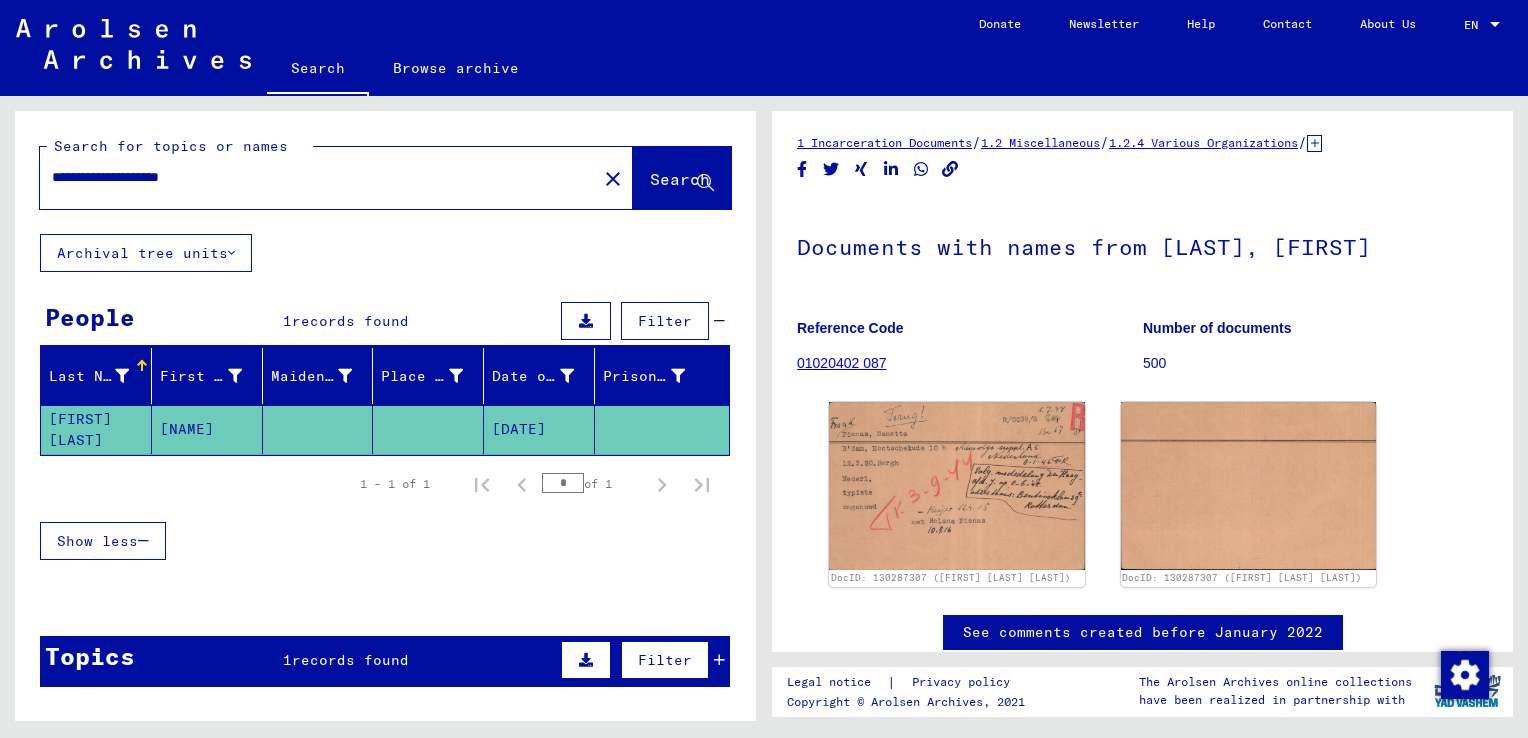 scroll, scrollTop: 0, scrollLeft: 0, axis: both 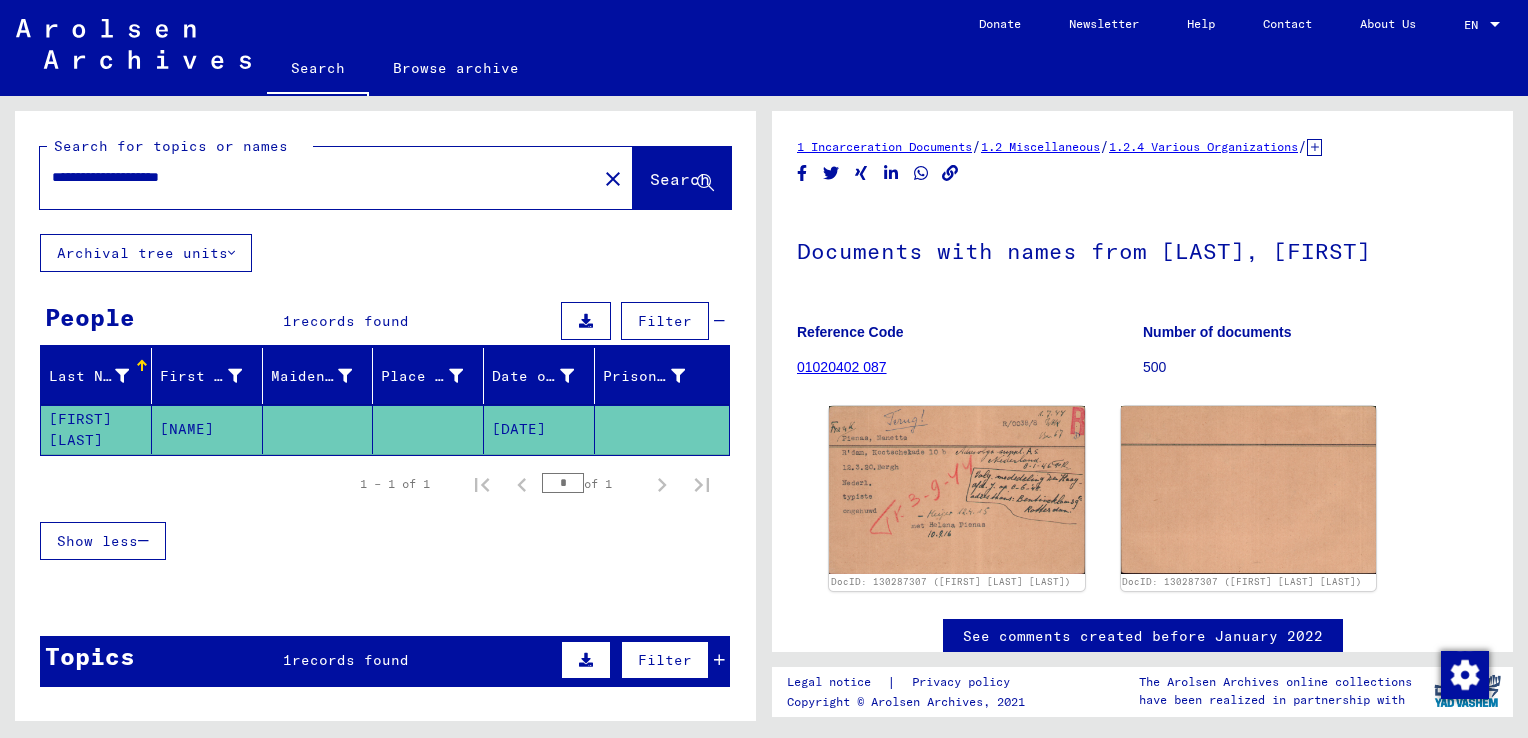 drag, startPoint x: 240, startPoint y: 175, endPoint x: 43, endPoint y: 171, distance: 197.0406 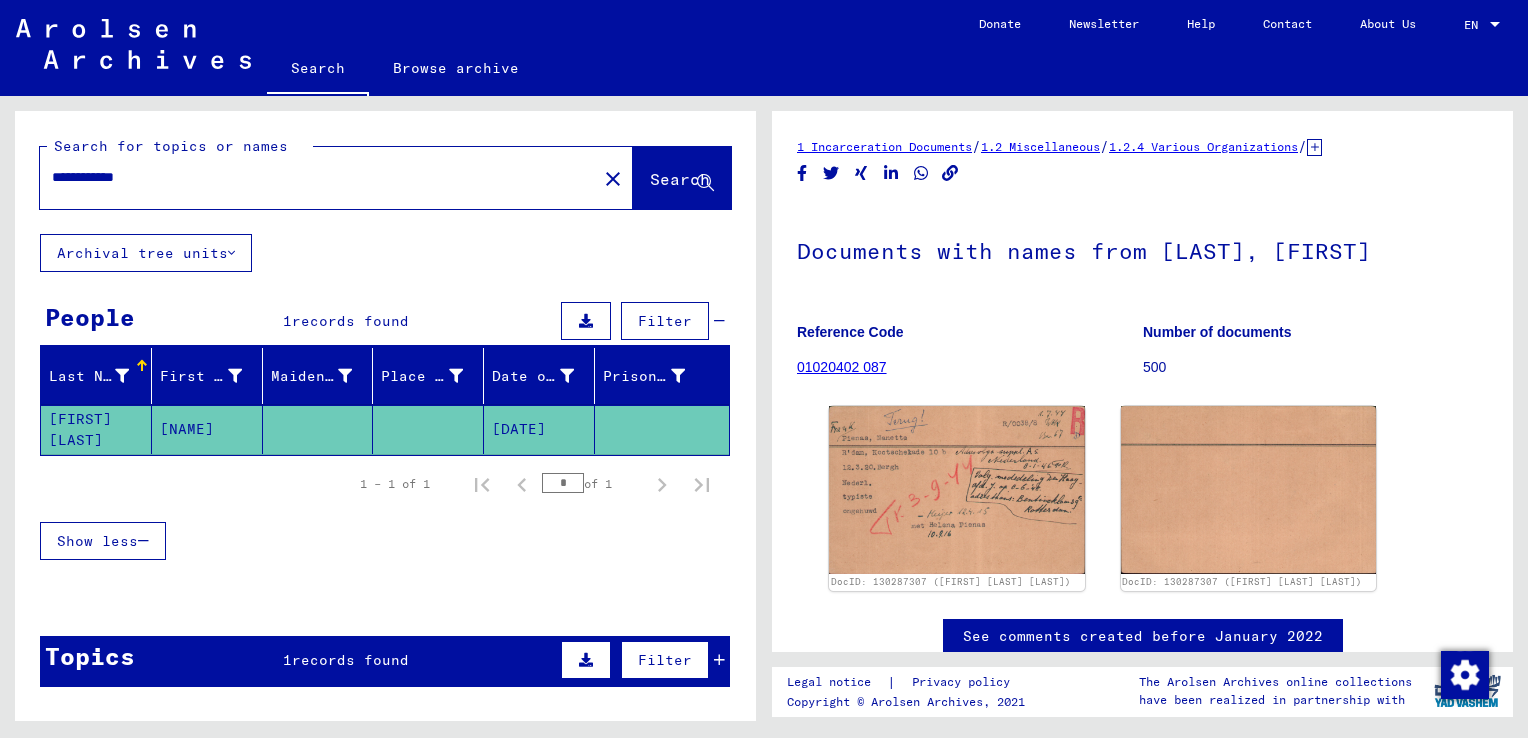 type on "**********" 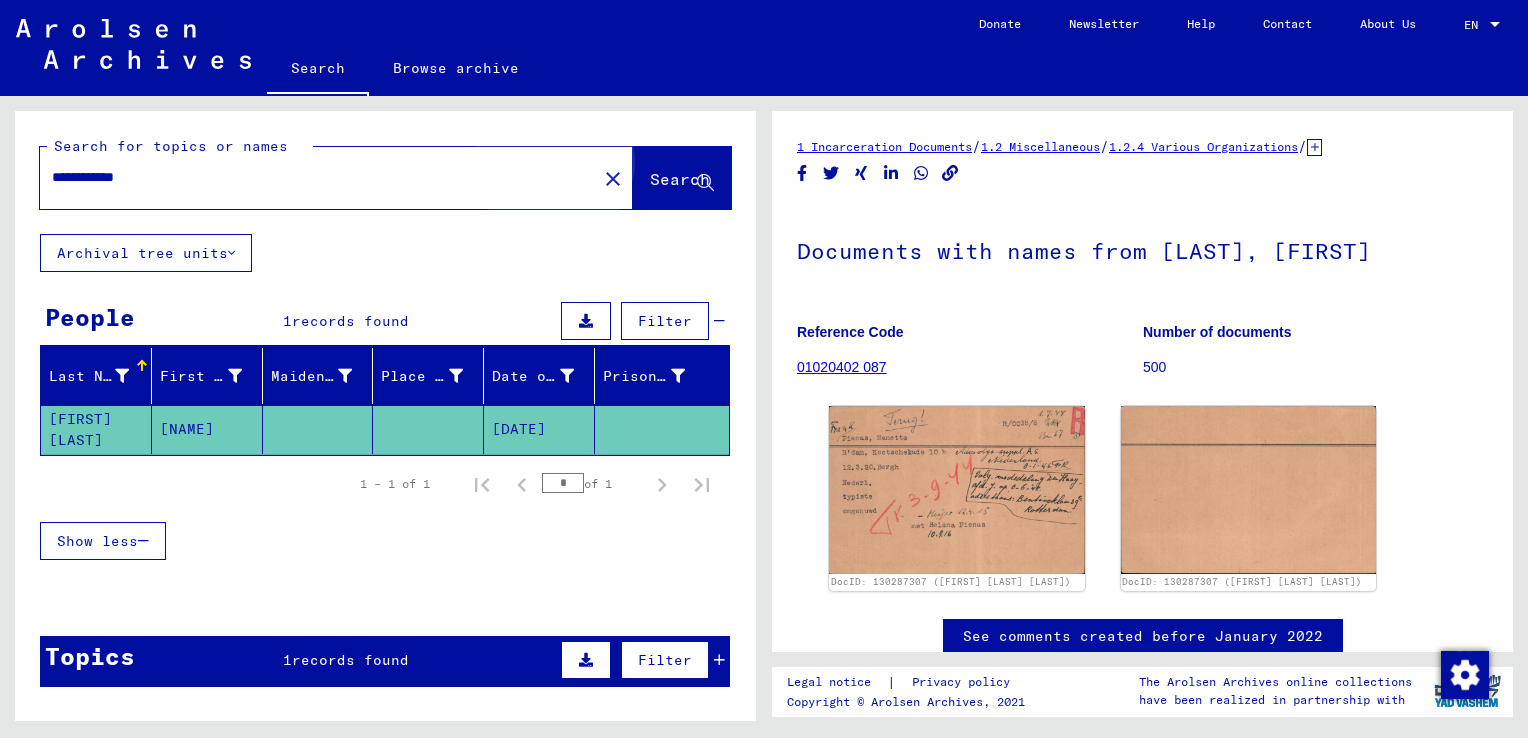 click on "Search" 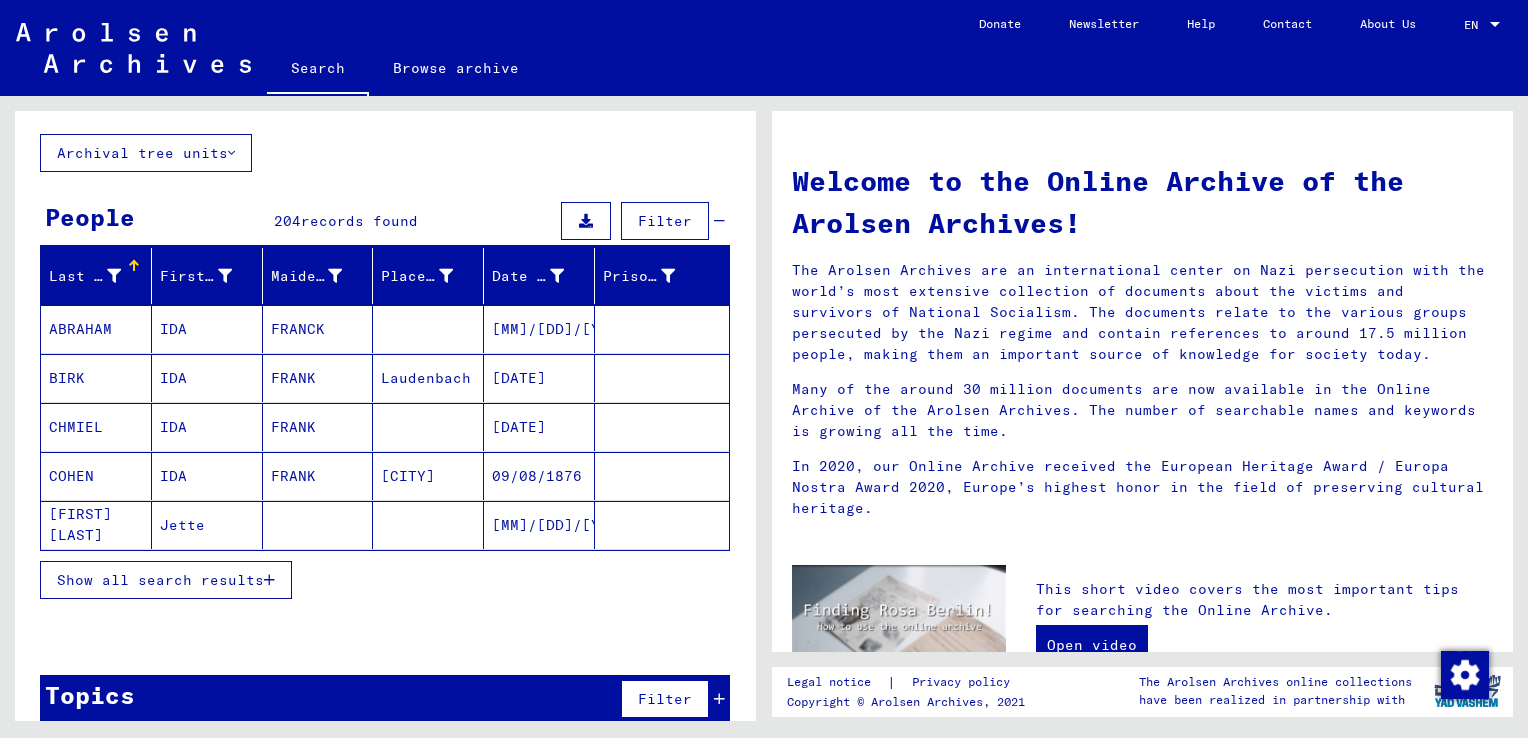 scroll, scrollTop: 120, scrollLeft: 0, axis: vertical 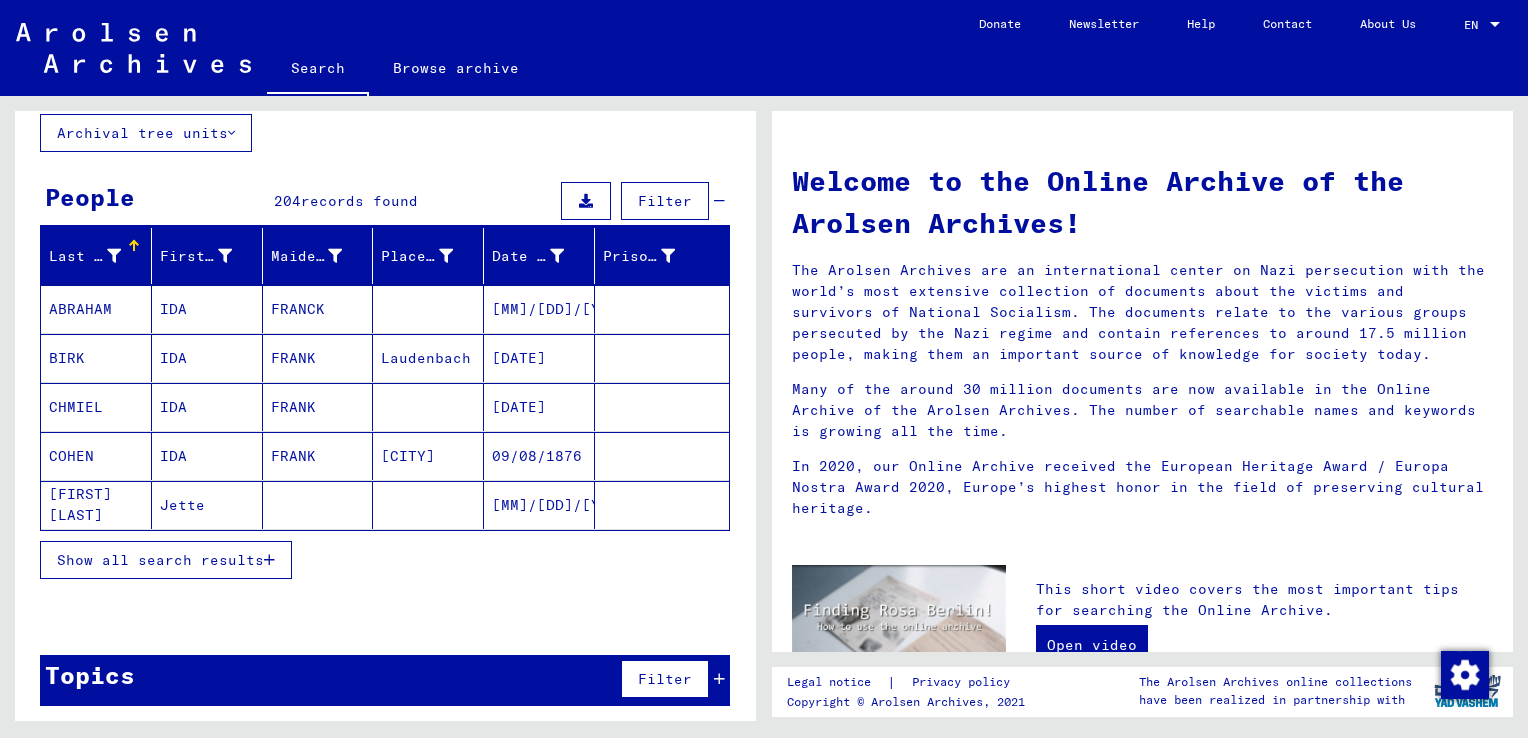 click at bounding box center [269, 560] 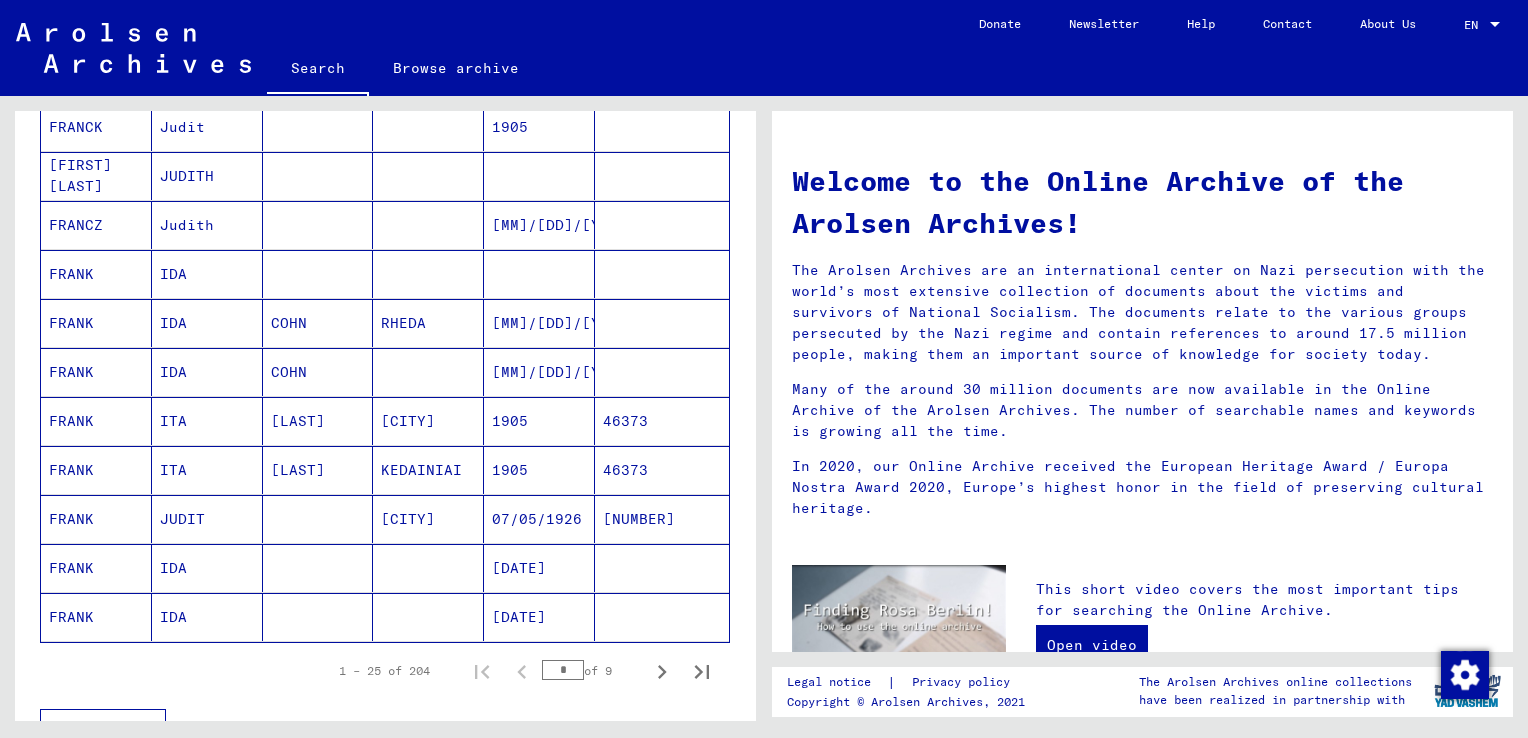 scroll, scrollTop: 1020, scrollLeft: 0, axis: vertical 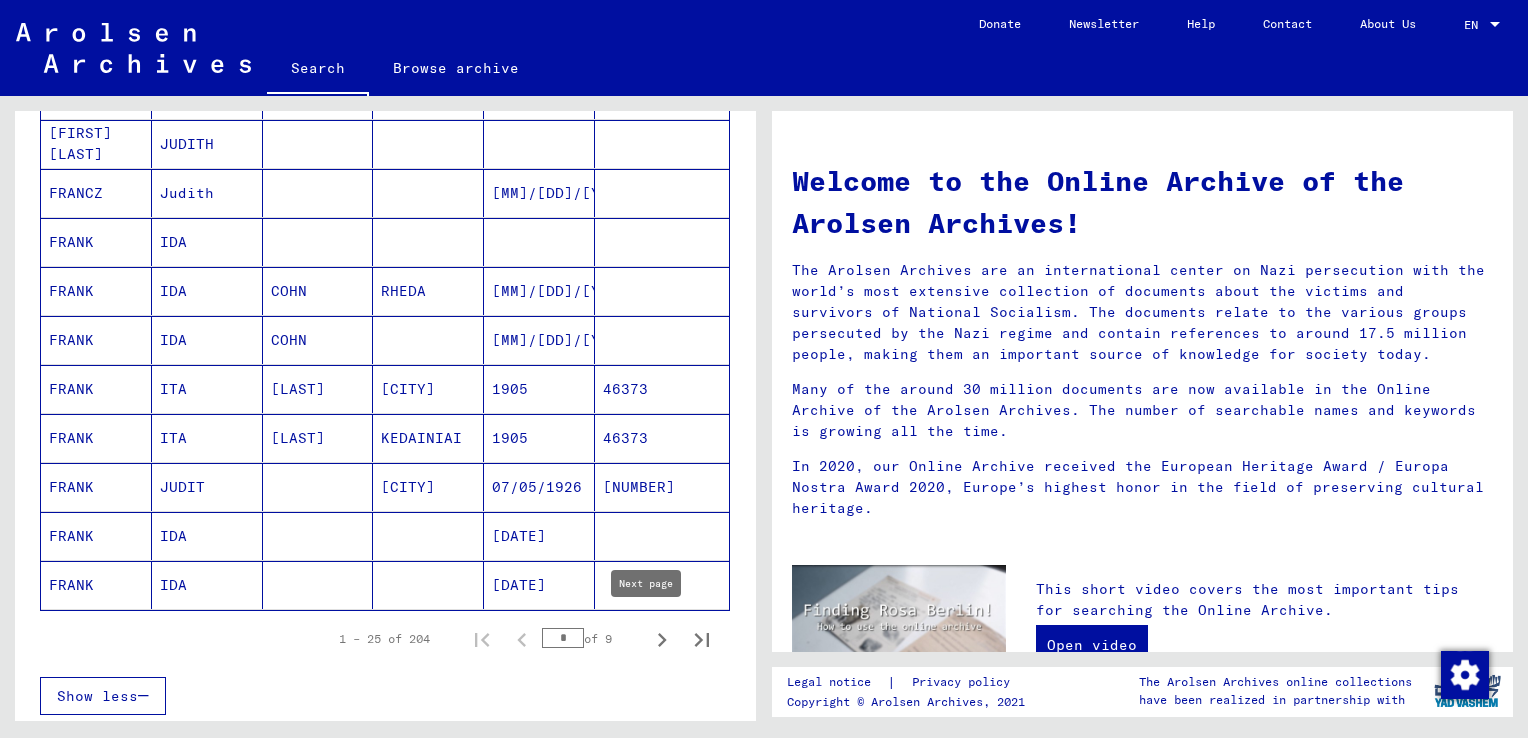 click 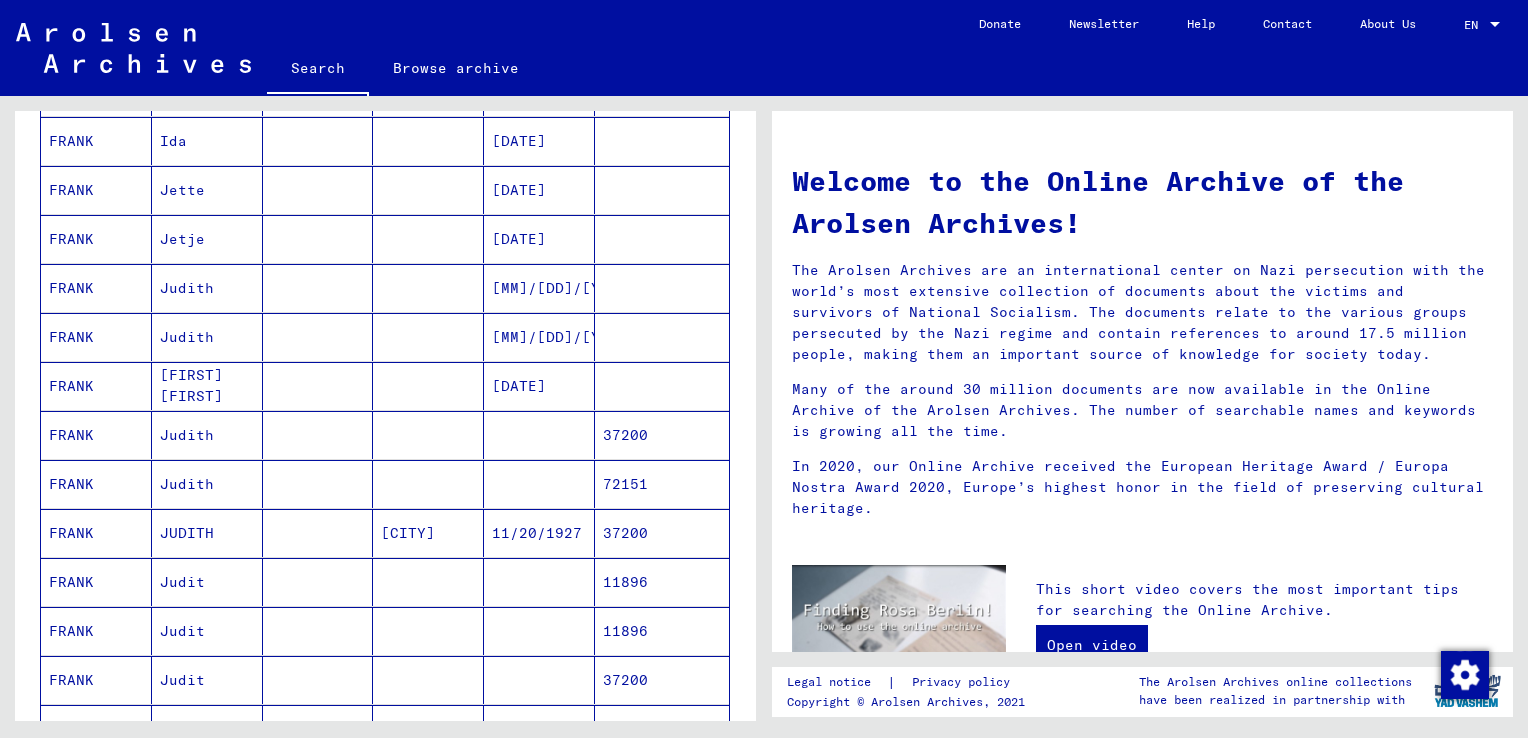 scroll, scrollTop: 320, scrollLeft: 0, axis: vertical 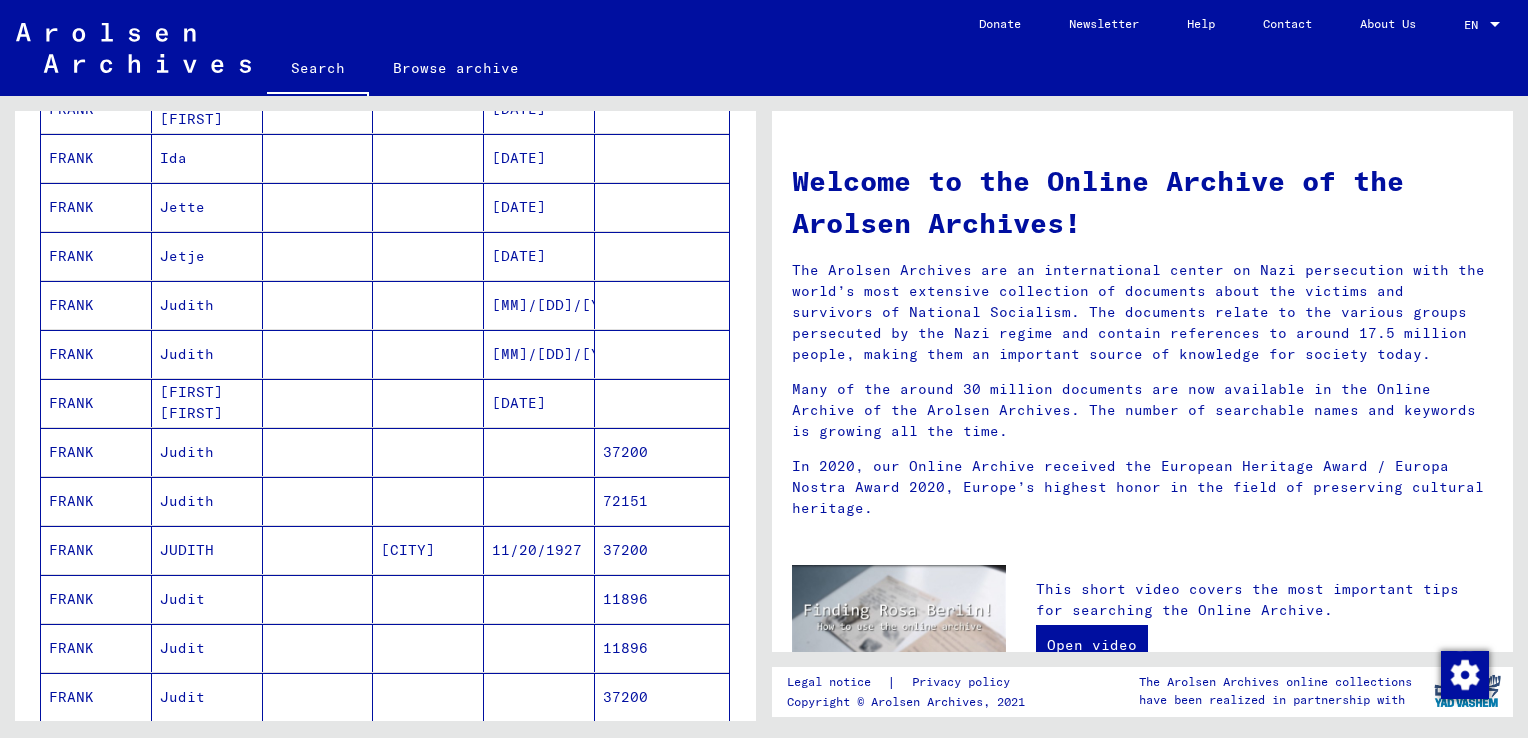 click on "Jette" at bounding box center (207, 256) 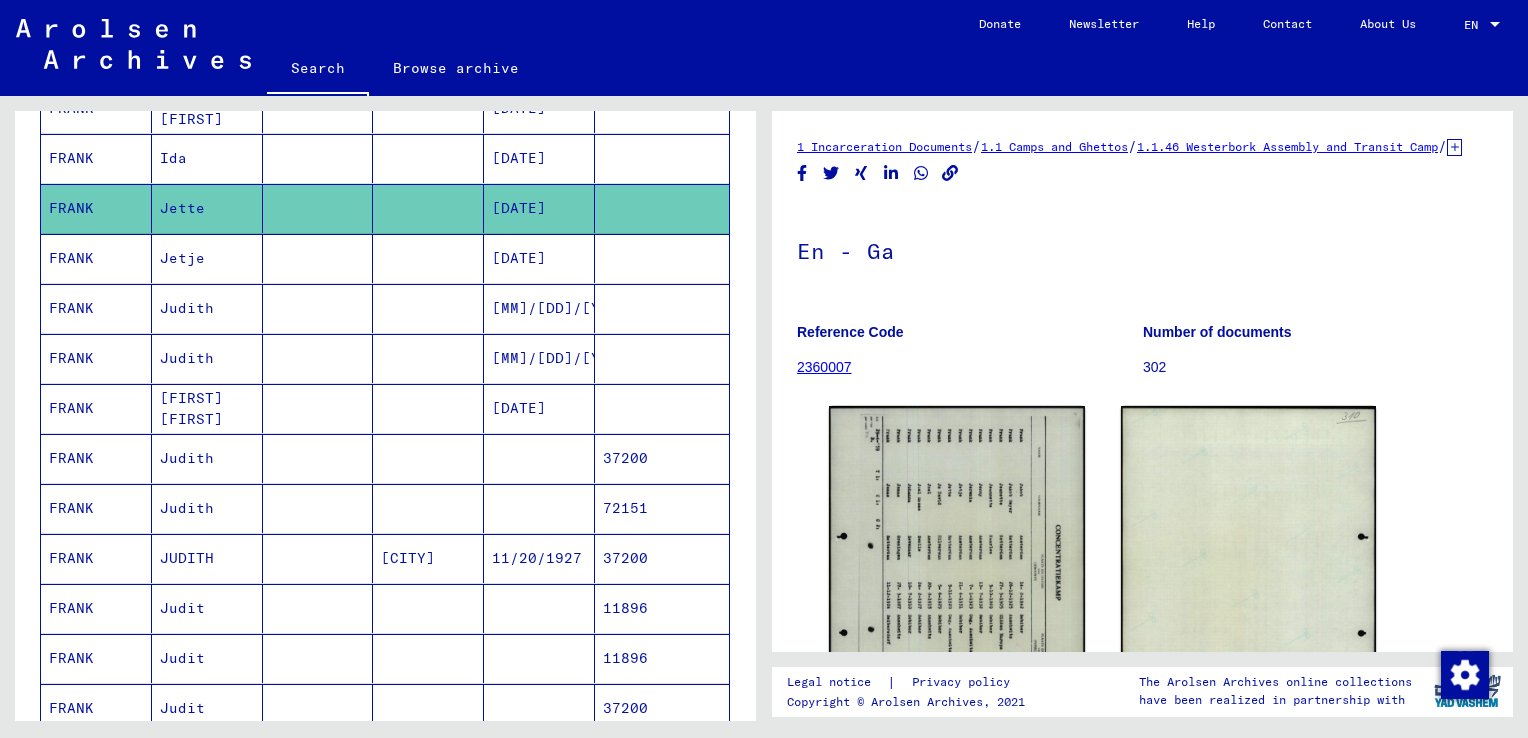 scroll, scrollTop: 0, scrollLeft: 0, axis: both 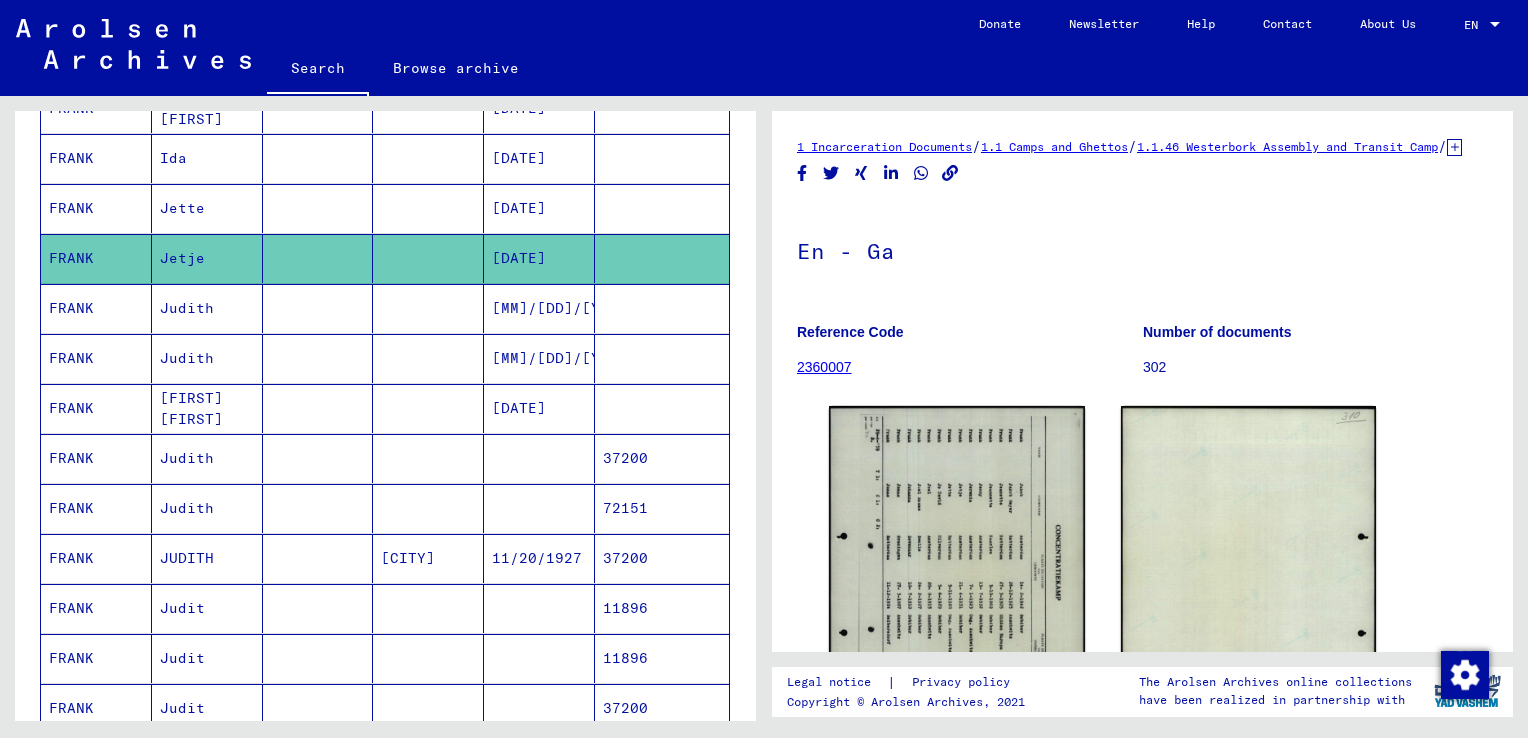 click on "Jetje" 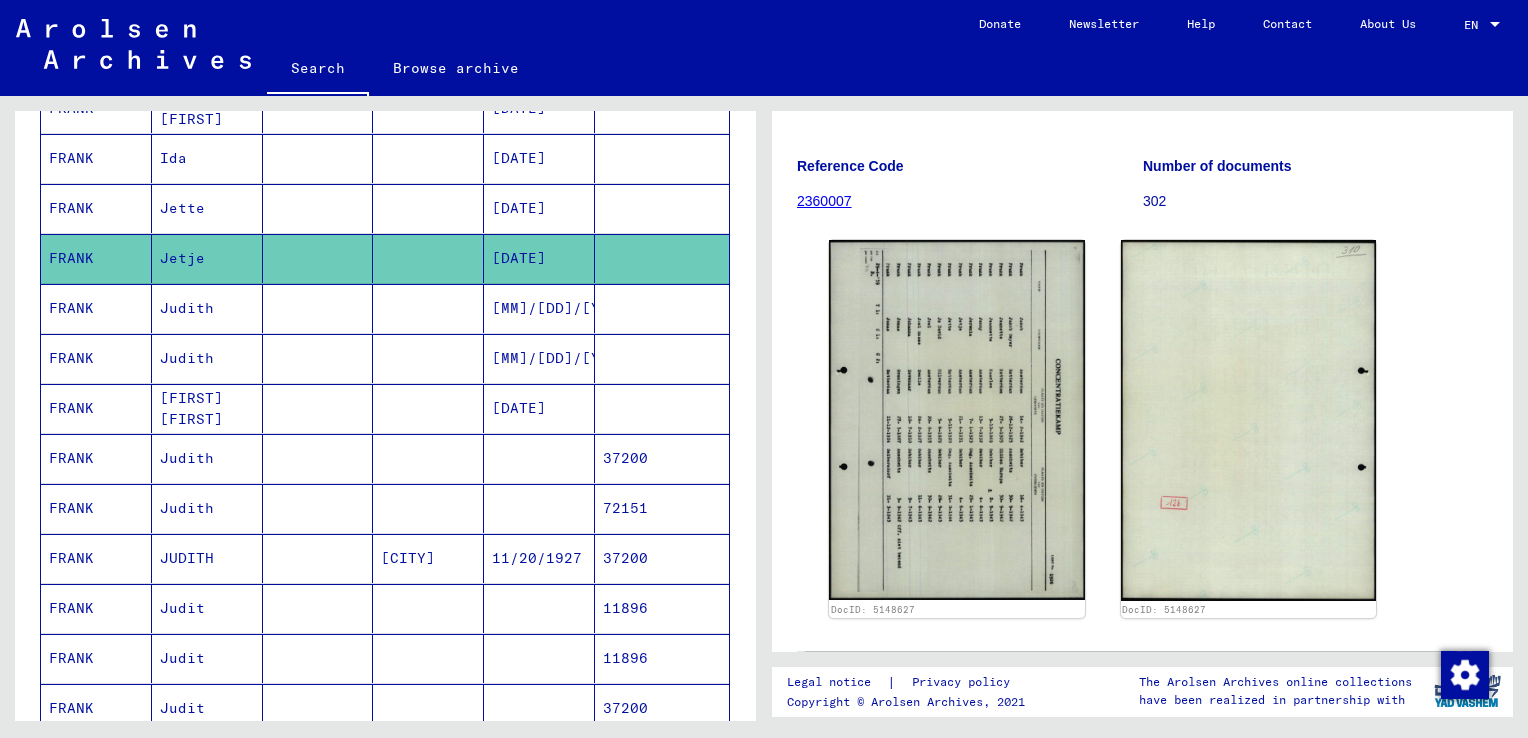 scroll, scrollTop: 300, scrollLeft: 0, axis: vertical 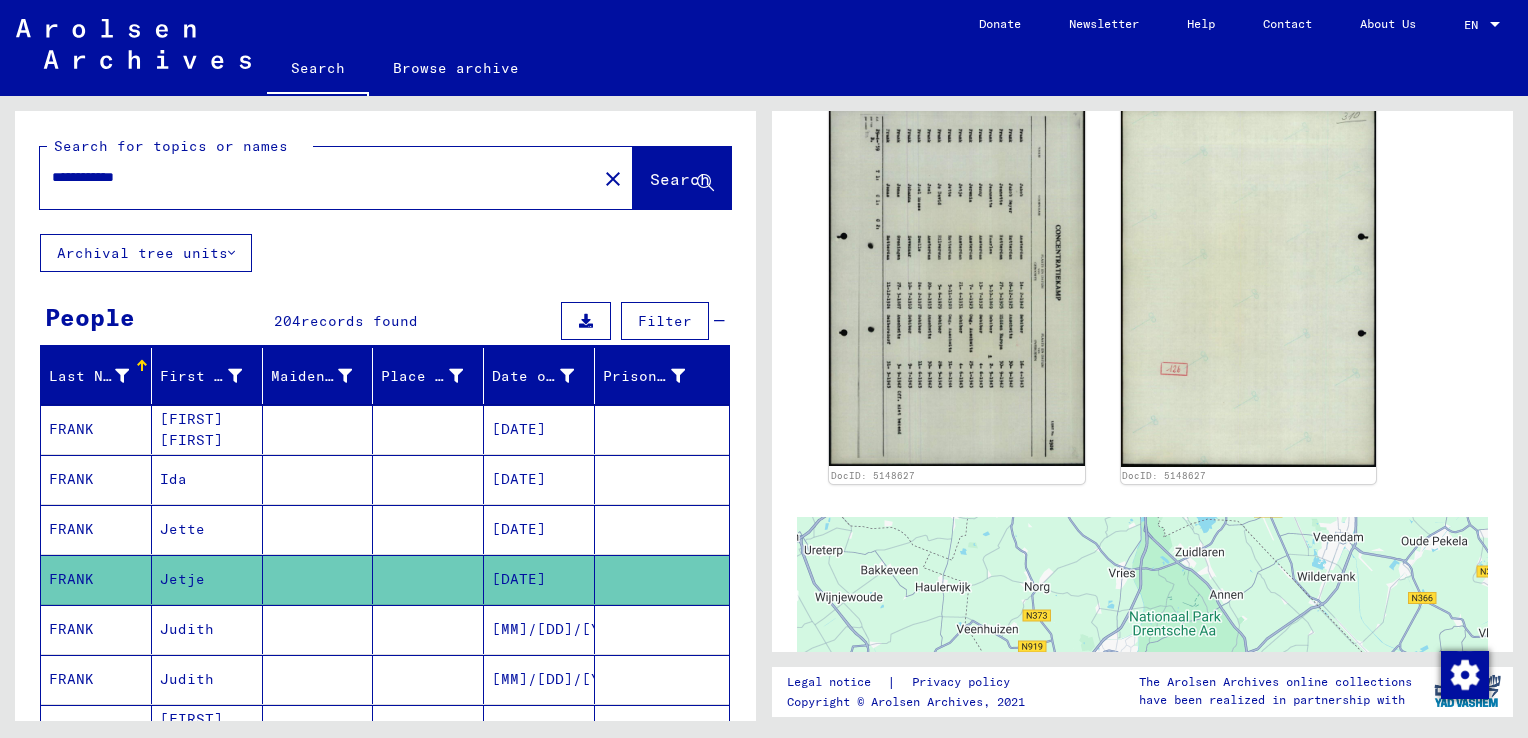click on "Jette" at bounding box center (207, 579) 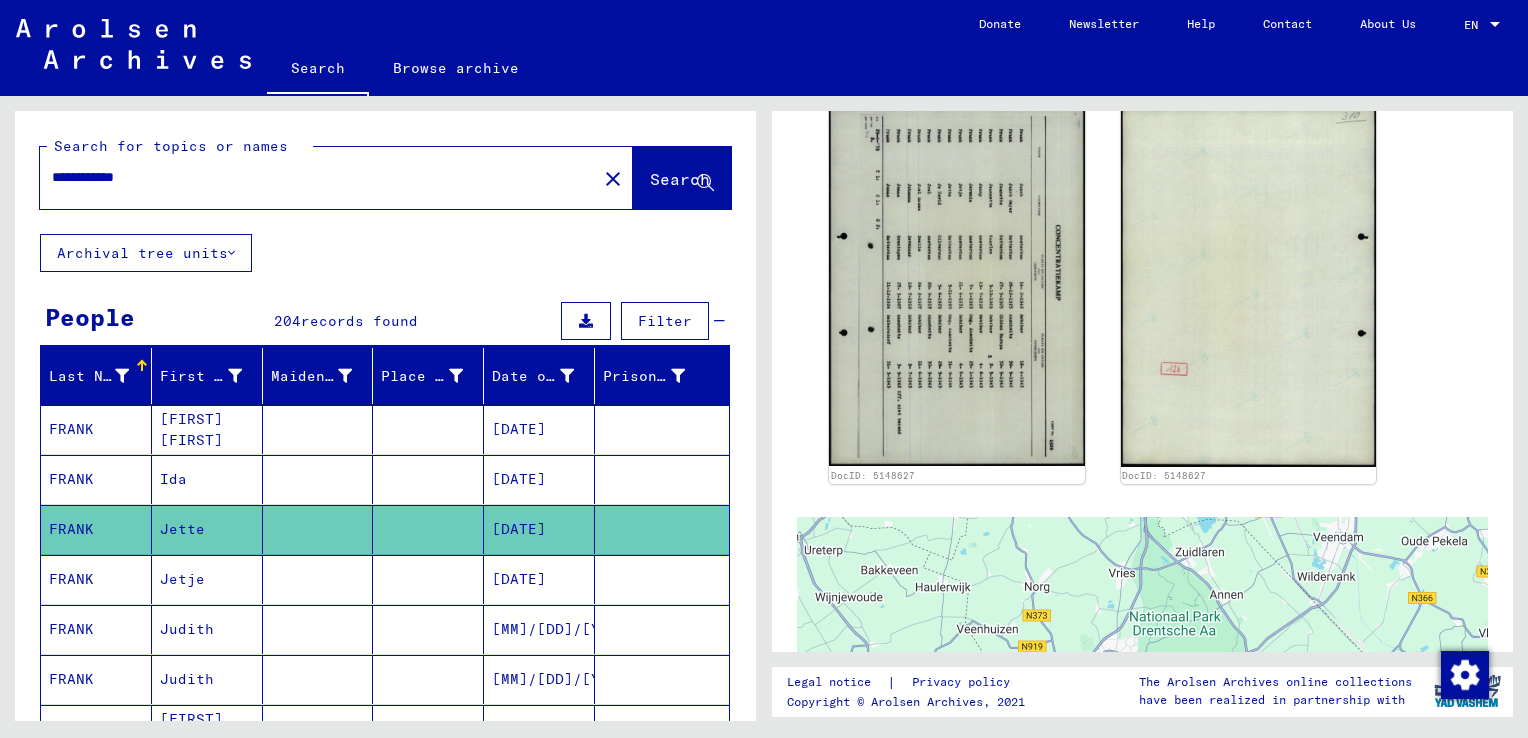 click on "**********" at bounding box center (318, 177) 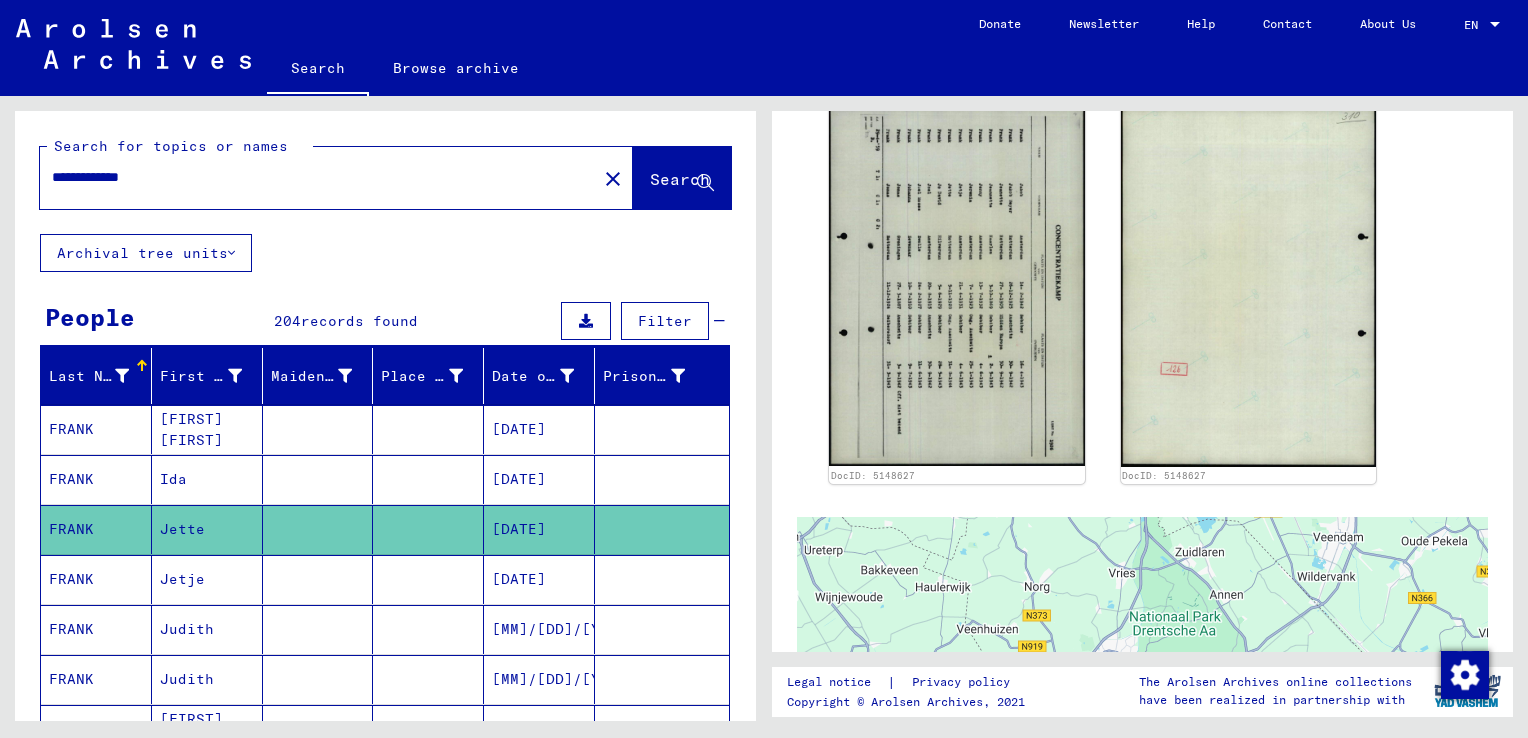 type on "**********" 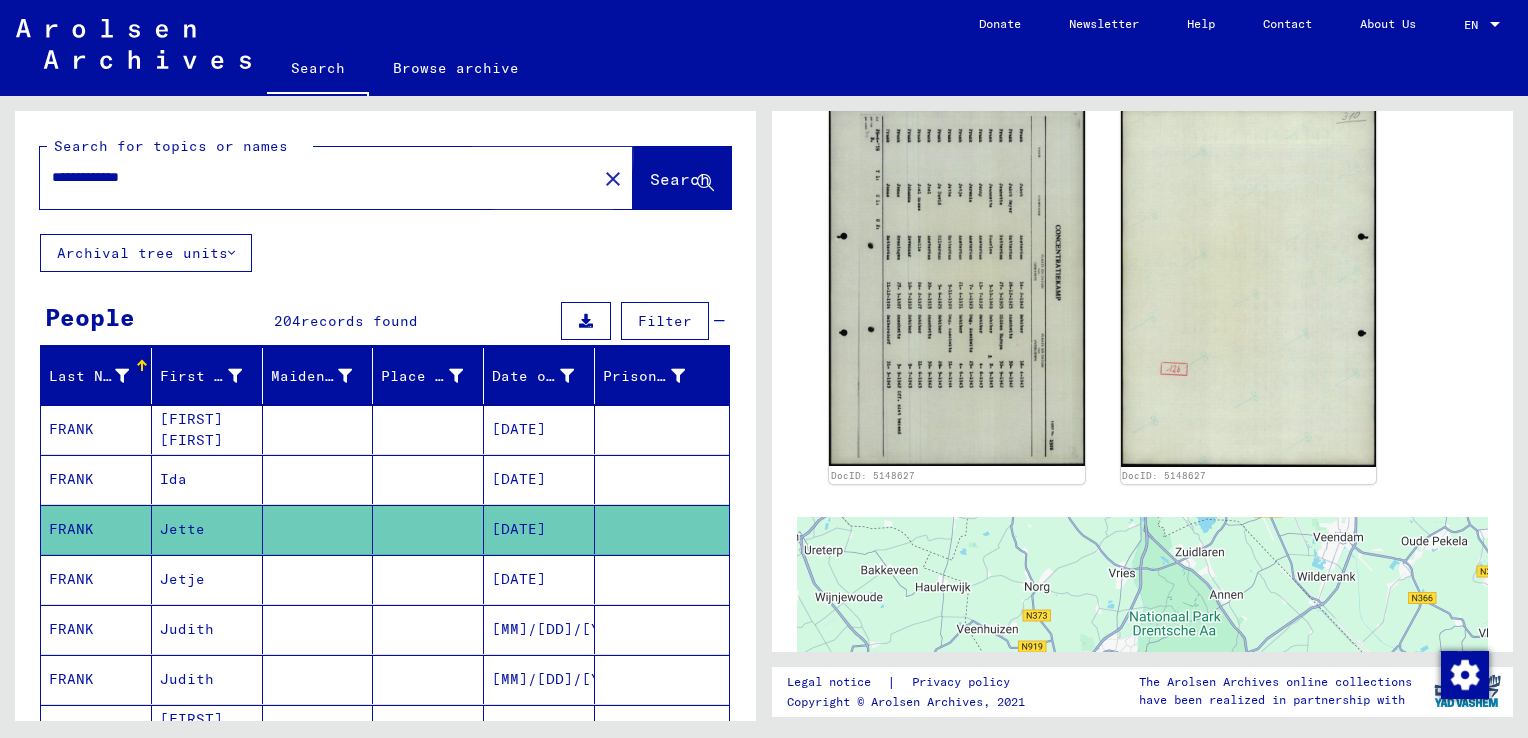 click on "Search" 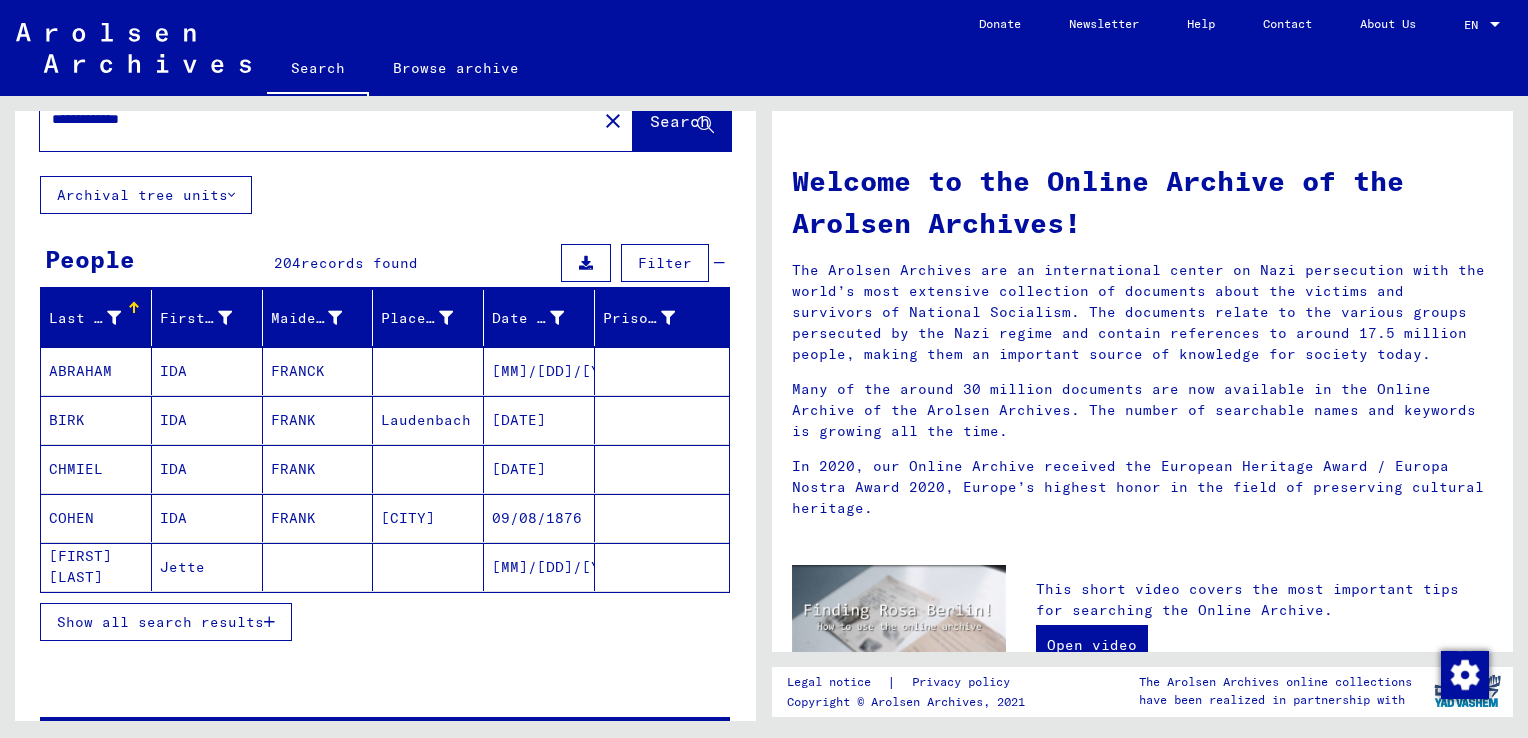 scroll, scrollTop: 120, scrollLeft: 0, axis: vertical 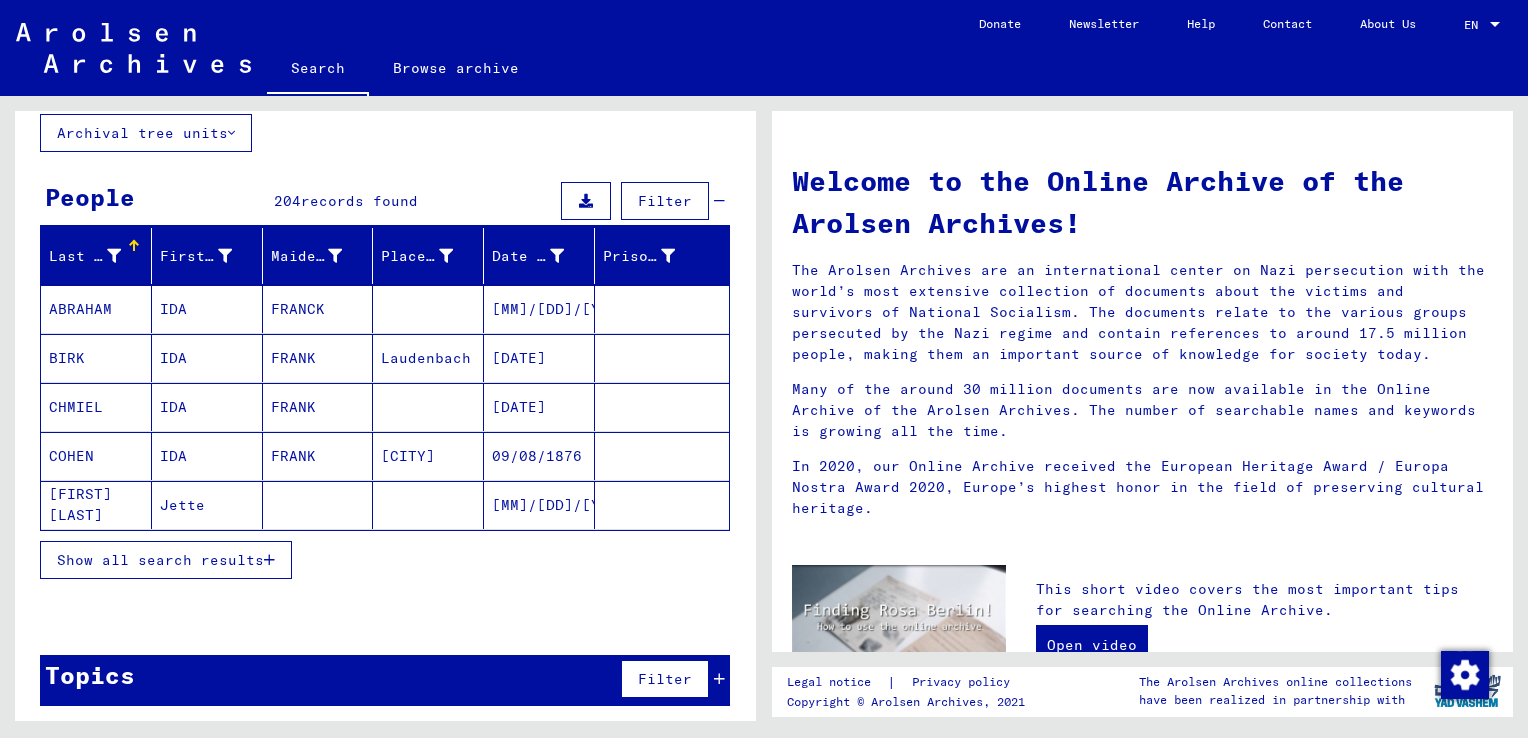 click at bounding box center [269, 560] 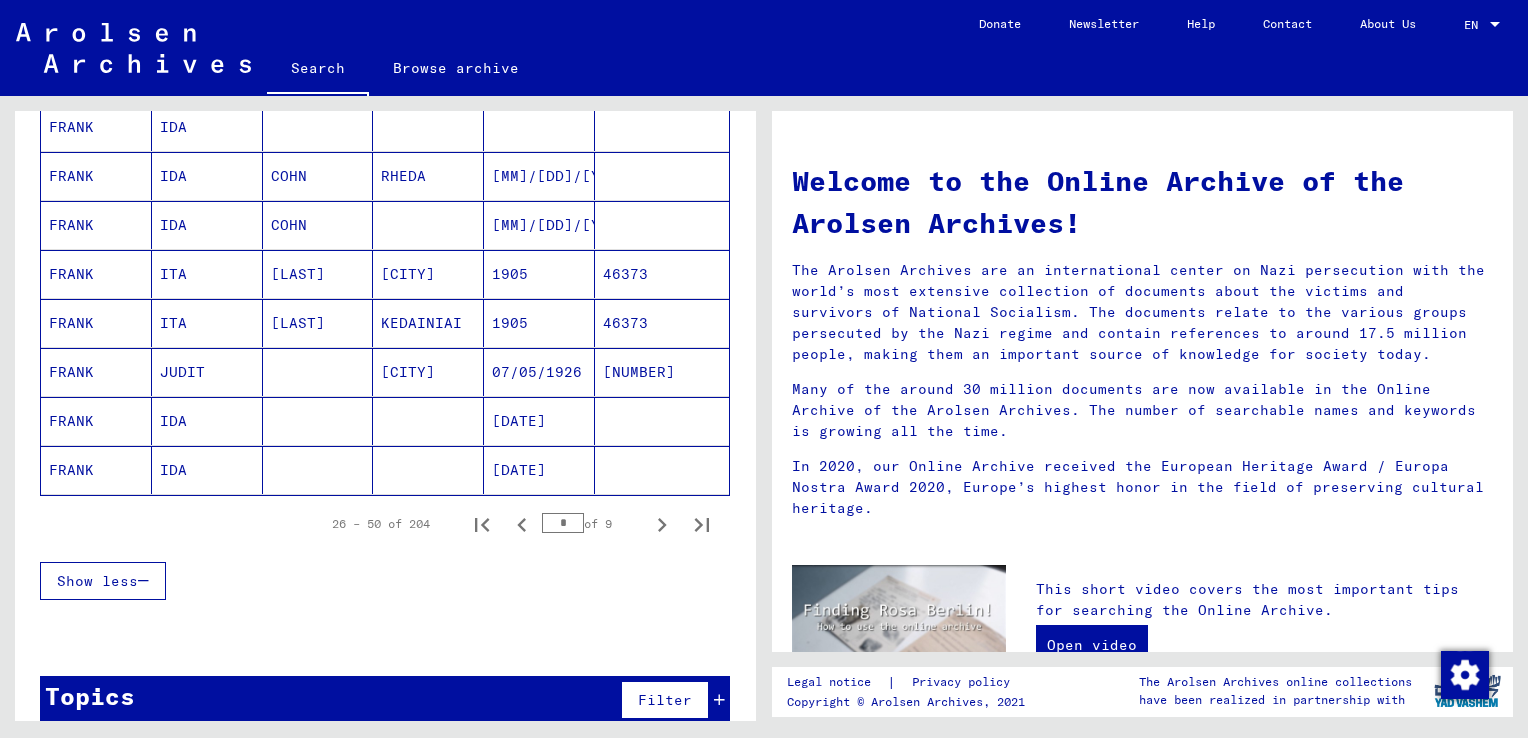 scroll, scrollTop: 1152, scrollLeft: 0, axis: vertical 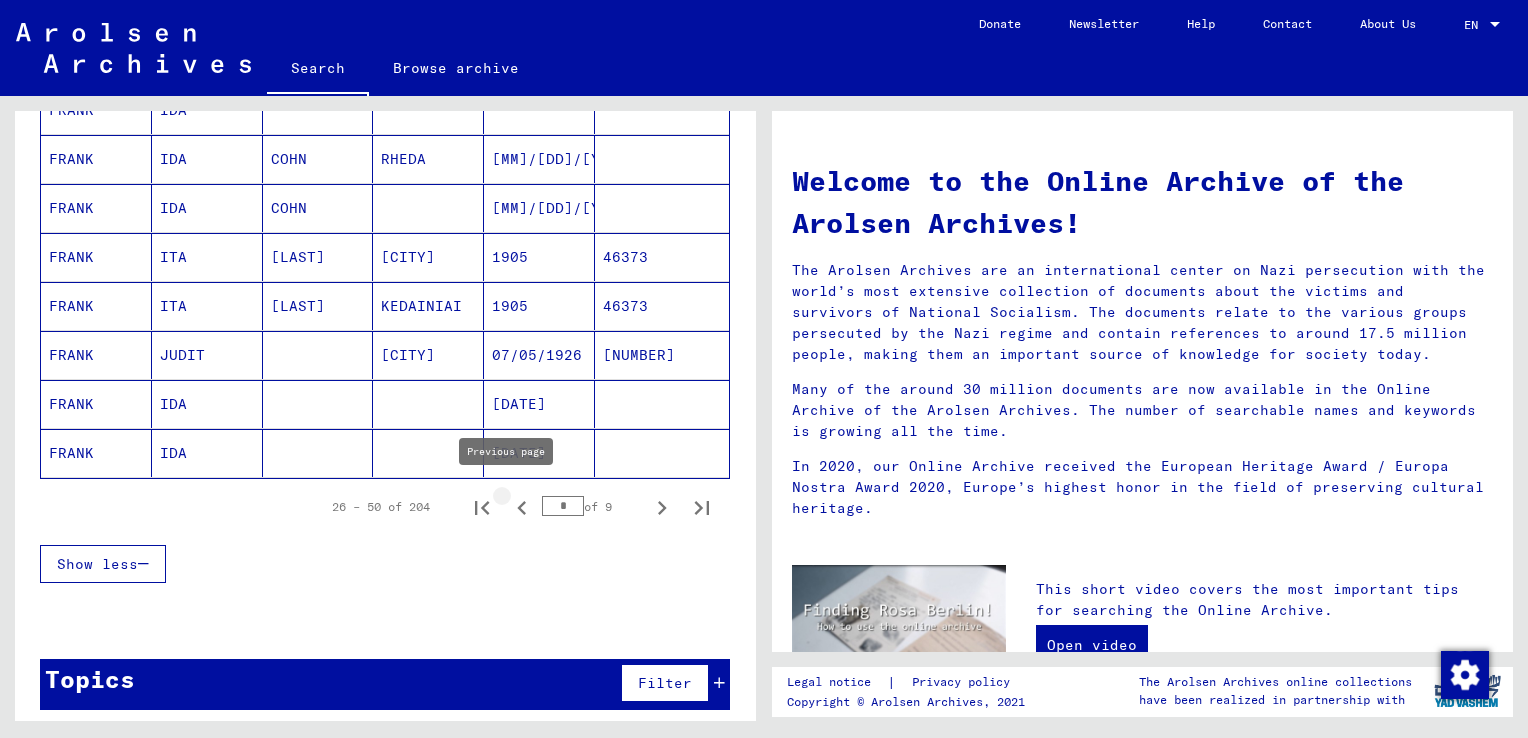 click 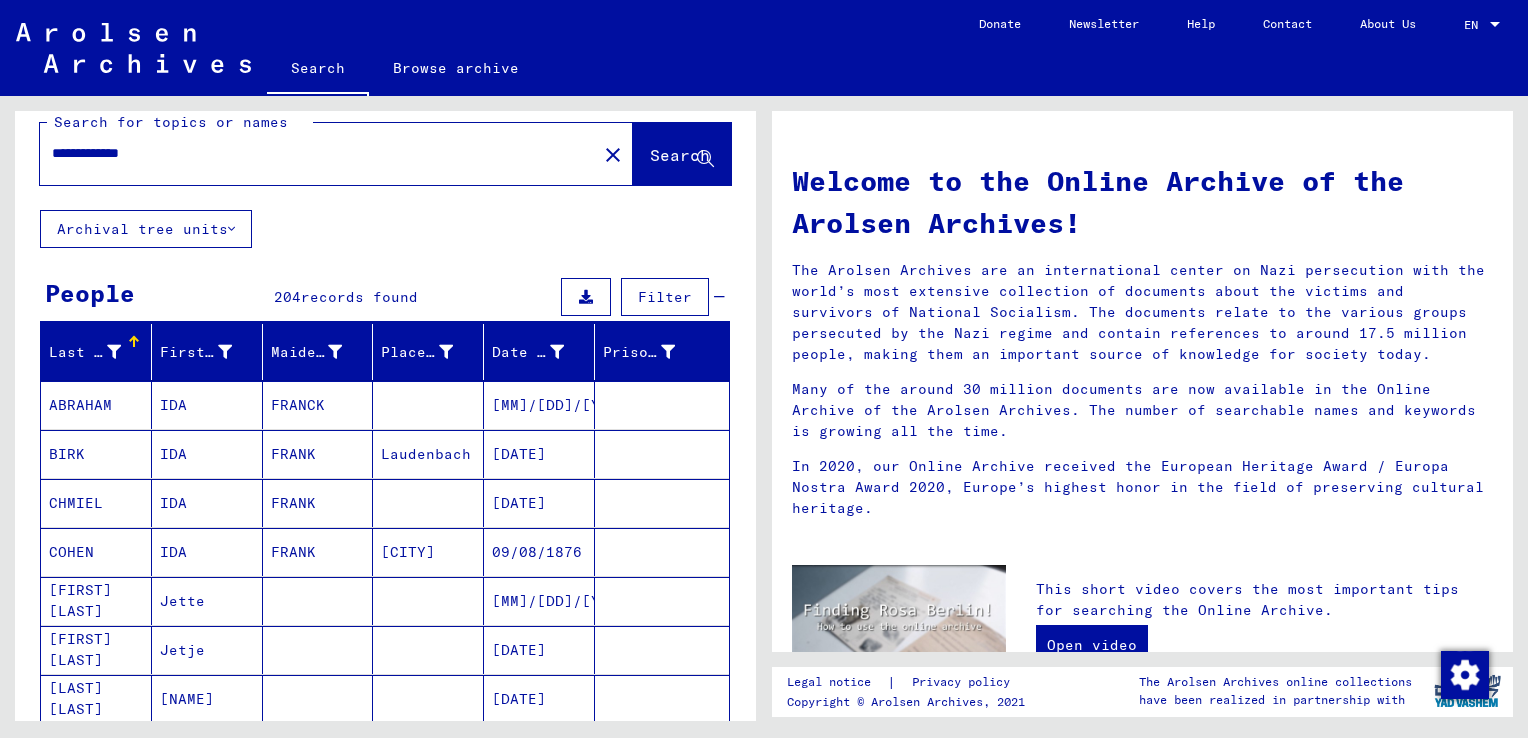 scroll, scrollTop: 0, scrollLeft: 0, axis: both 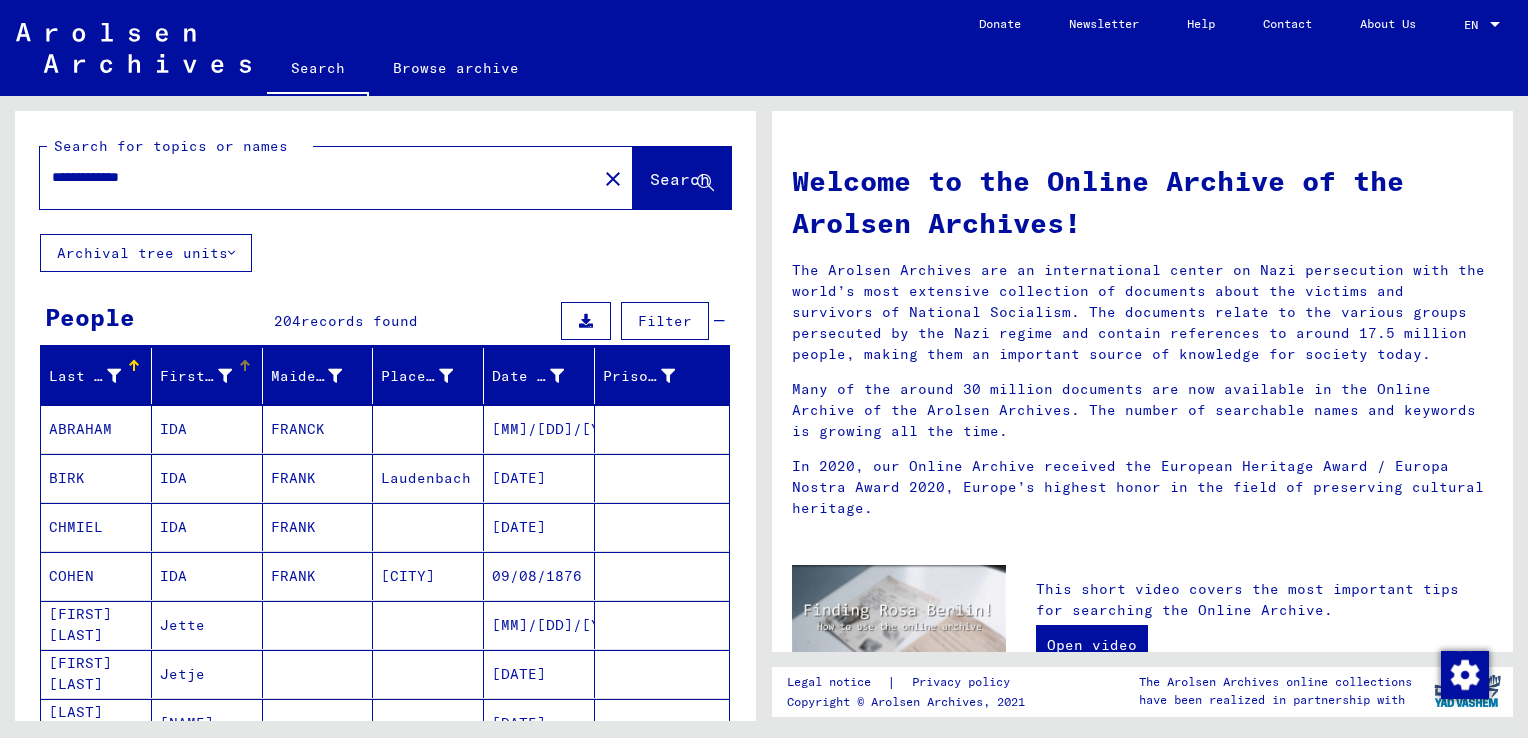 click at bounding box center [247, 363] 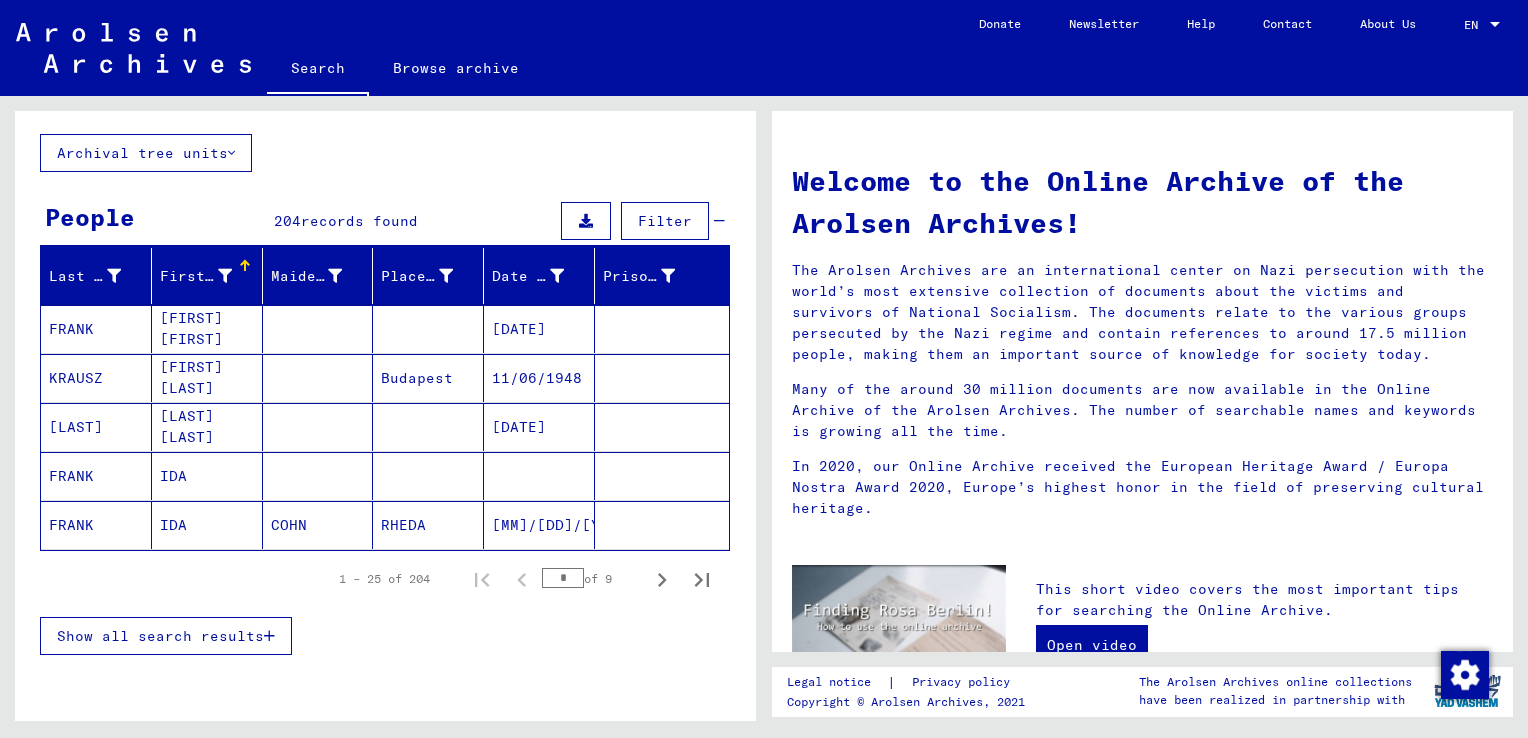 scroll, scrollTop: 176, scrollLeft: 0, axis: vertical 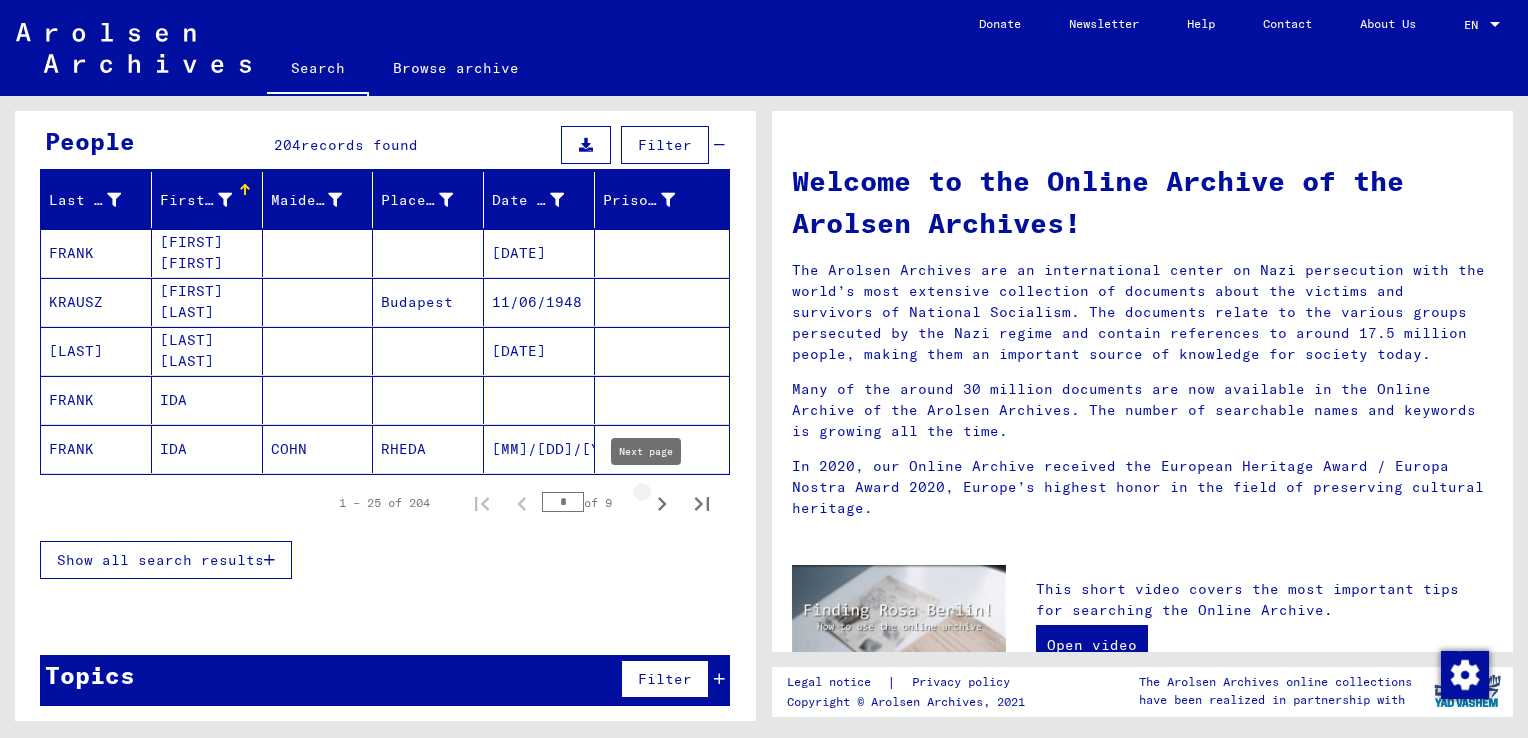 click 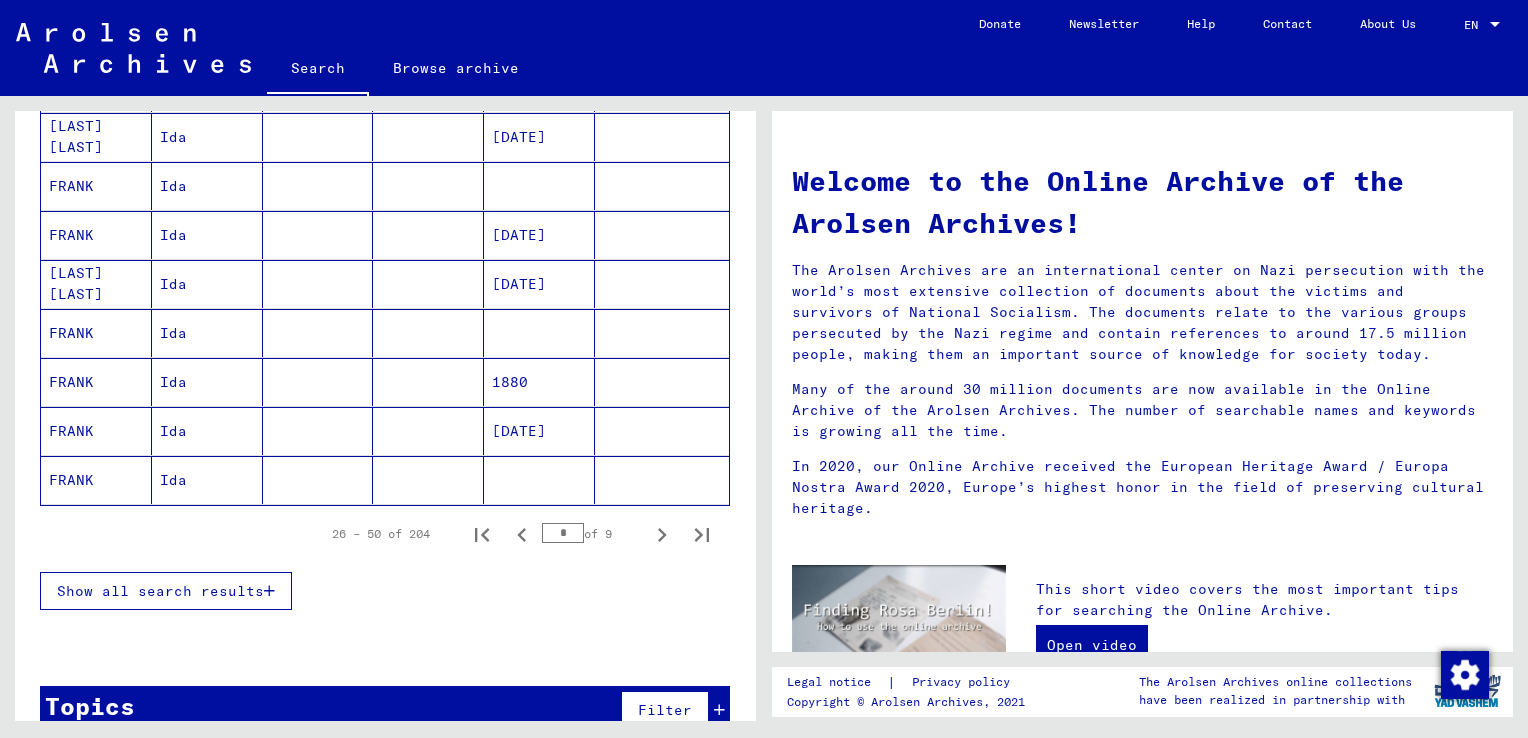 scroll, scrollTop: 1152, scrollLeft: 0, axis: vertical 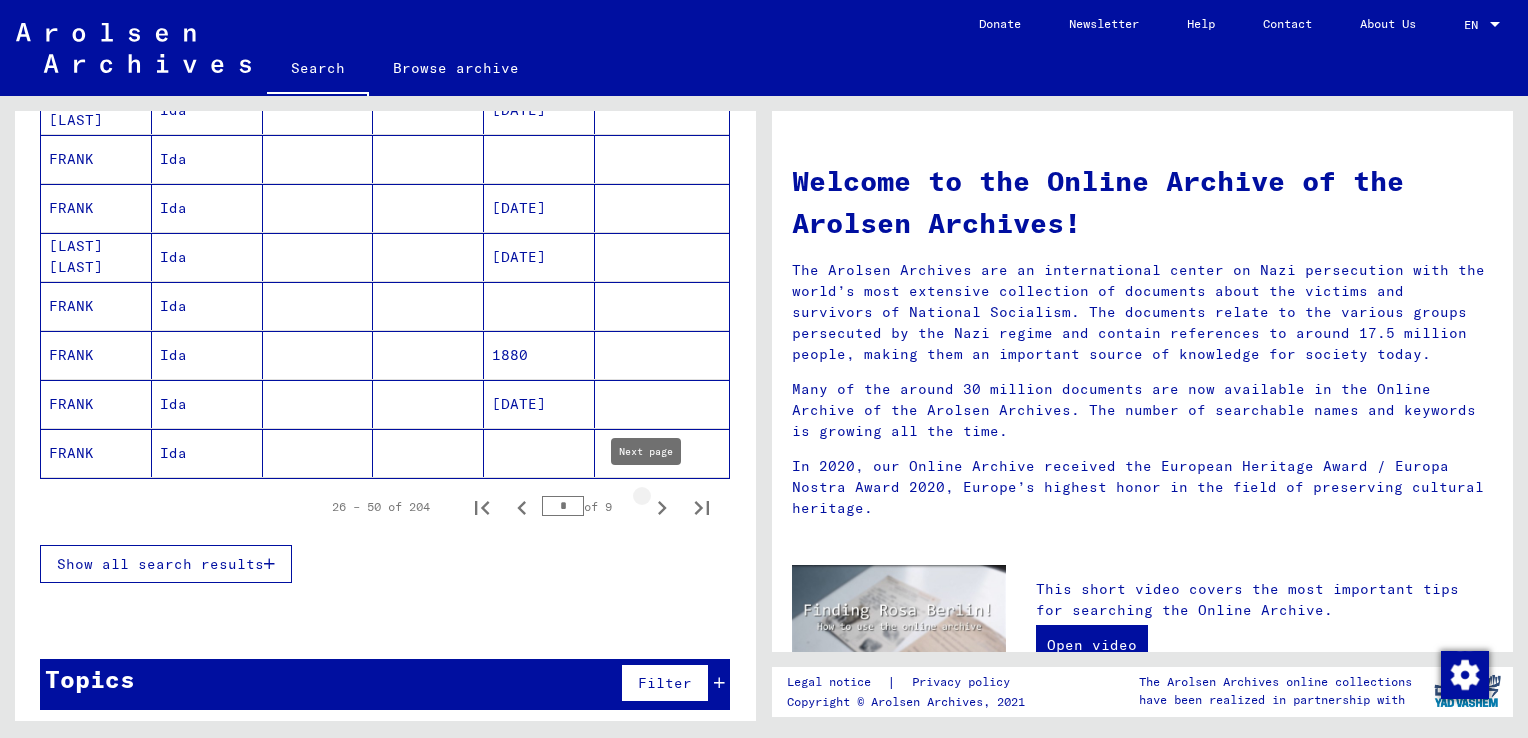 click 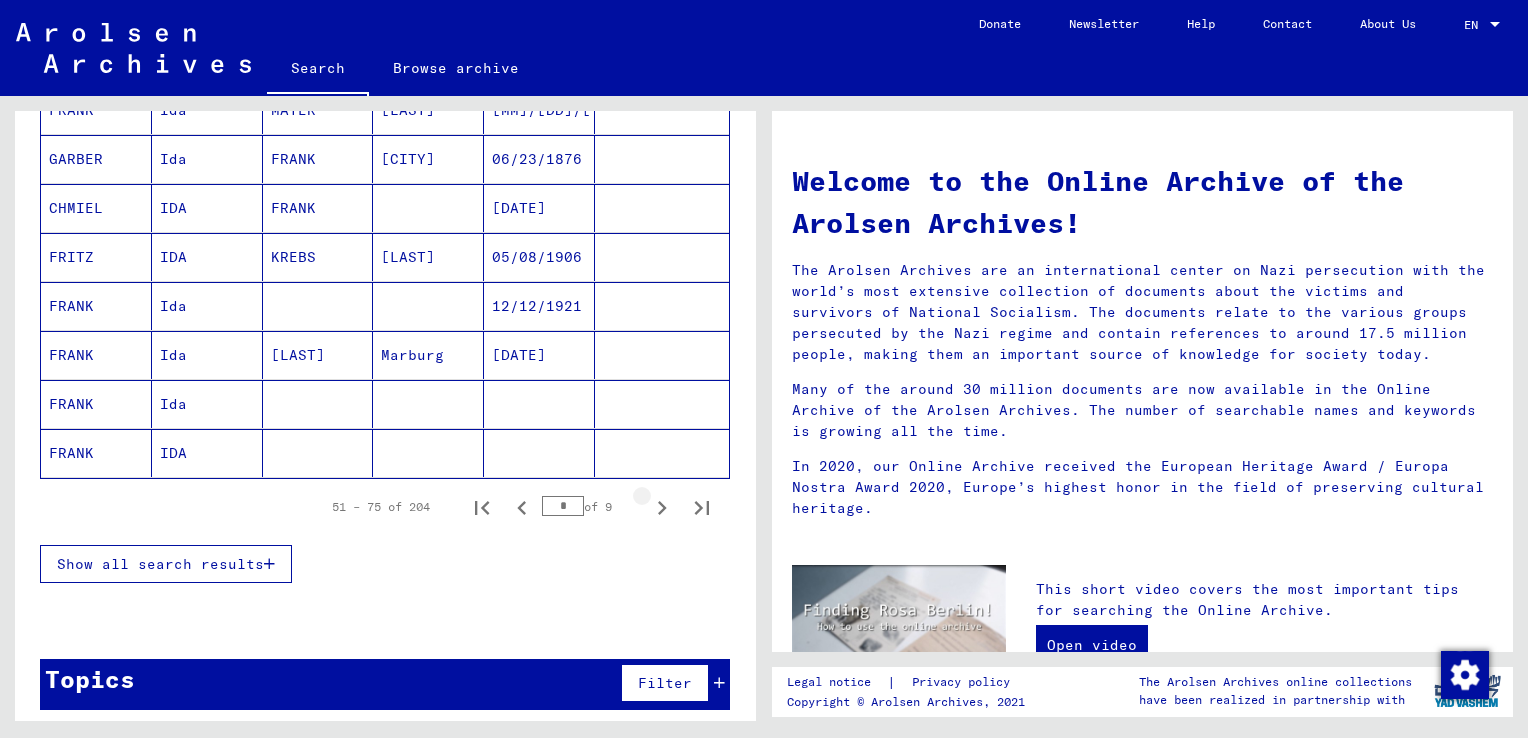 click 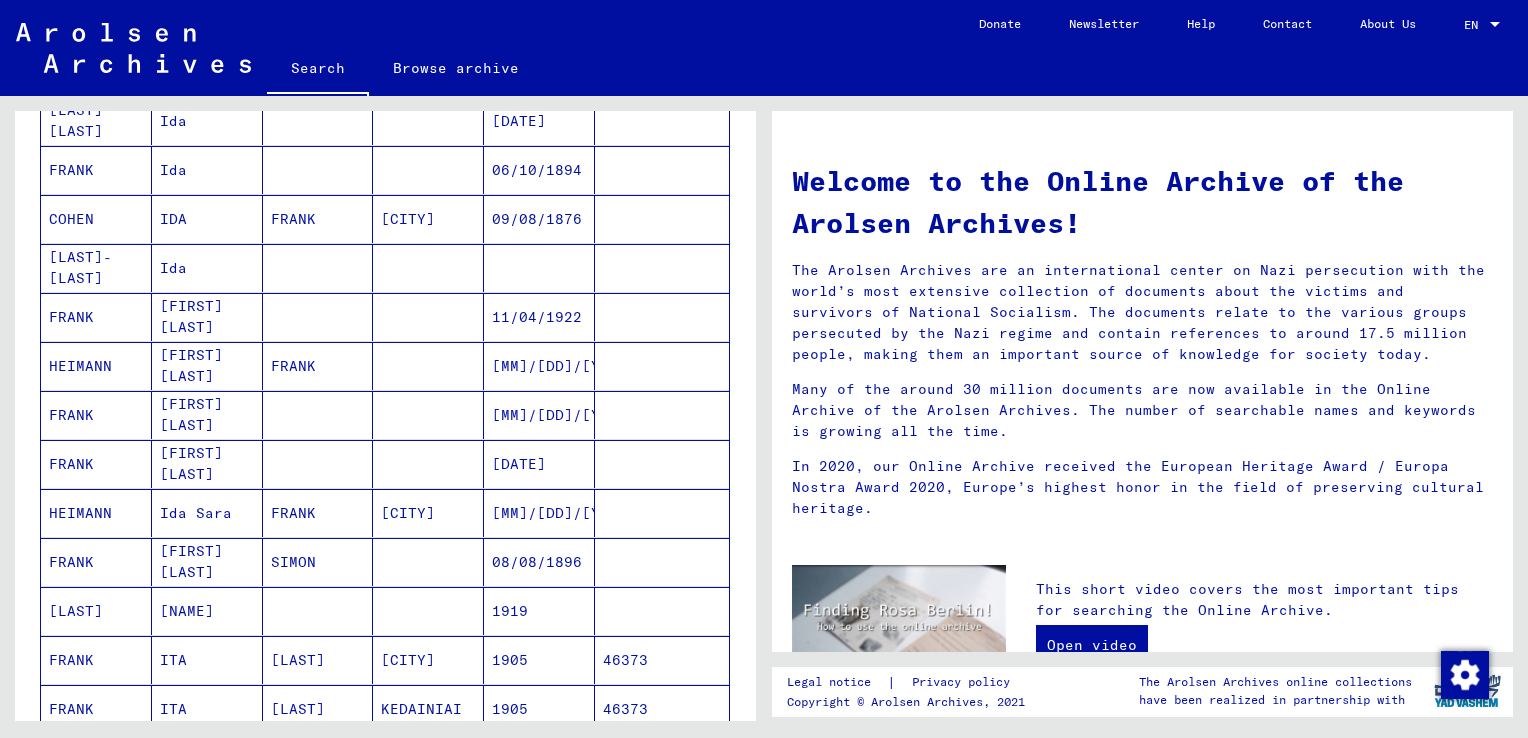 scroll, scrollTop: 852, scrollLeft: 0, axis: vertical 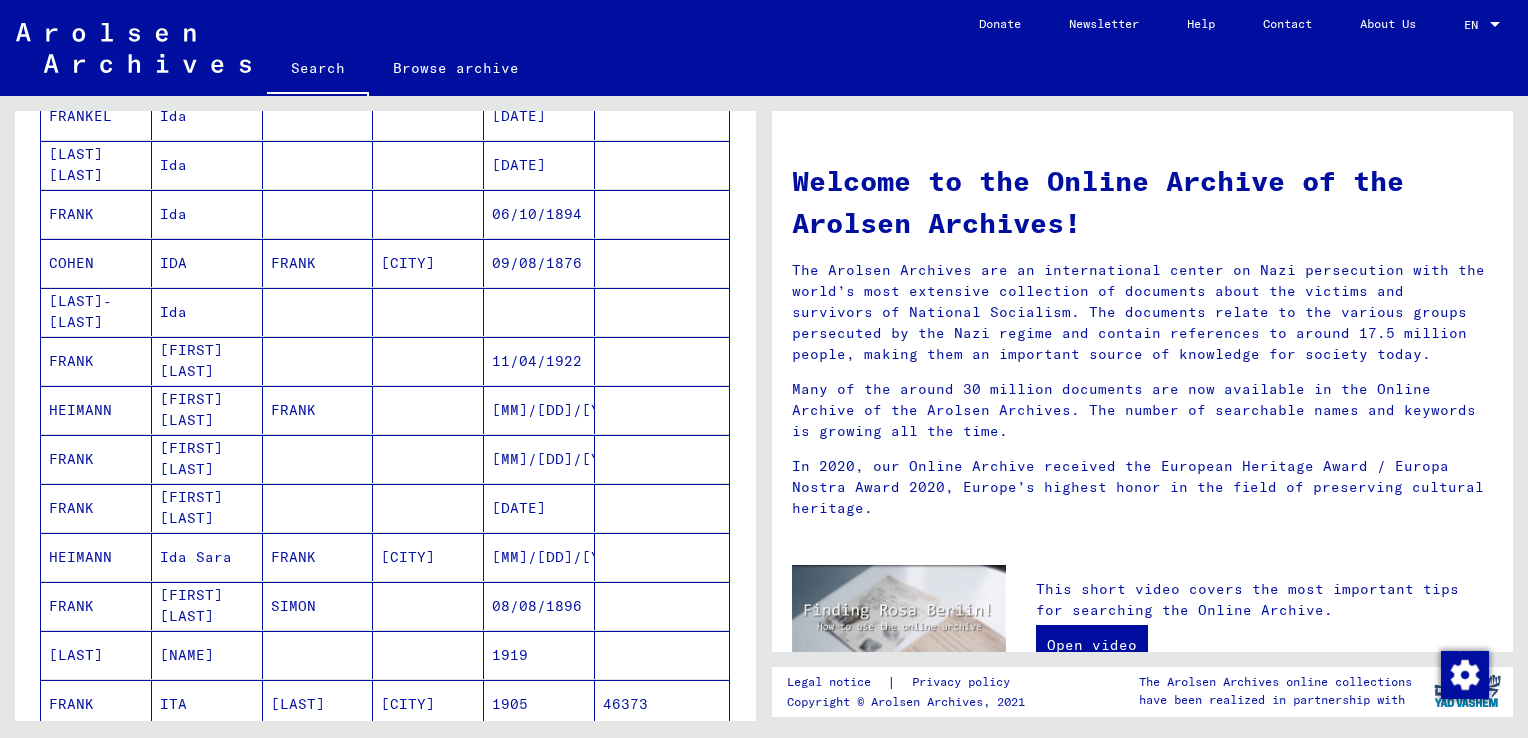 click on "11/04/1922" at bounding box center [539, 410] 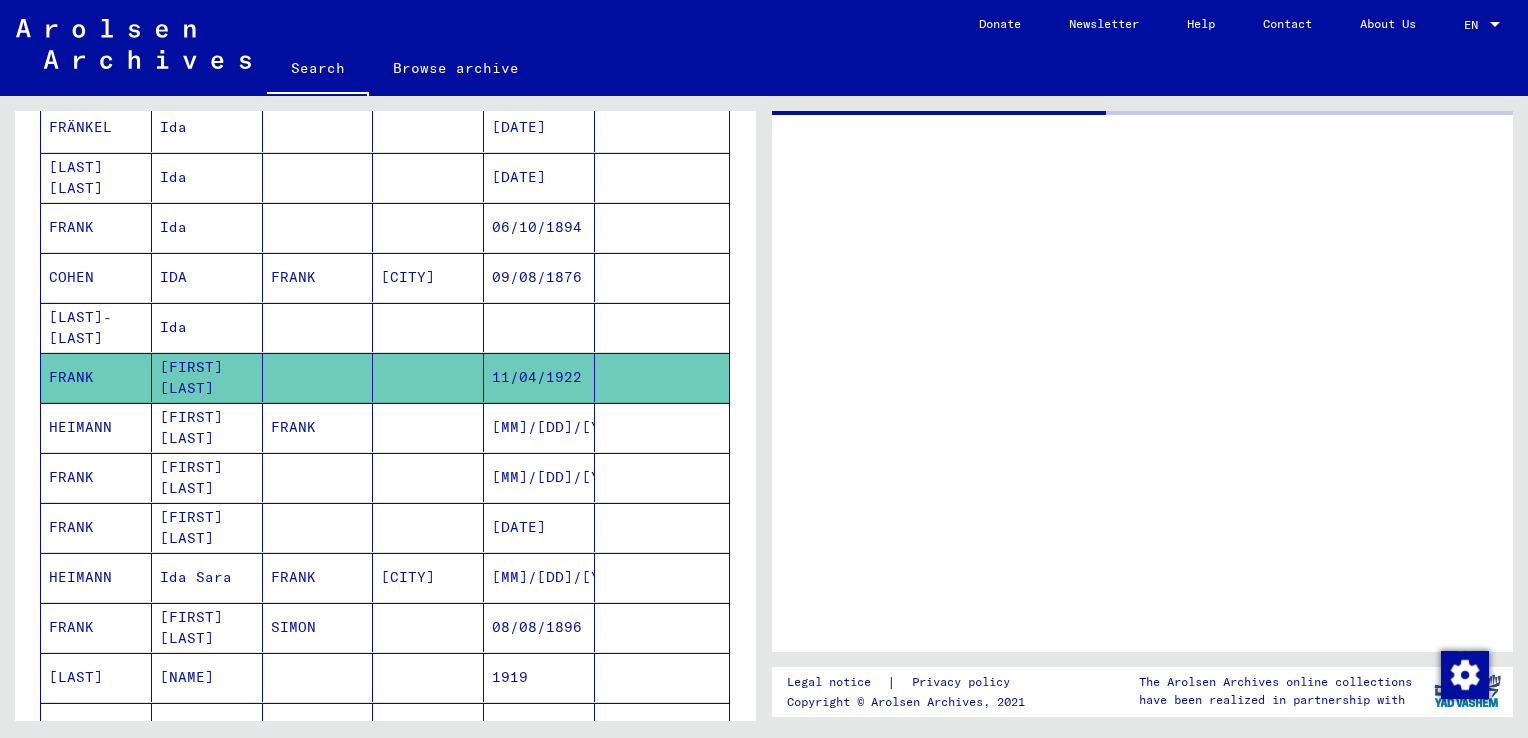 scroll, scrollTop: 862, scrollLeft: 0, axis: vertical 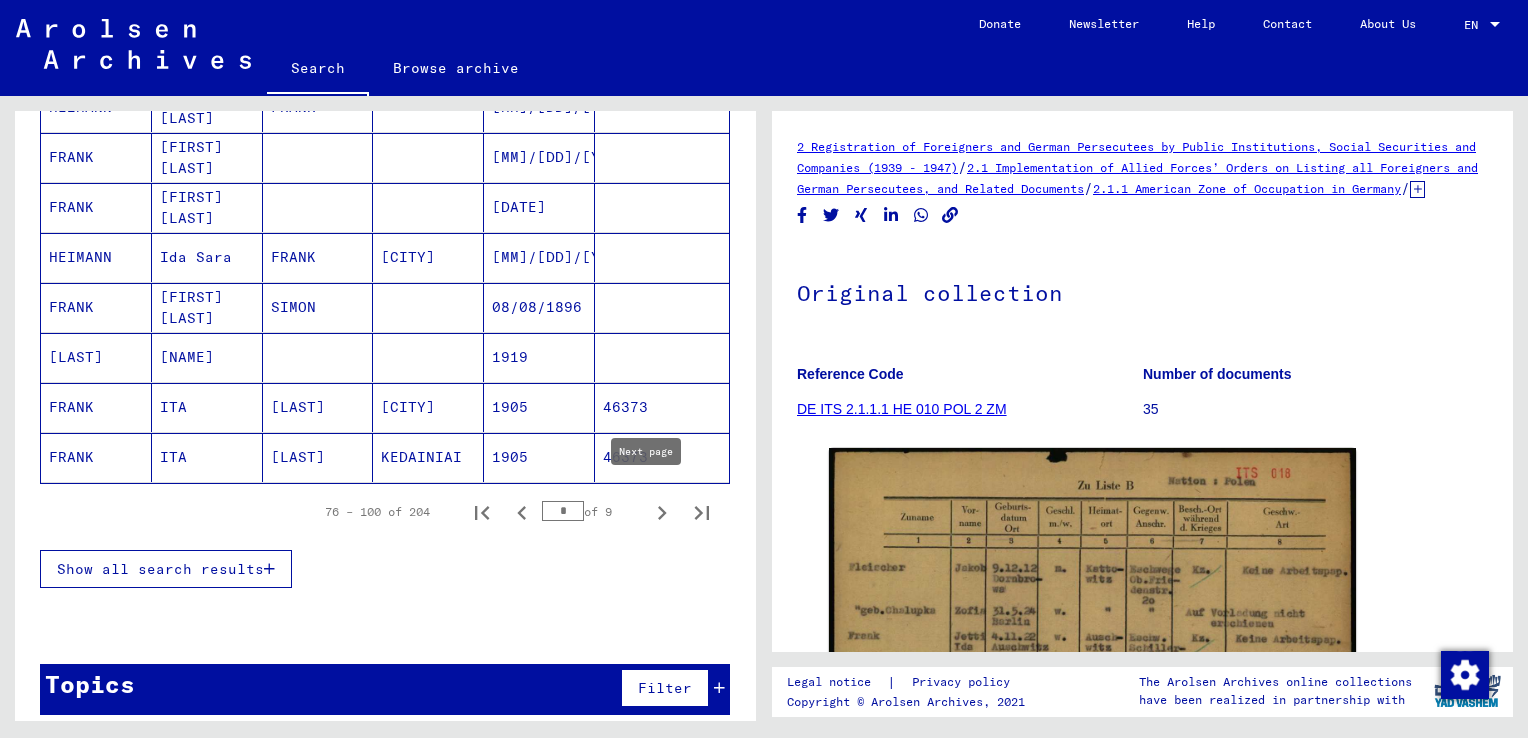 click 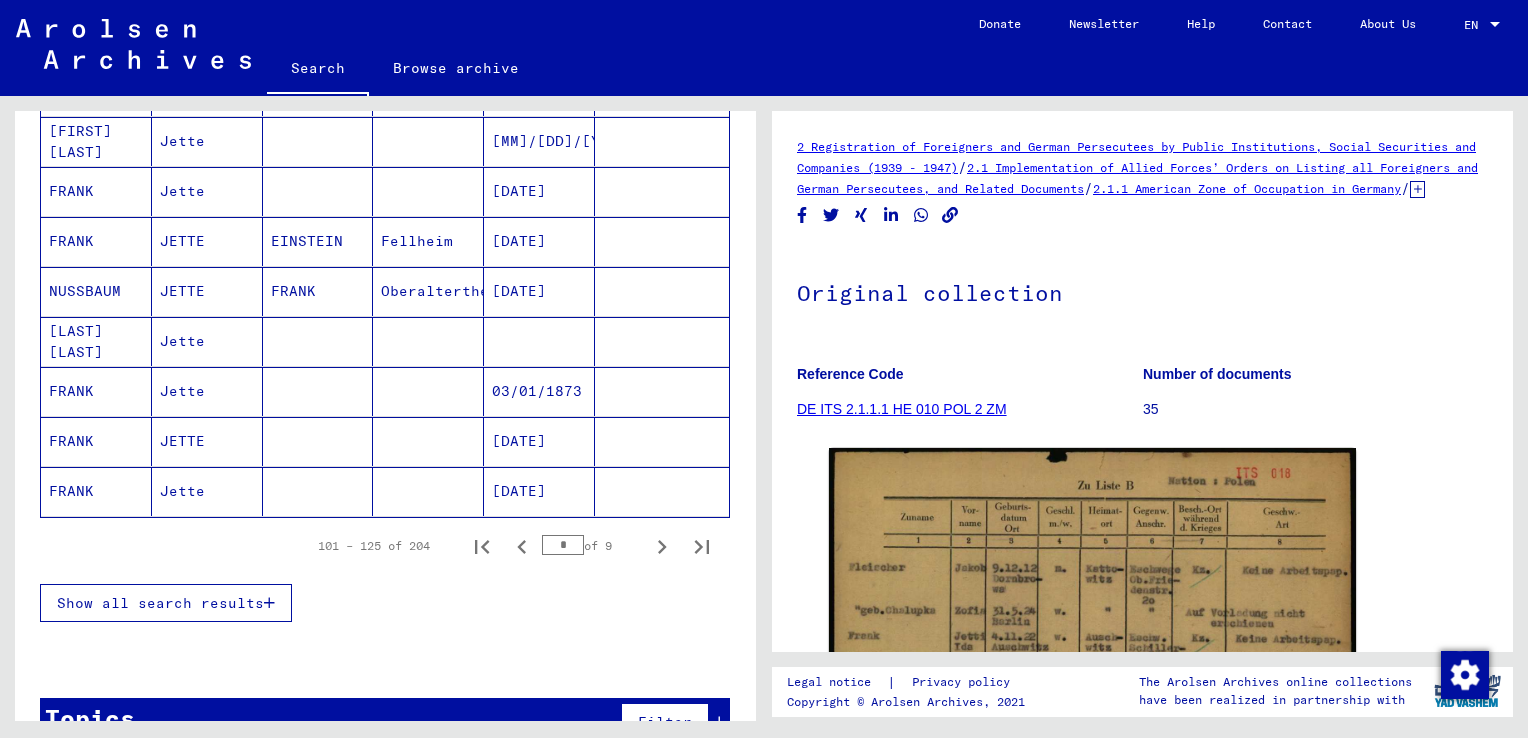 scroll, scrollTop: 1172, scrollLeft: 0, axis: vertical 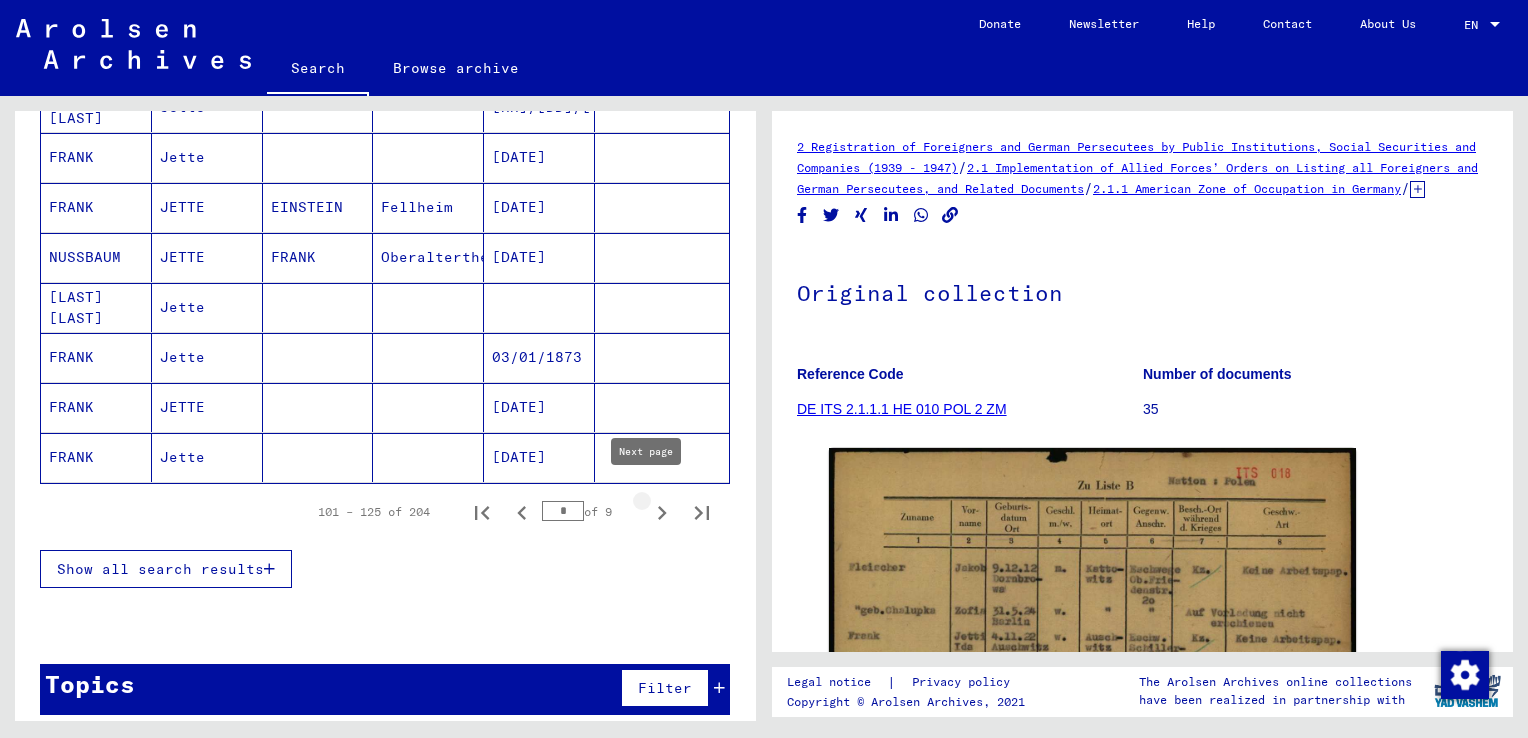 click 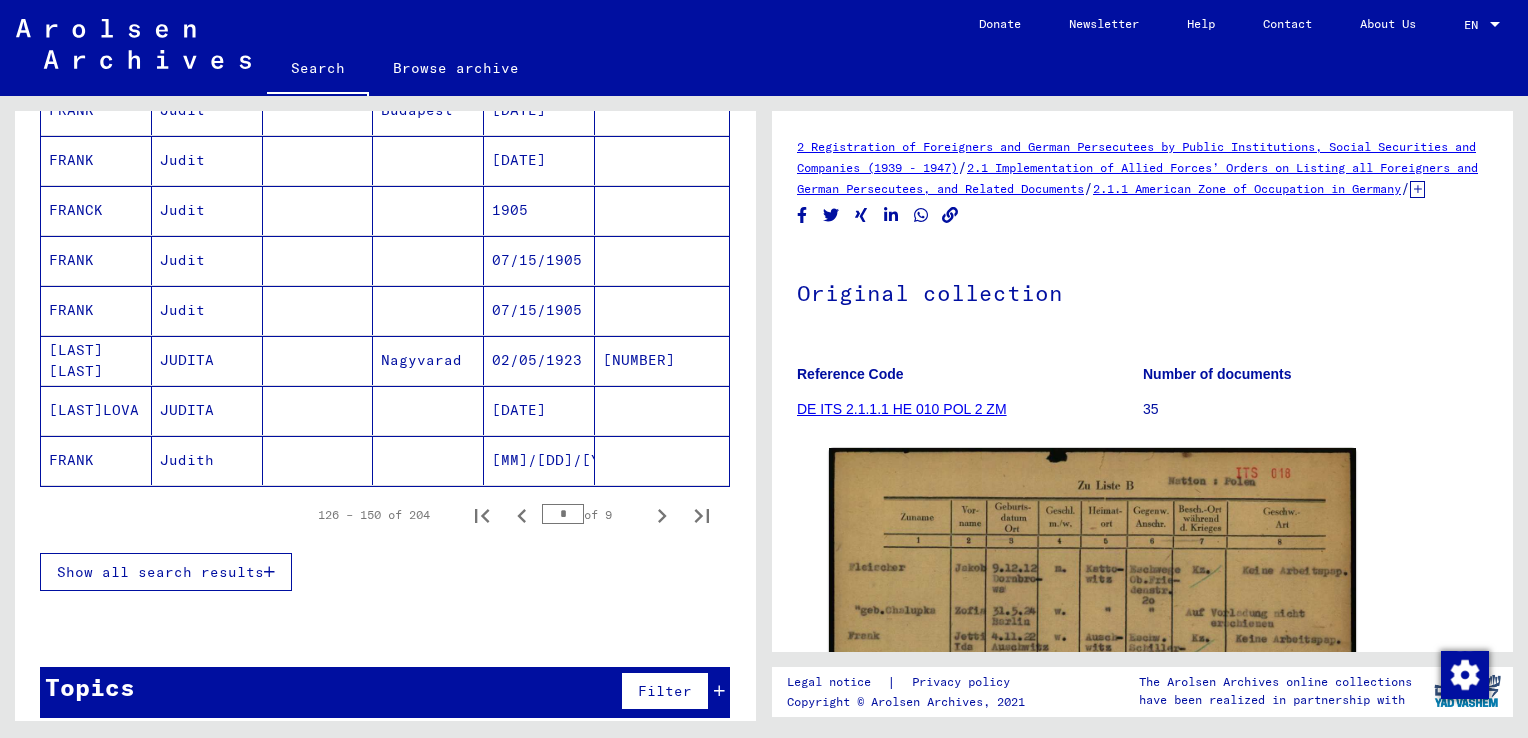 scroll, scrollTop: 1172, scrollLeft: 0, axis: vertical 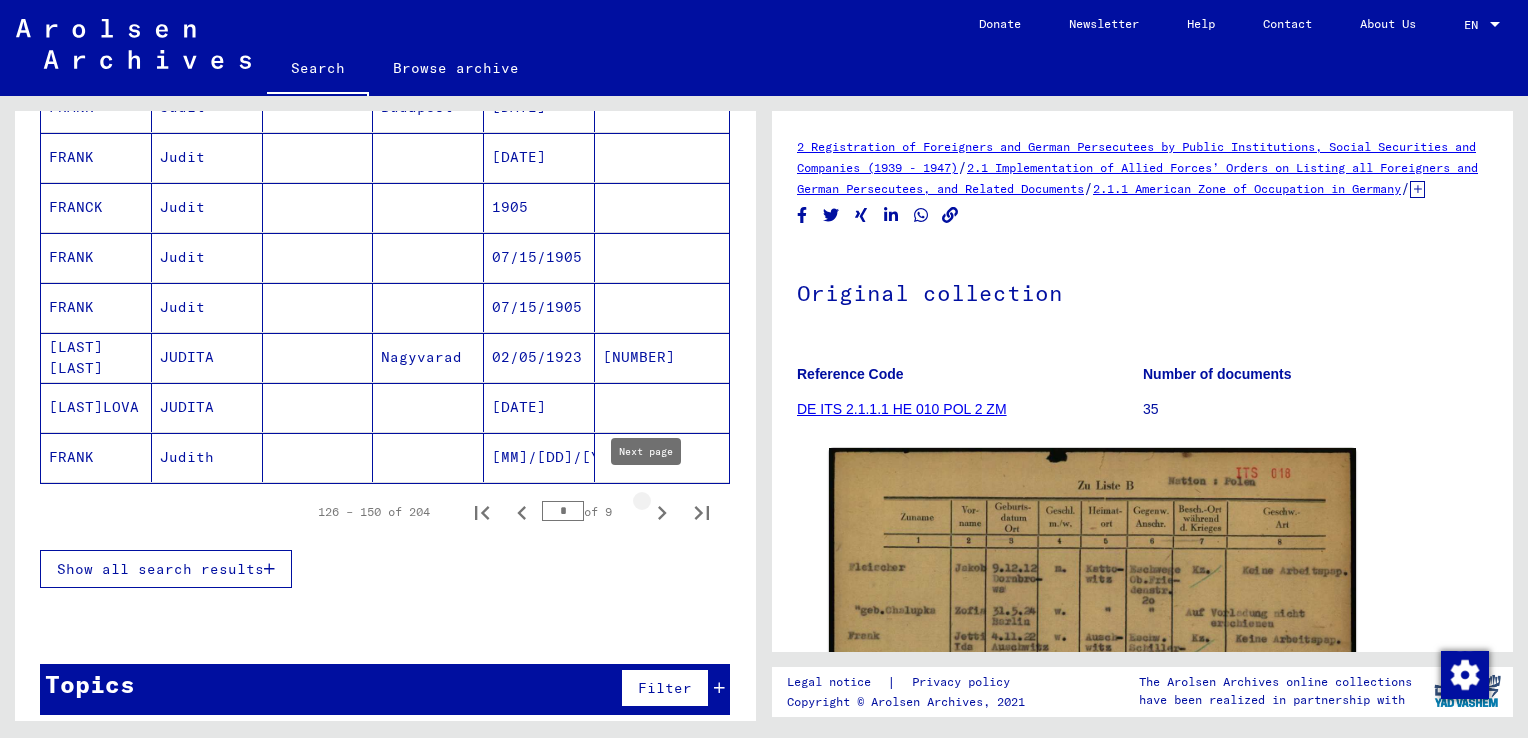 click 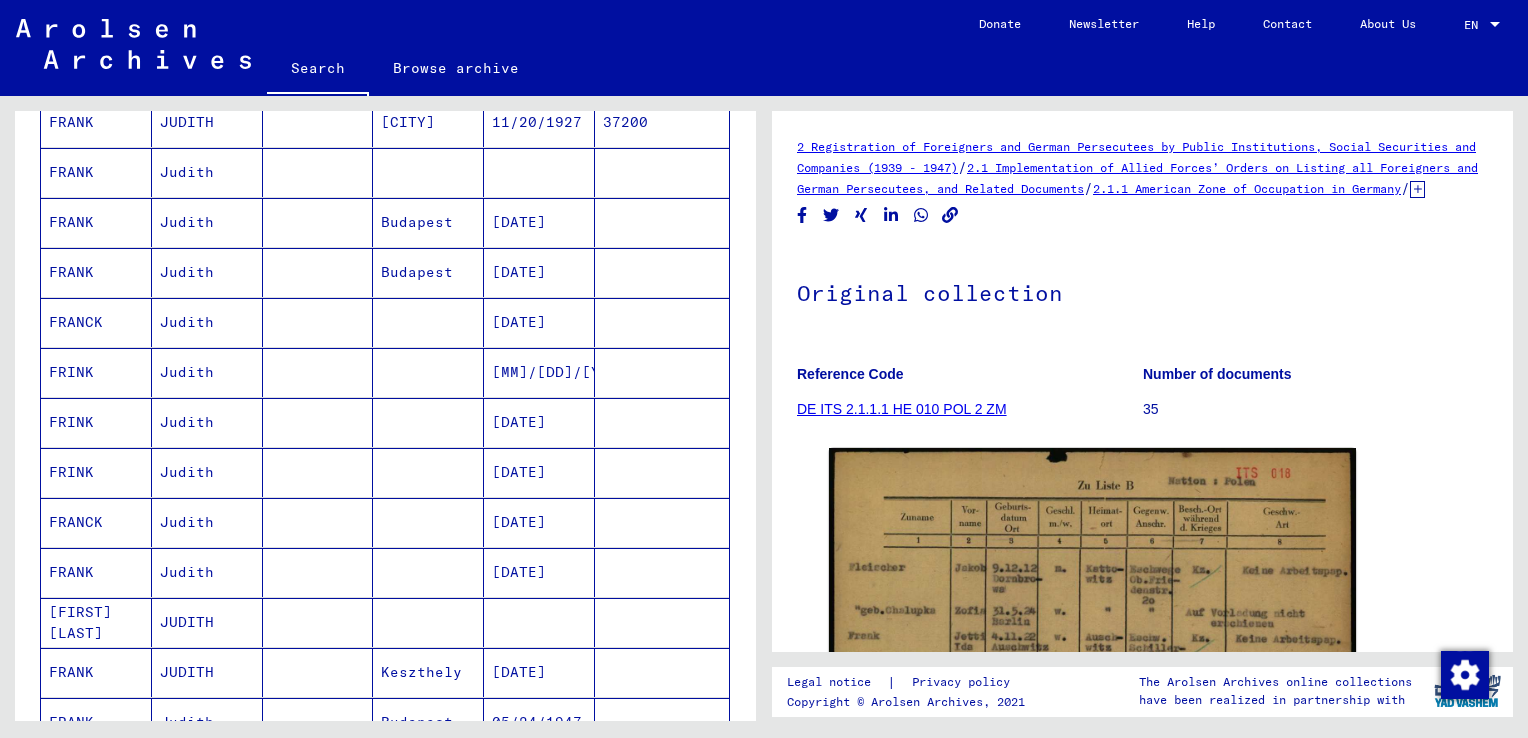 scroll, scrollTop: 572, scrollLeft: 0, axis: vertical 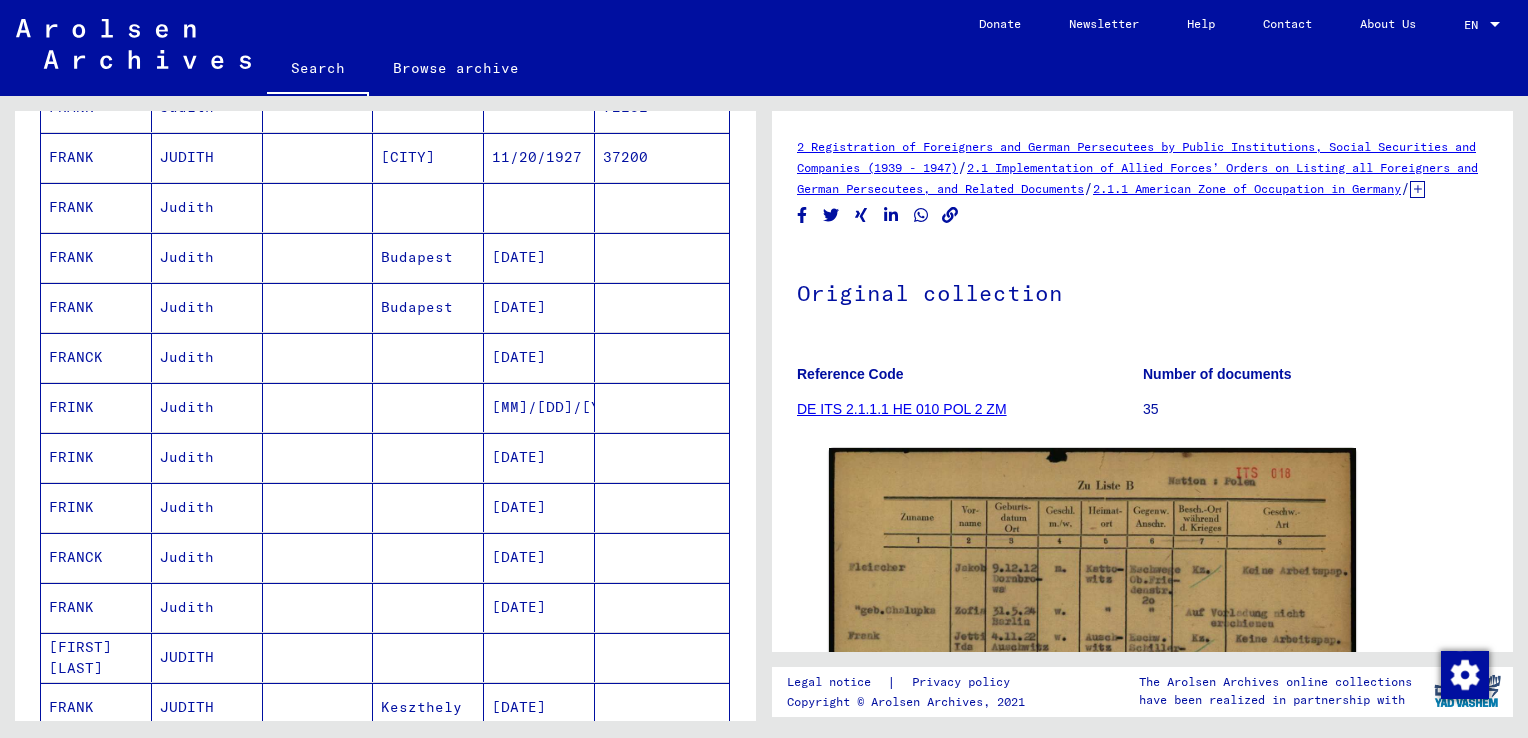 click on "11/20/1927" at bounding box center [539, 207] 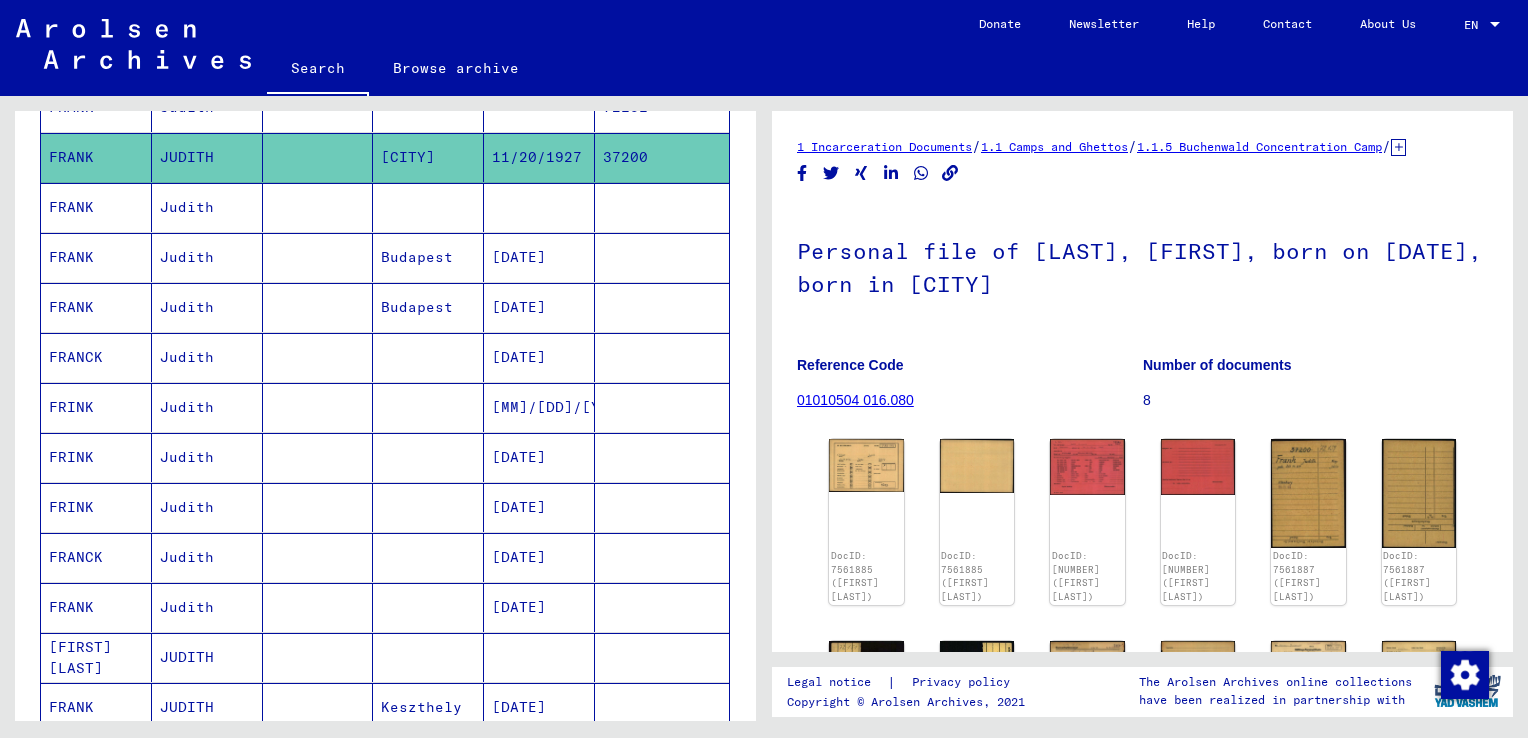 scroll, scrollTop: 0, scrollLeft: 0, axis: both 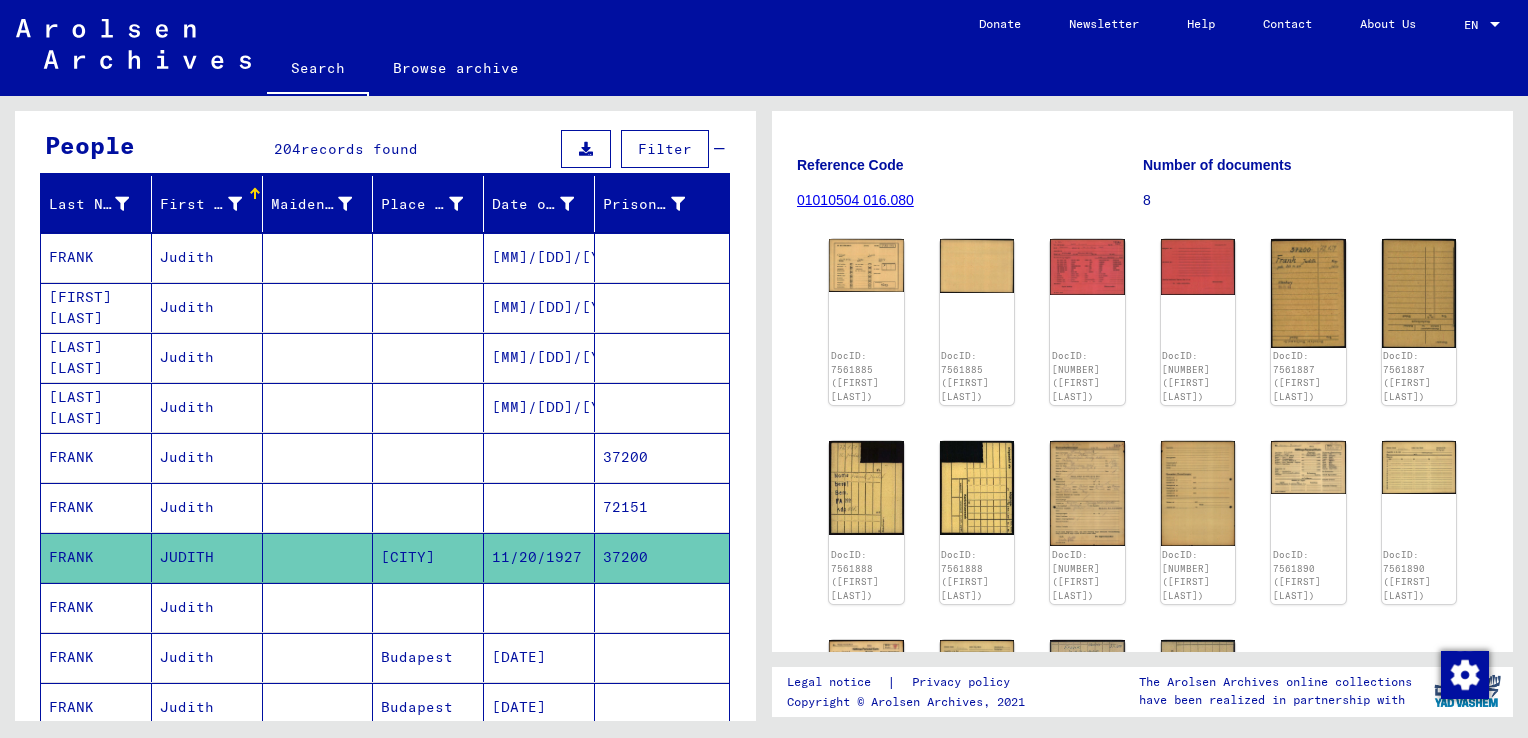 click on "Judith" at bounding box center [207, 307] 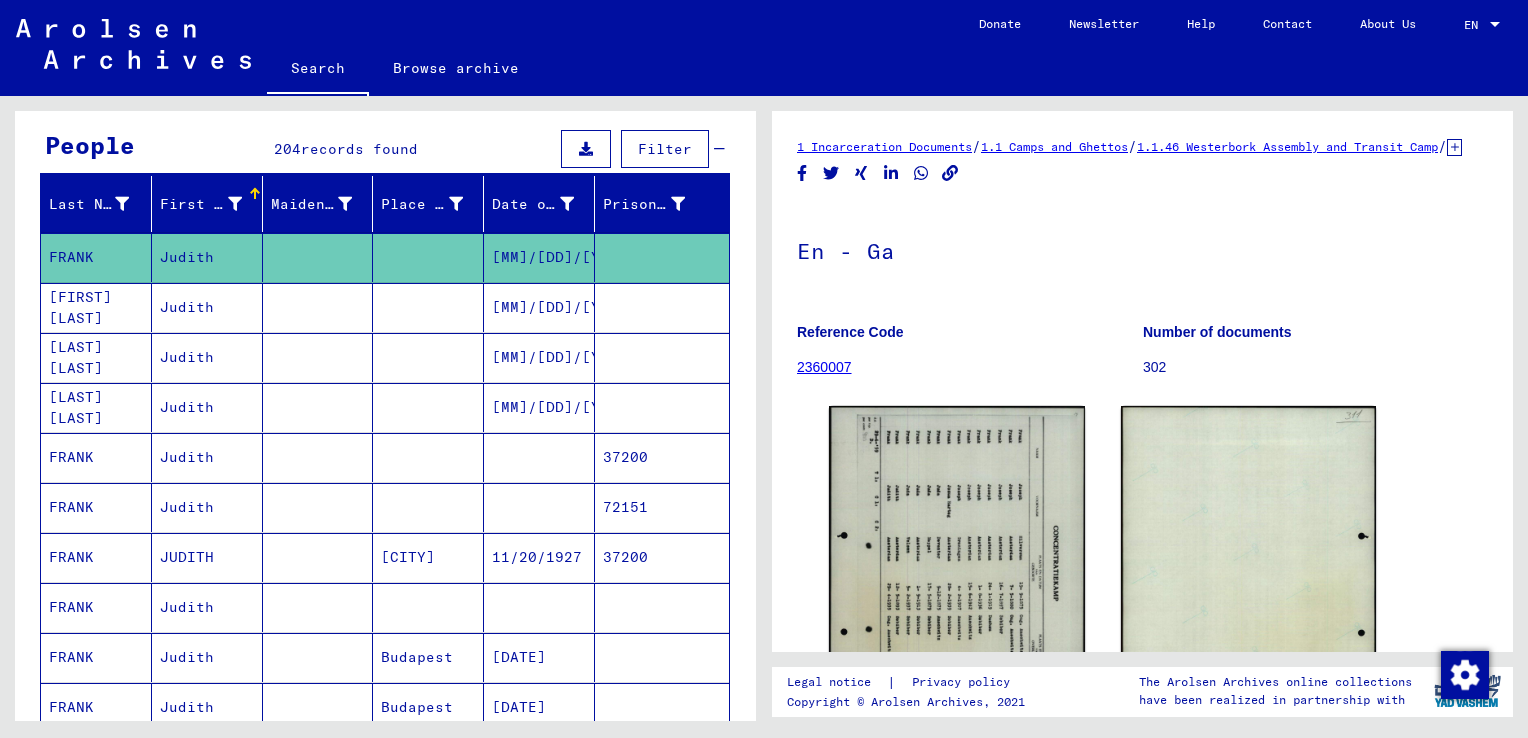 scroll, scrollTop: 0, scrollLeft: 0, axis: both 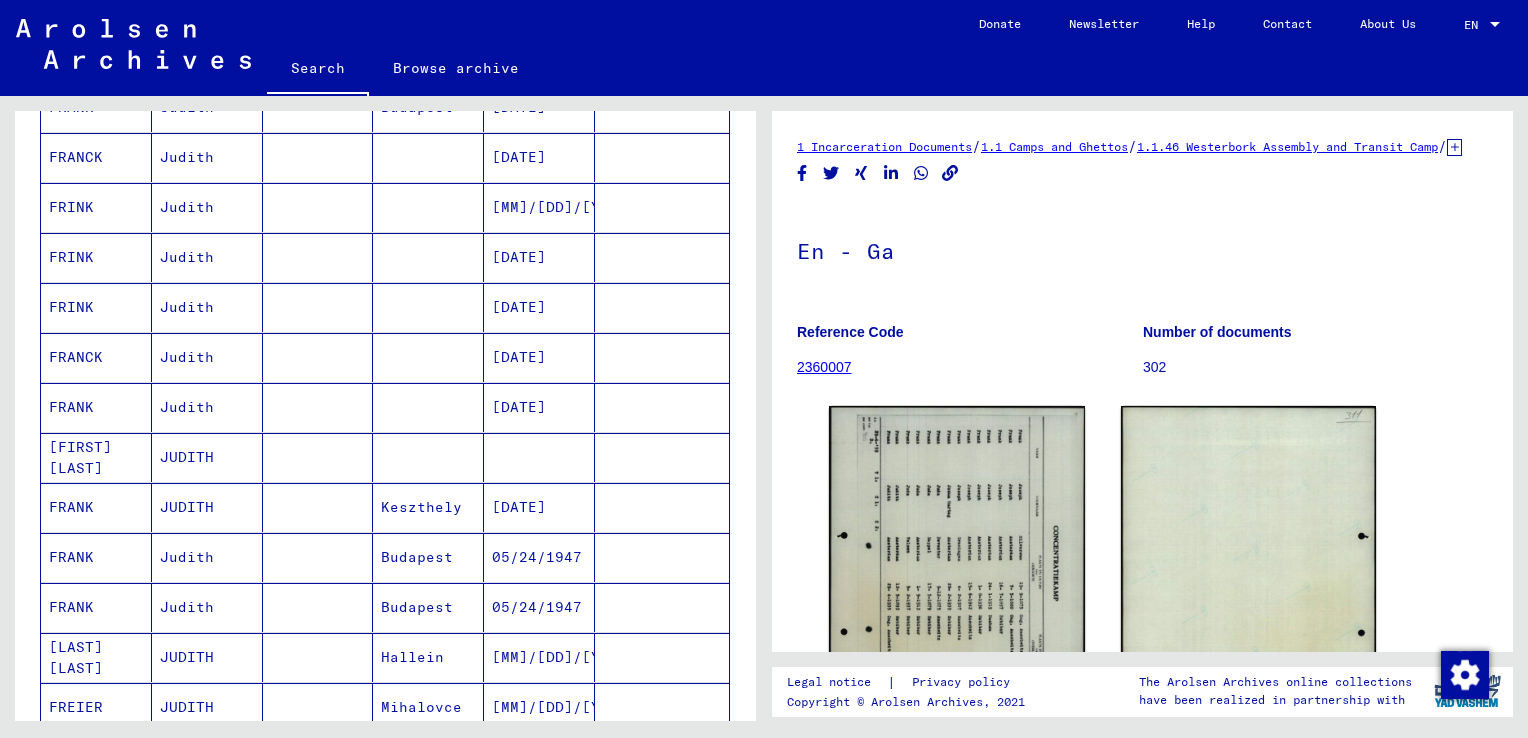 click on "[DATE]" at bounding box center [539, 557] 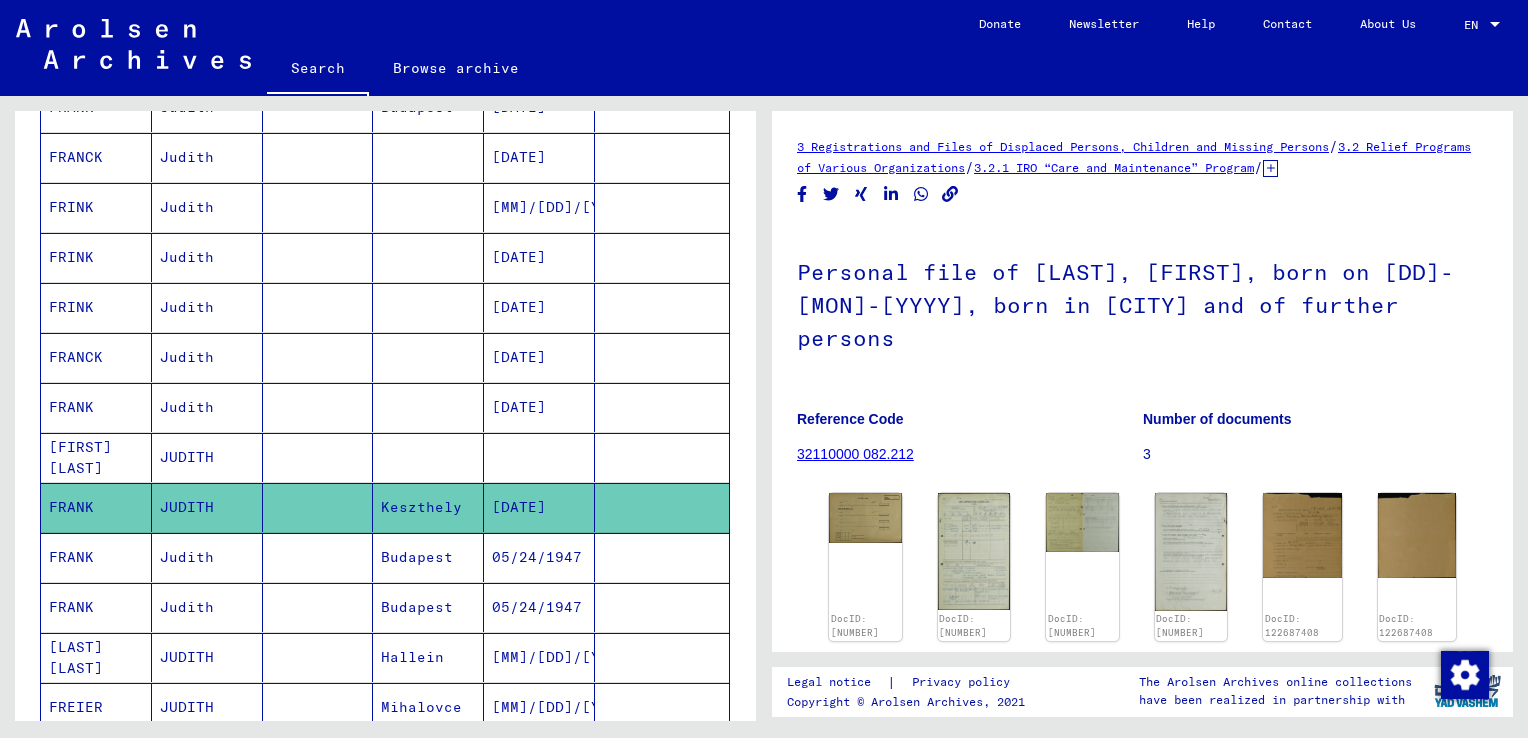 scroll, scrollTop: 0, scrollLeft: 0, axis: both 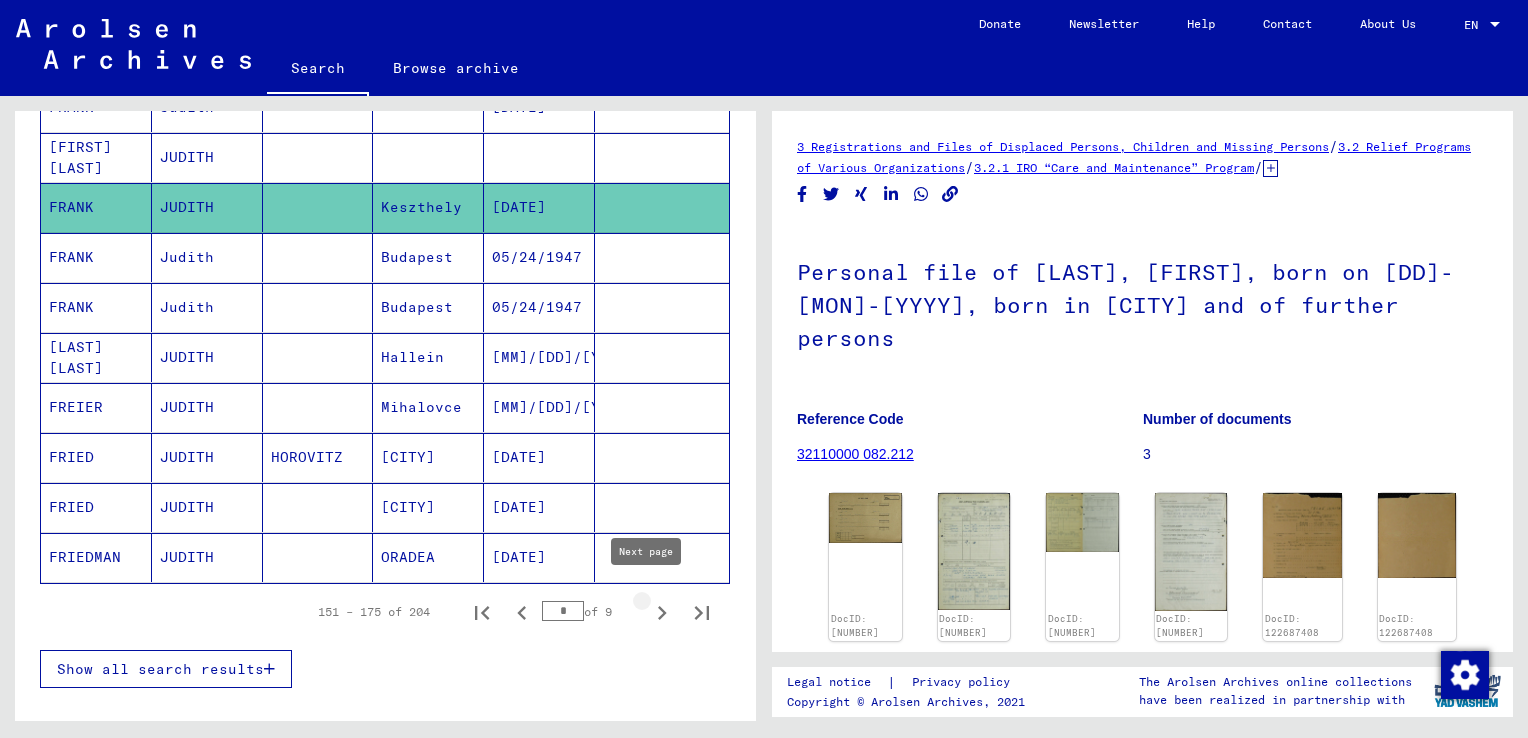 click 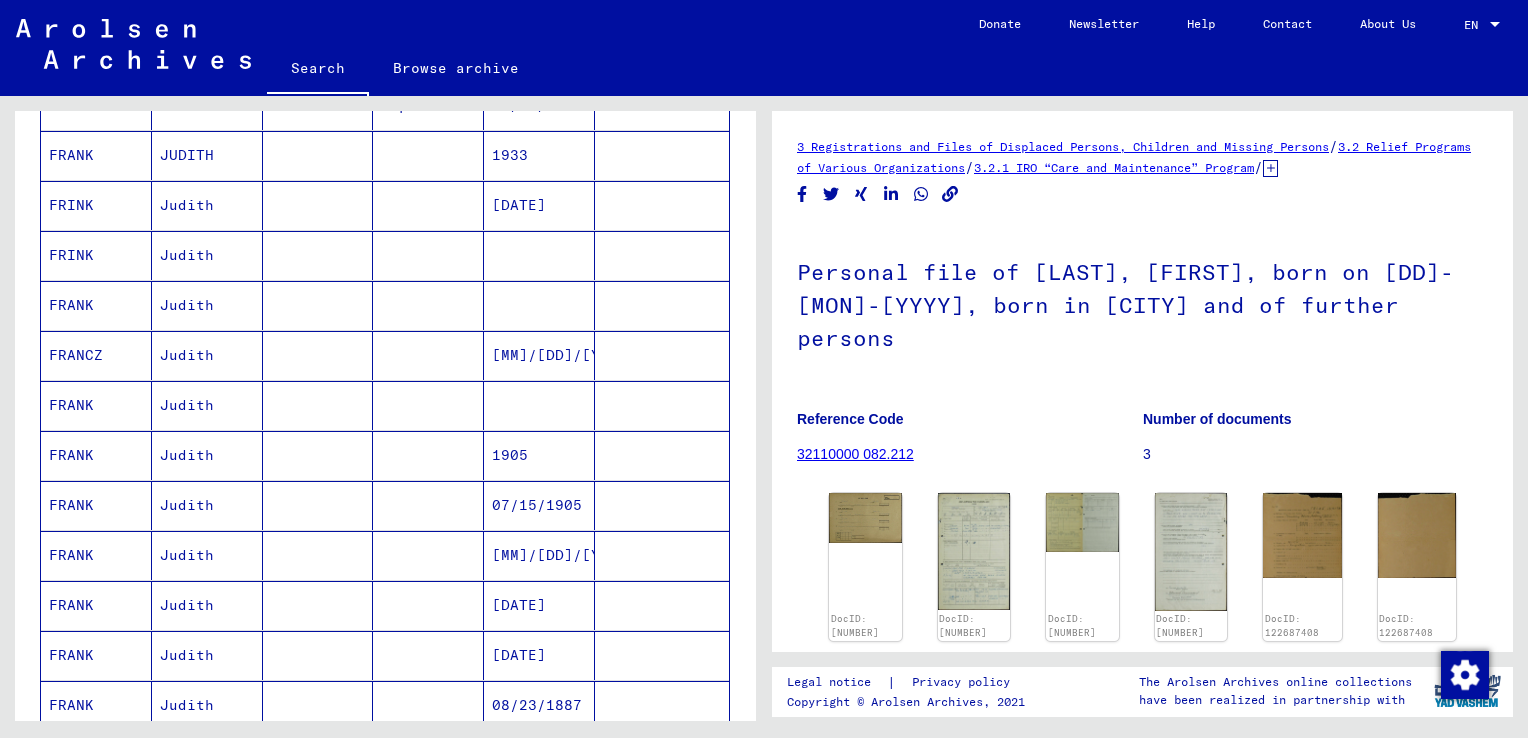 scroll, scrollTop: 572, scrollLeft: 0, axis: vertical 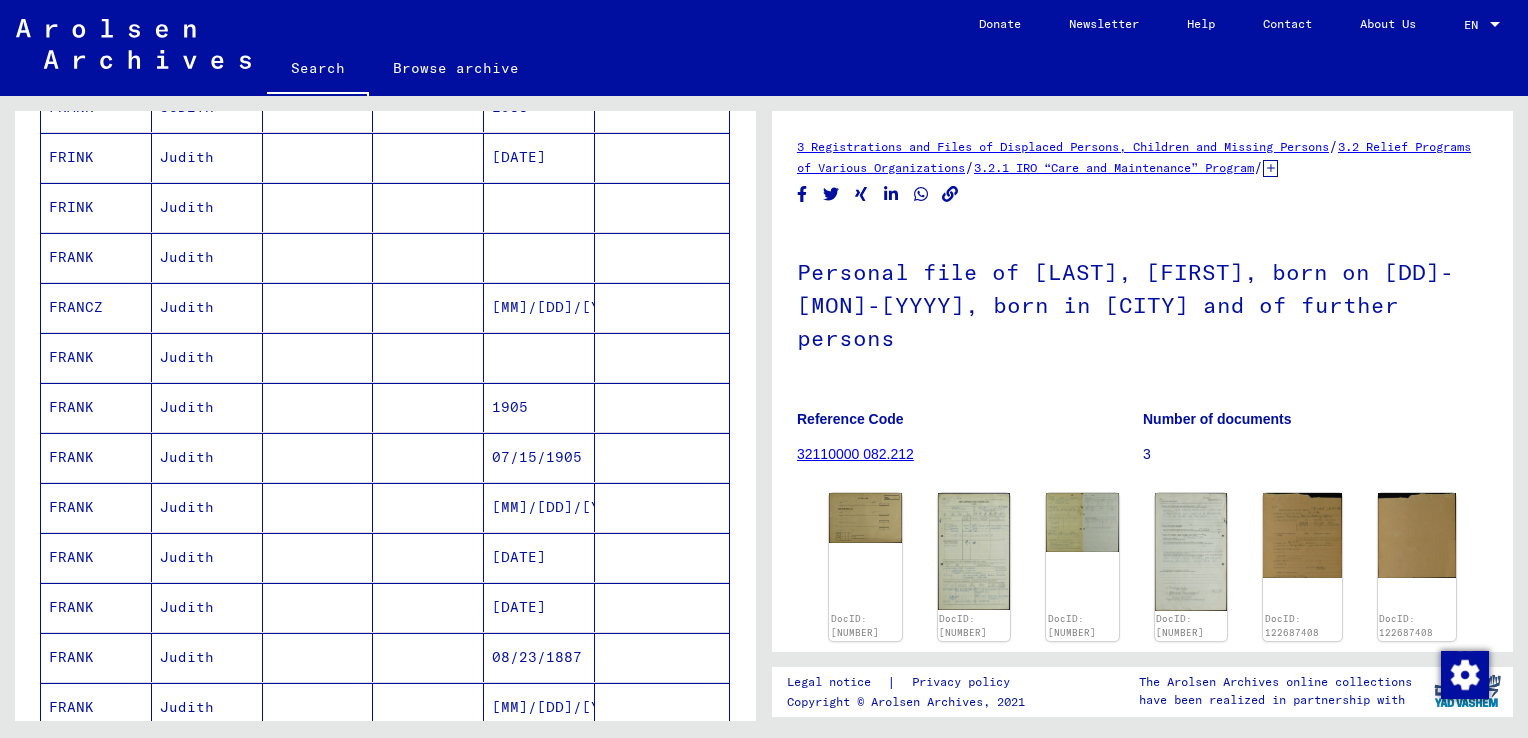 click on "1905" at bounding box center (539, 457) 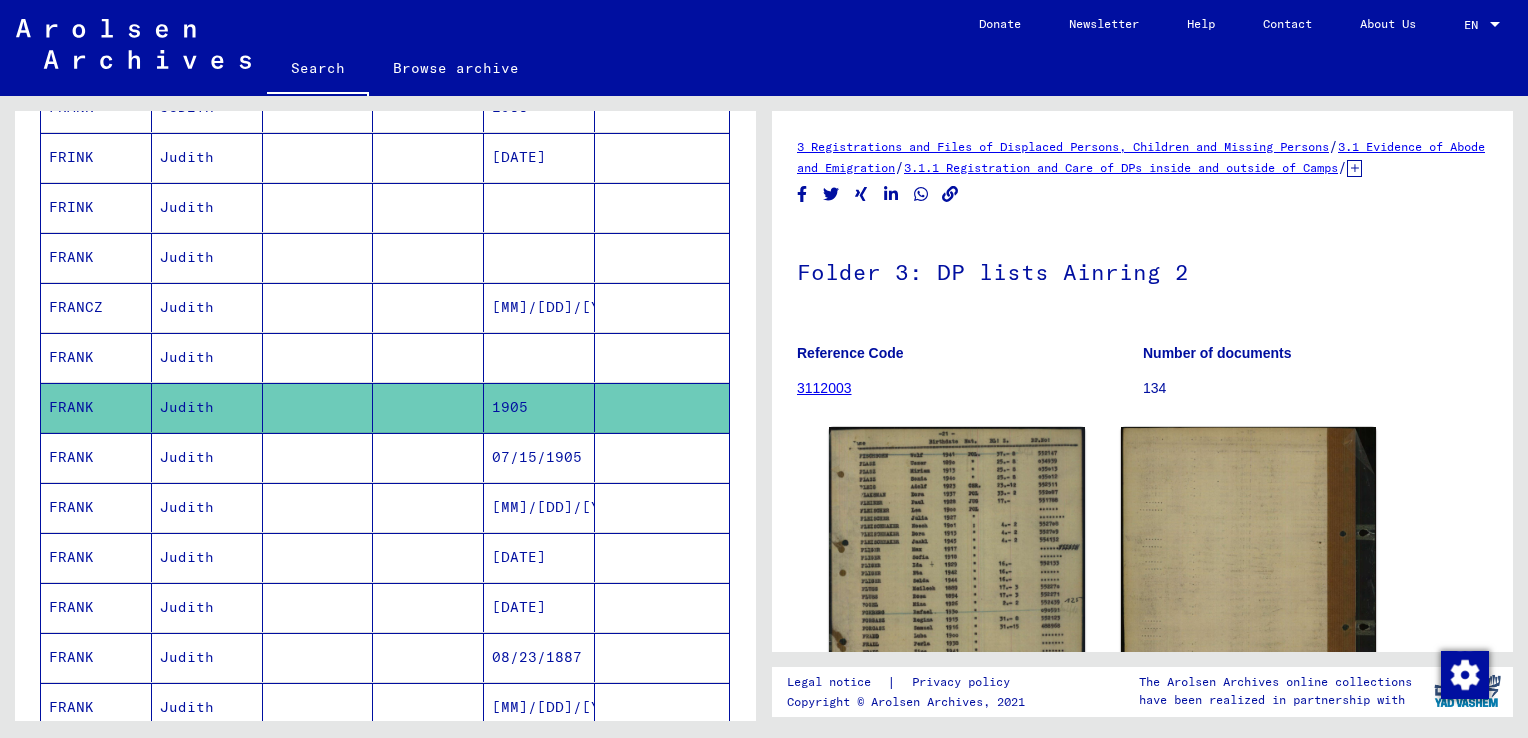 scroll, scrollTop: 0, scrollLeft: 0, axis: both 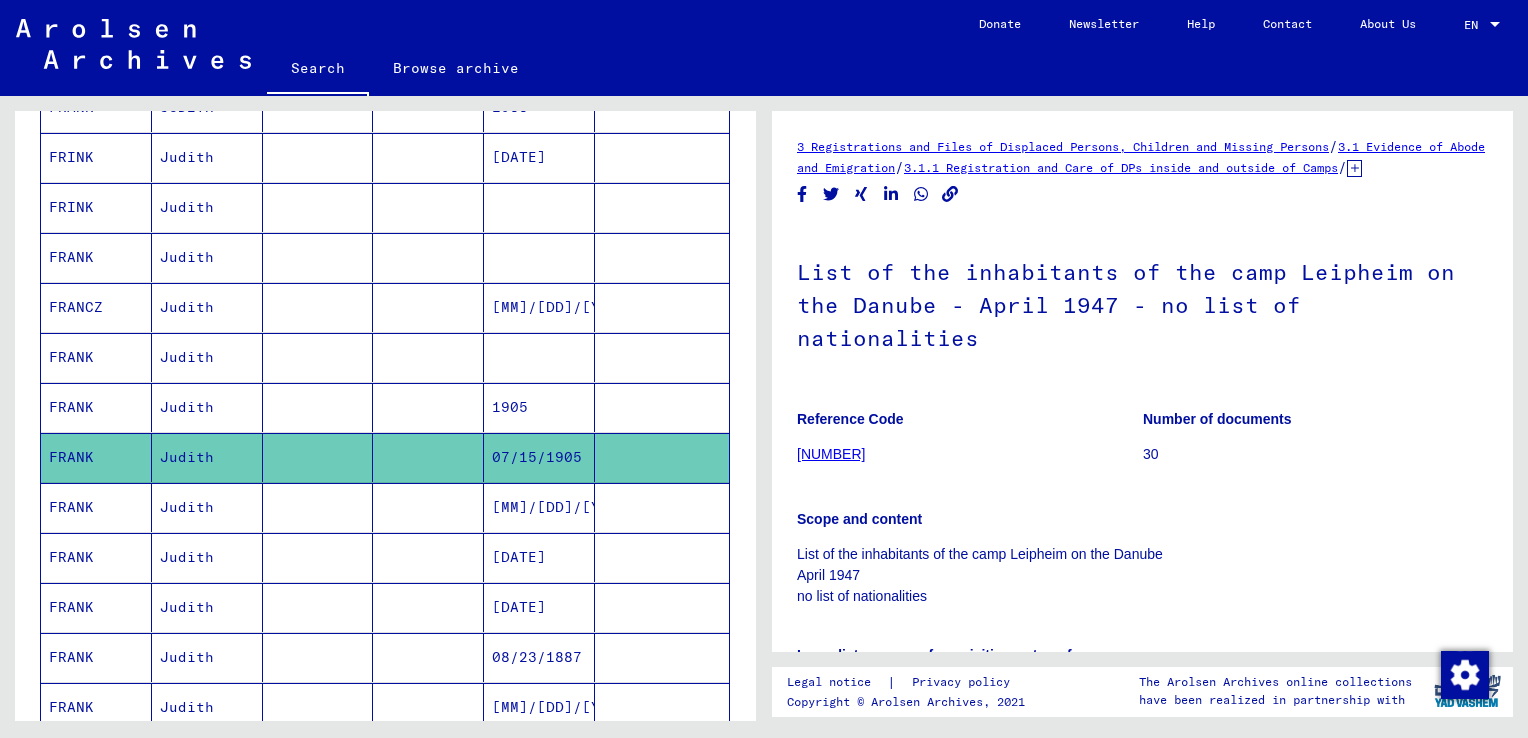 click on "[MM]/[DD]/[YYYY]" at bounding box center [539, 557] 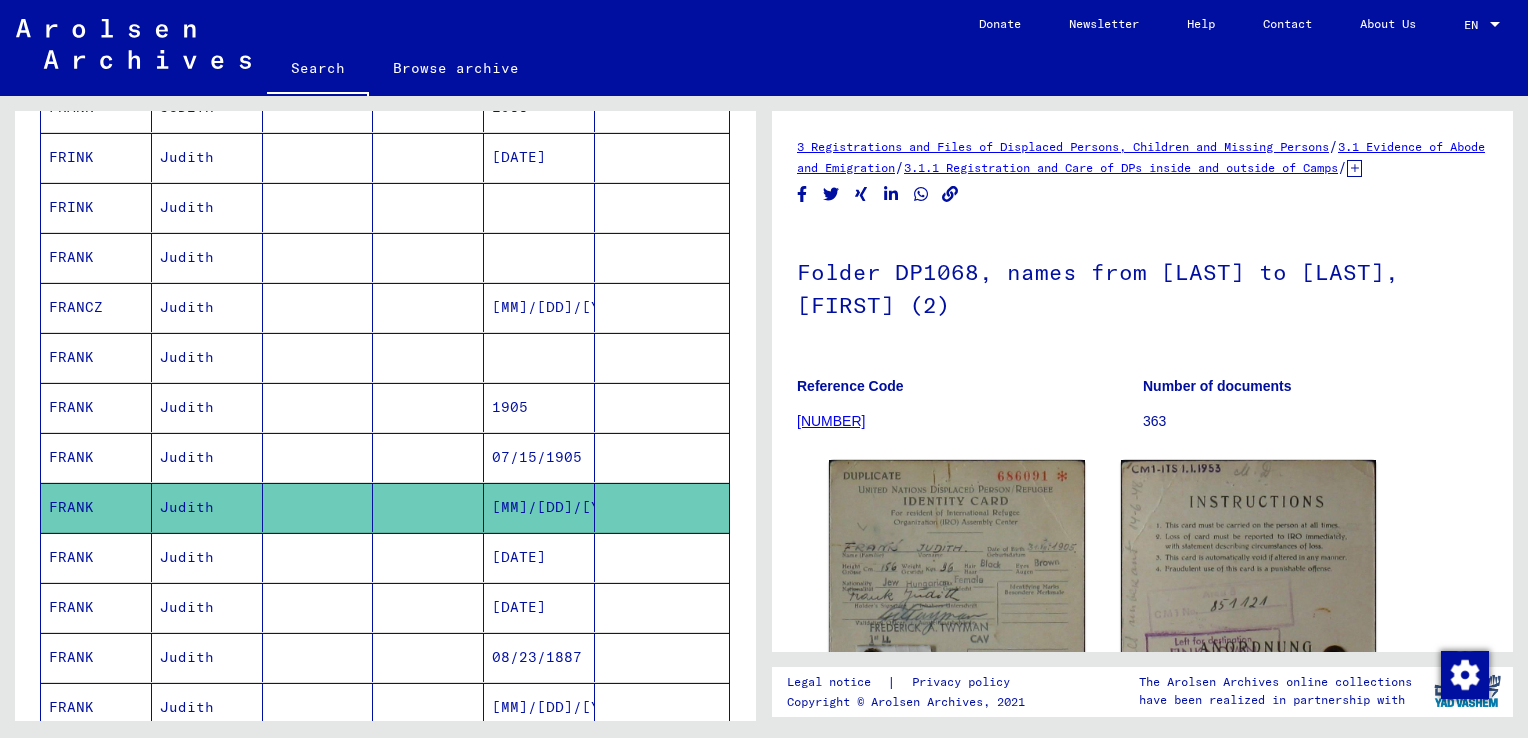 scroll, scrollTop: 0, scrollLeft: 0, axis: both 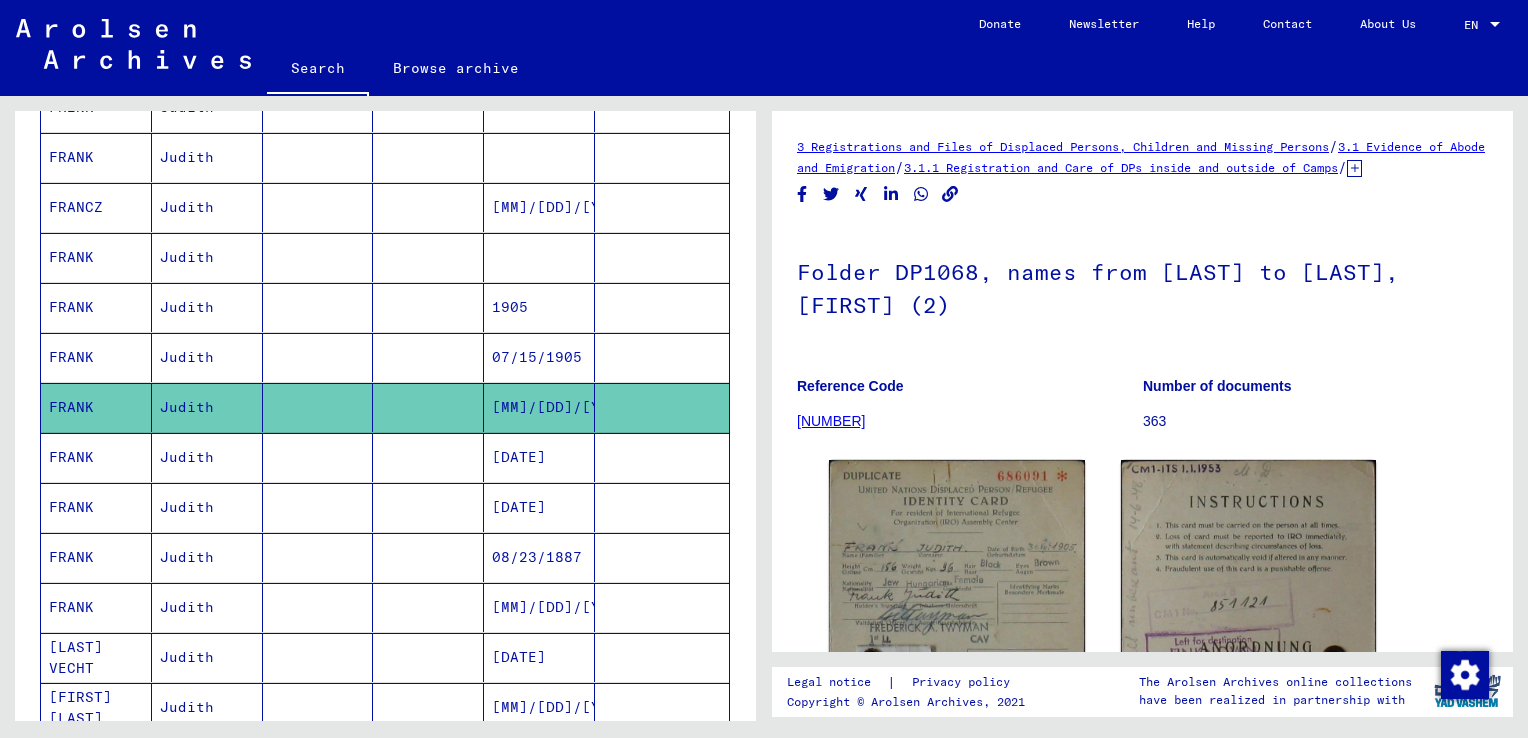 click on "[DATE]" at bounding box center (539, 507) 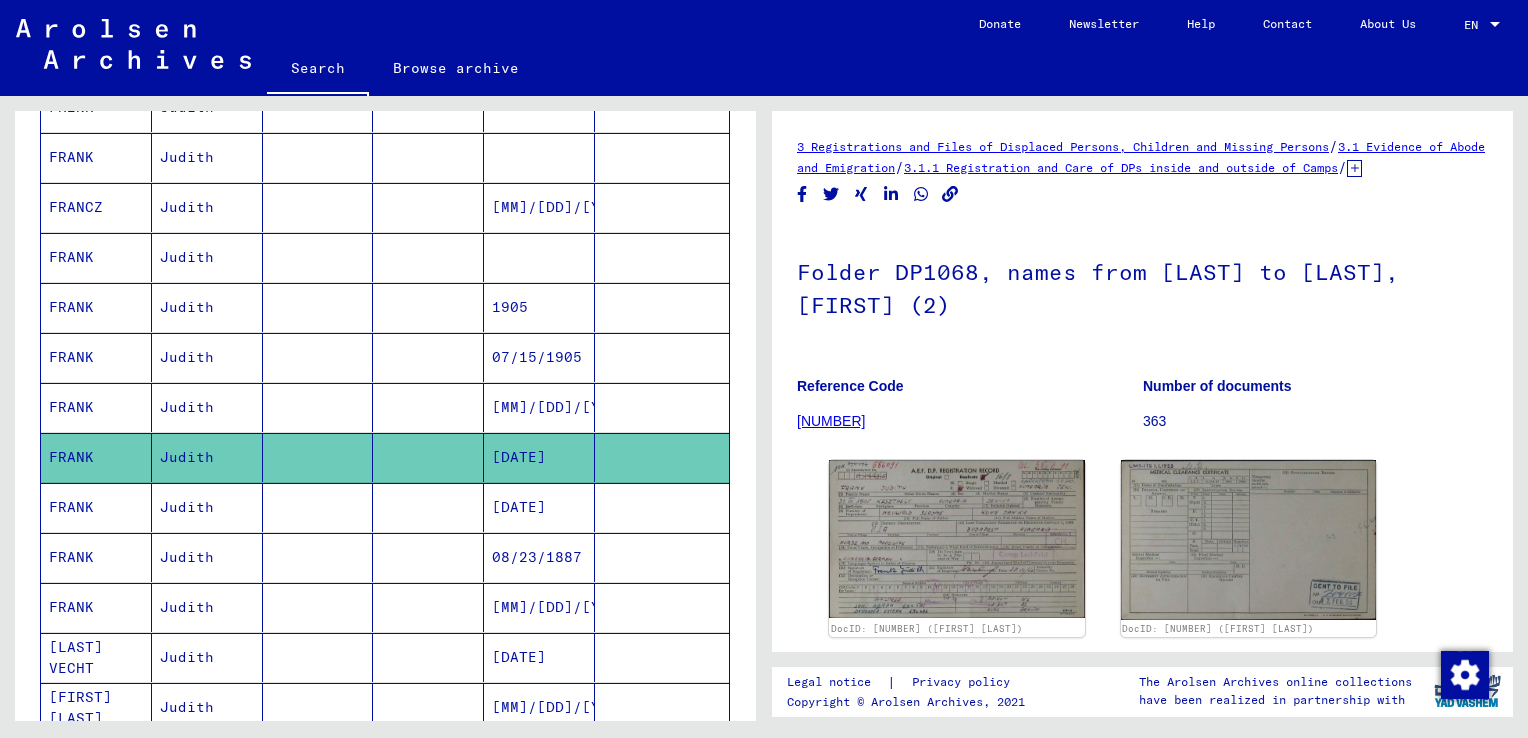 scroll, scrollTop: 0, scrollLeft: 0, axis: both 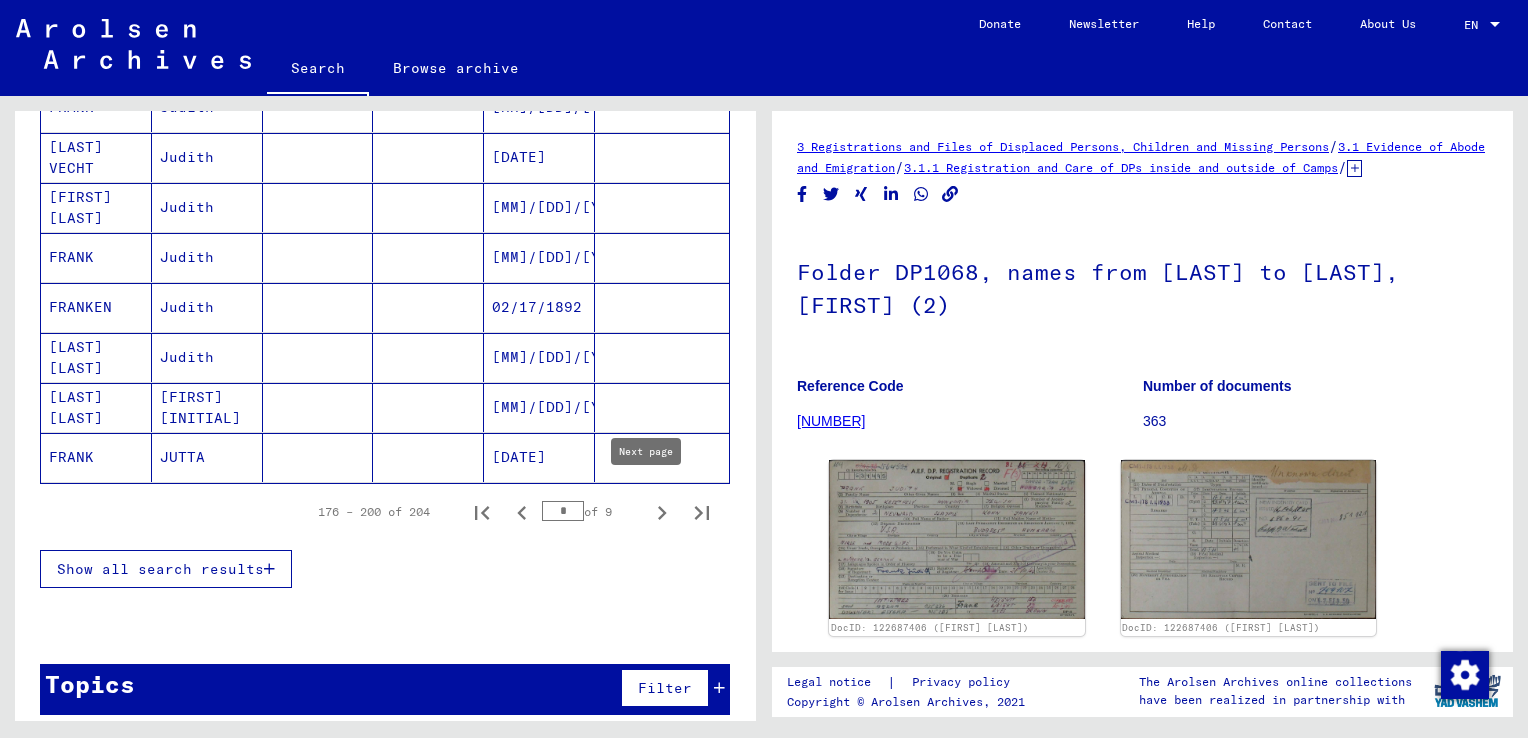 click 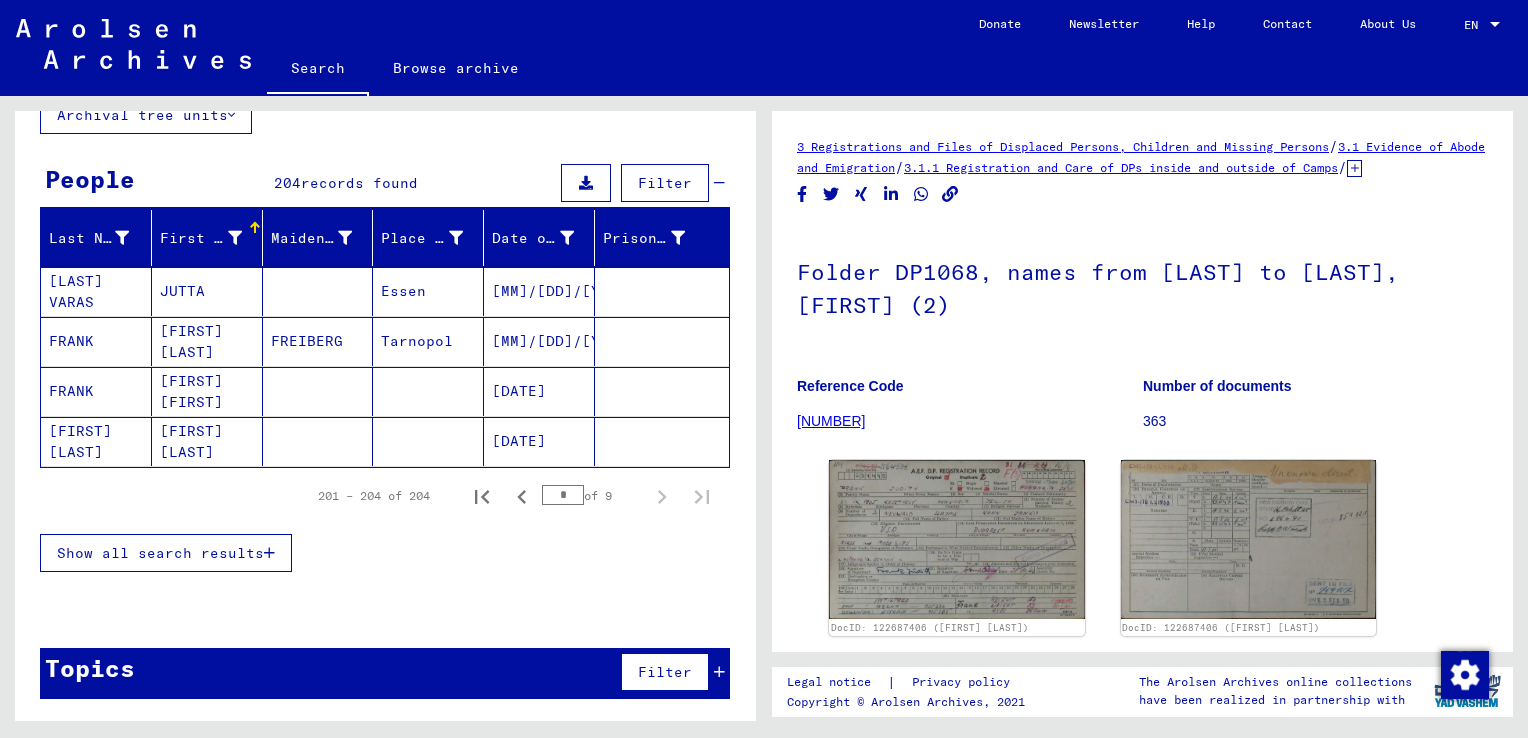 scroll, scrollTop: 132, scrollLeft: 0, axis: vertical 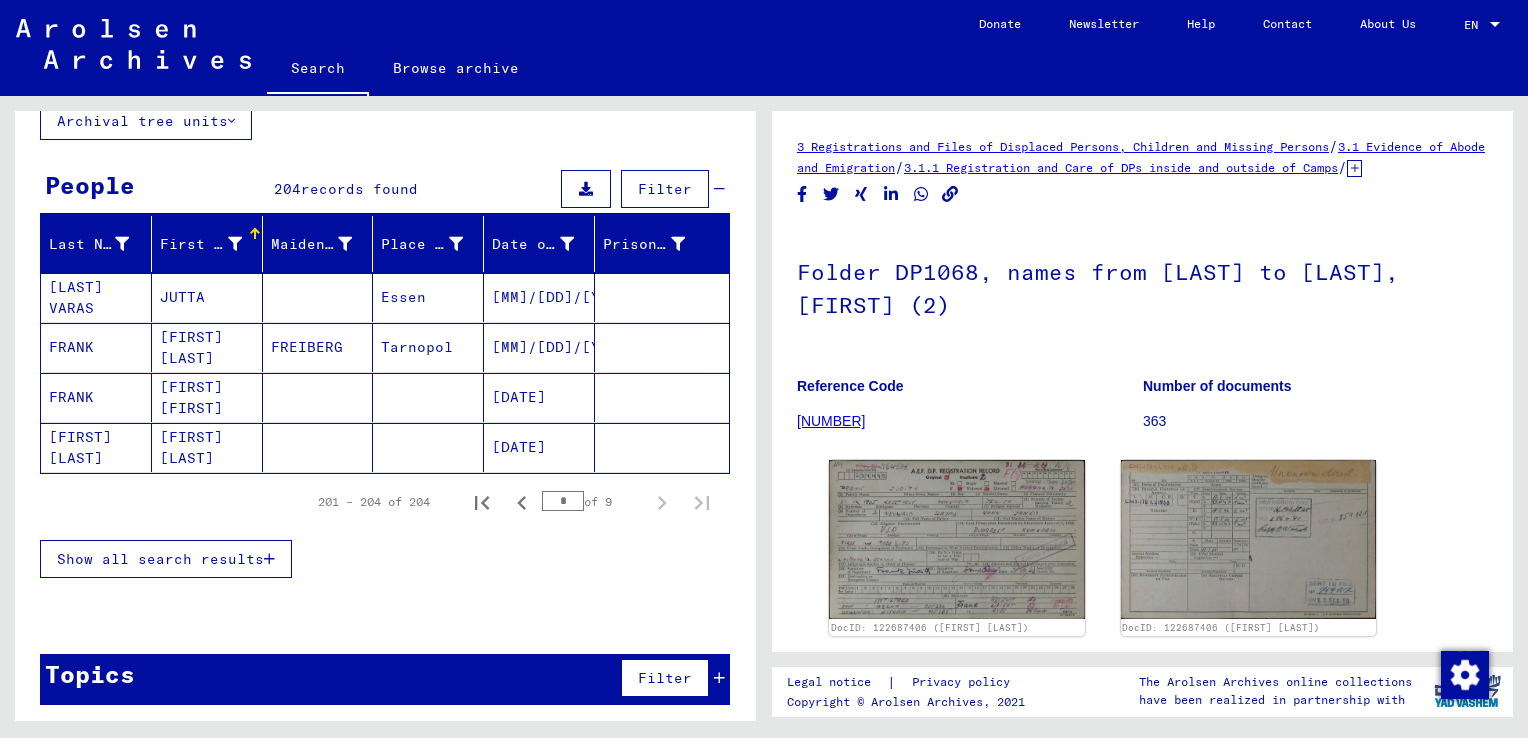 click on "[FIRST] [LAST]" at bounding box center [207, 397] 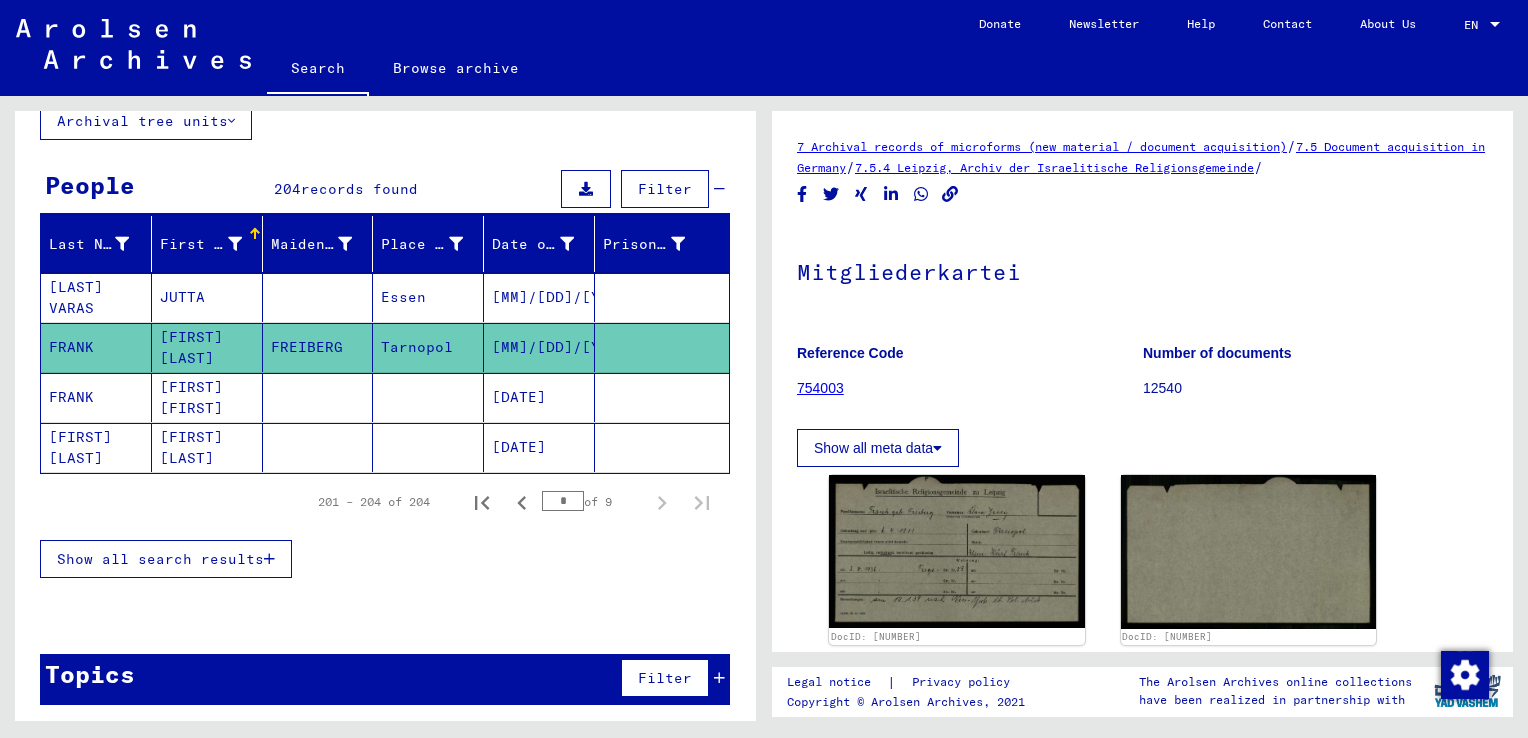 scroll, scrollTop: 0, scrollLeft: 0, axis: both 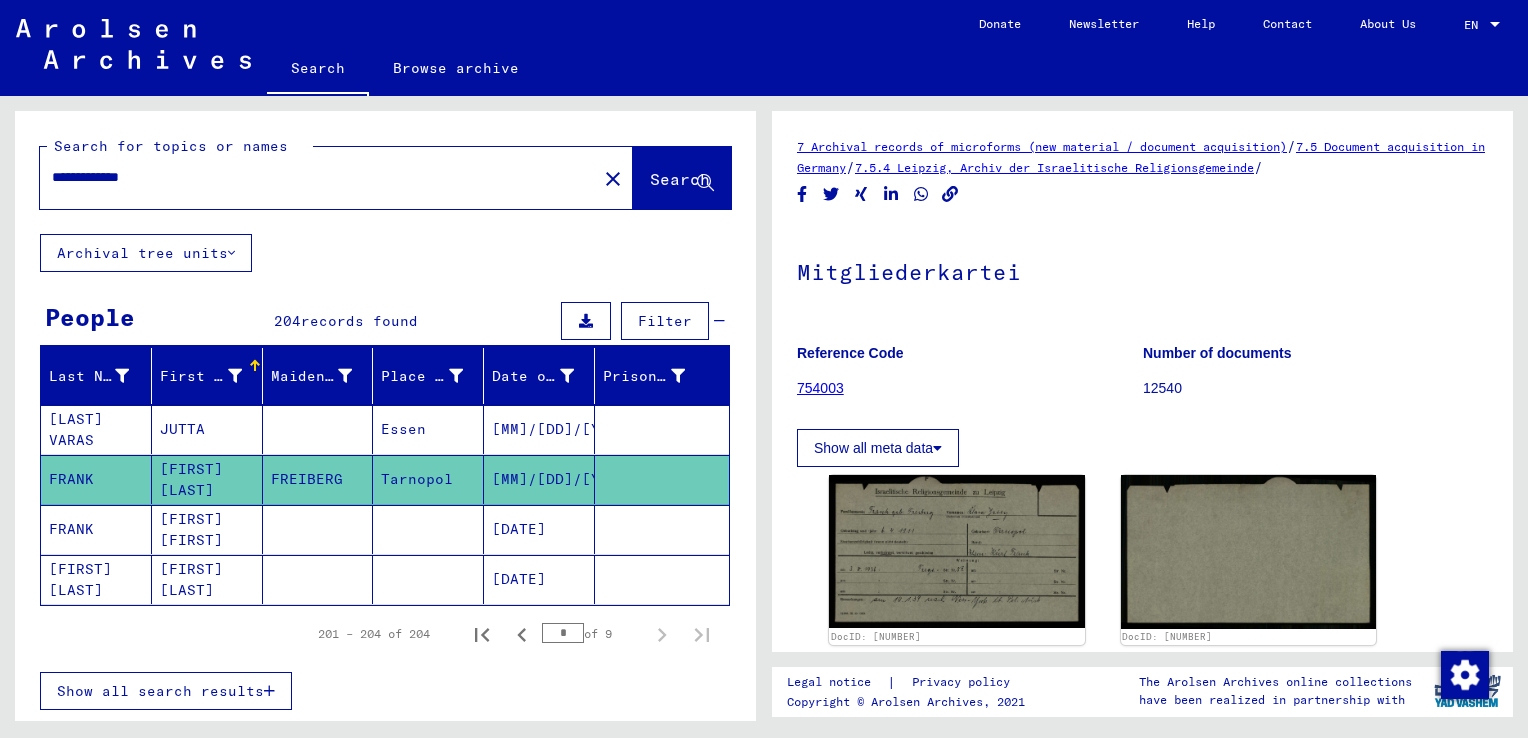 drag, startPoint x: 173, startPoint y: 175, endPoint x: 49, endPoint y: 150, distance: 126.495056 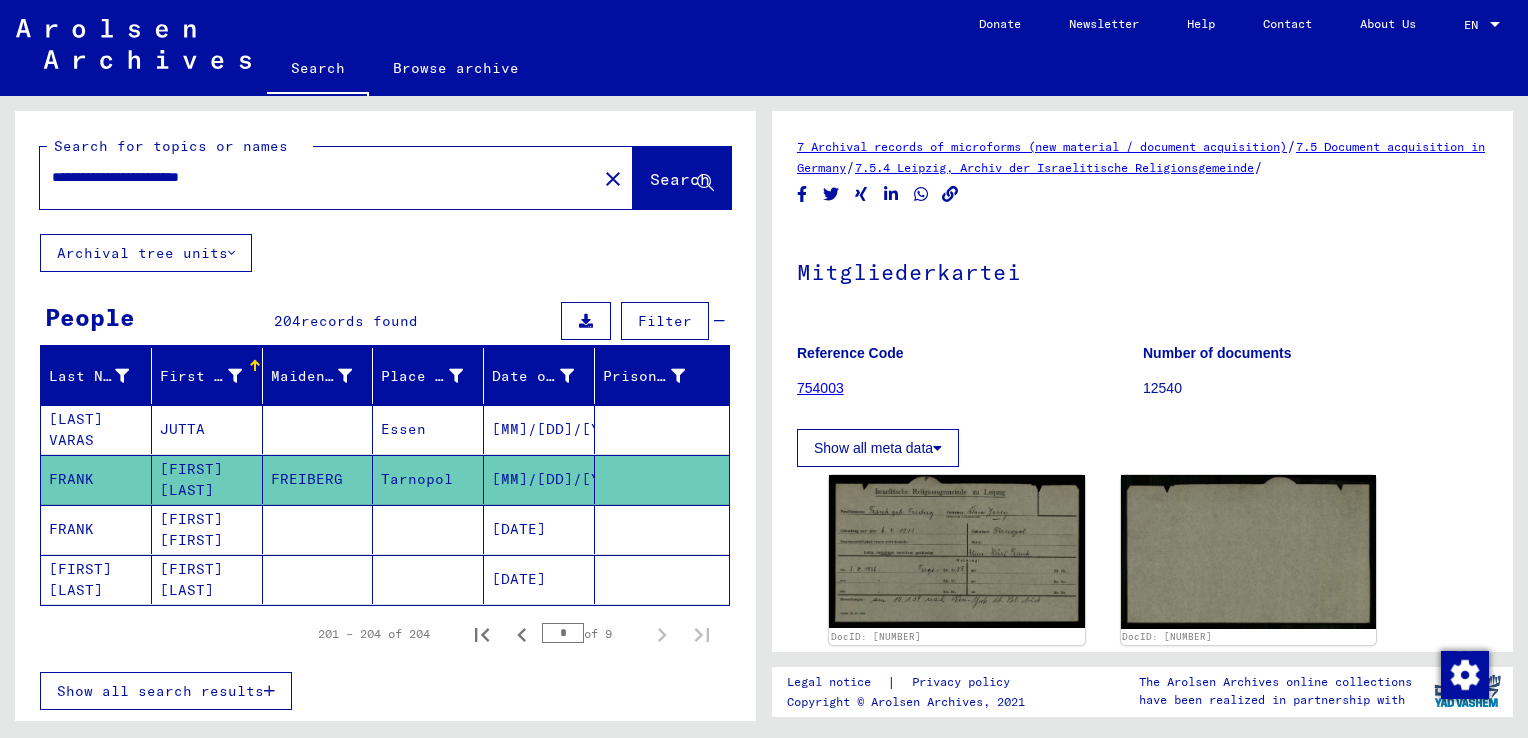 click on "**********" at bounding box center [318, 177] 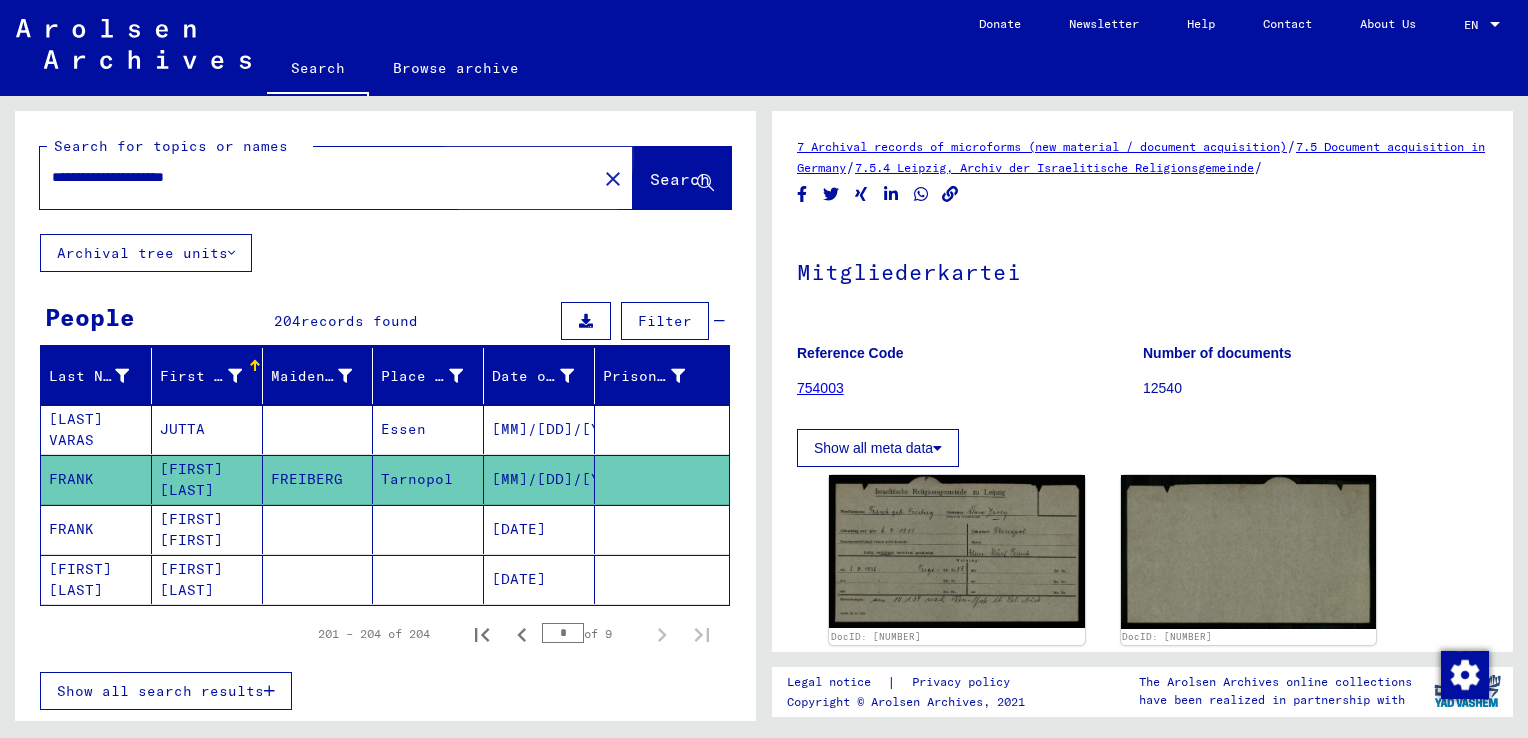 click on "Search" 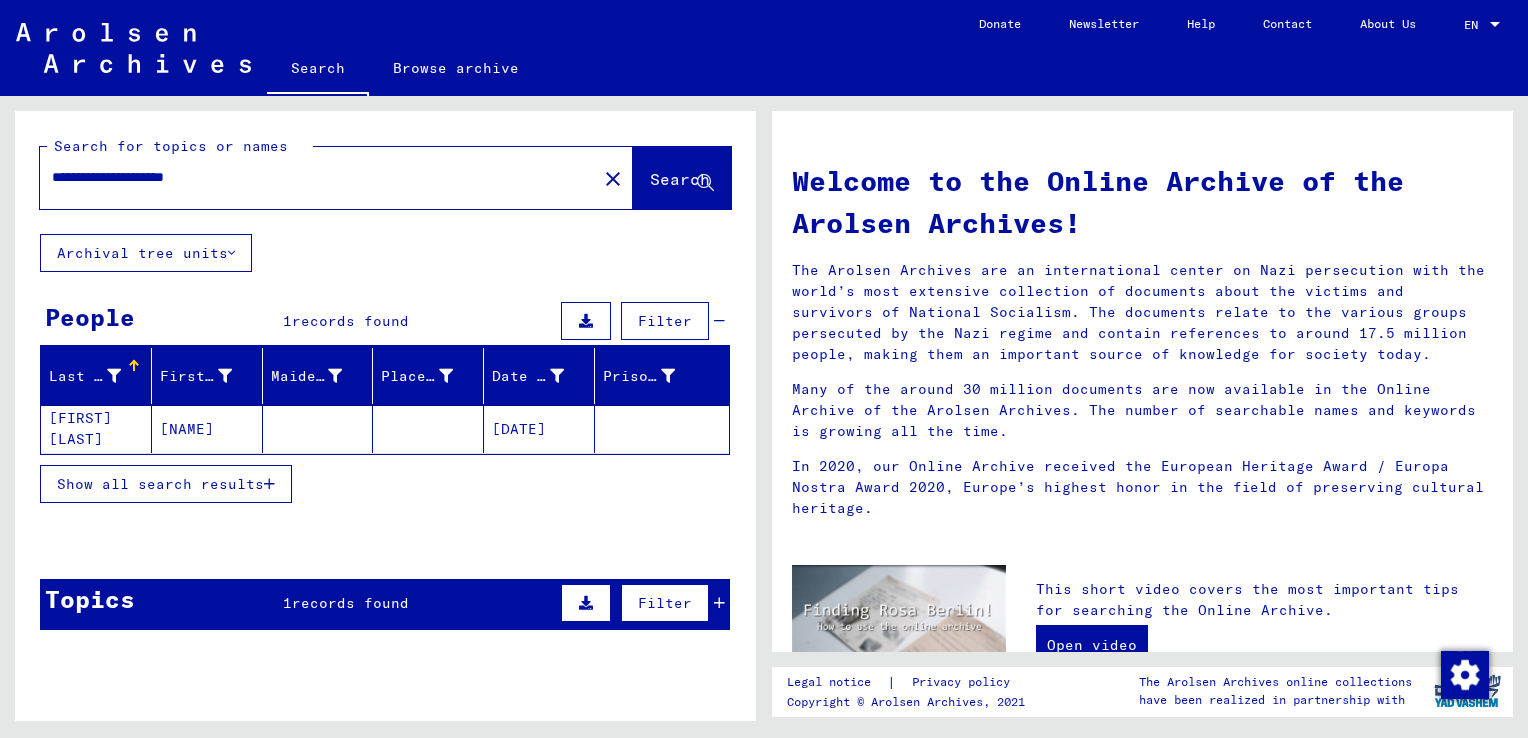 click on "[DATE]" 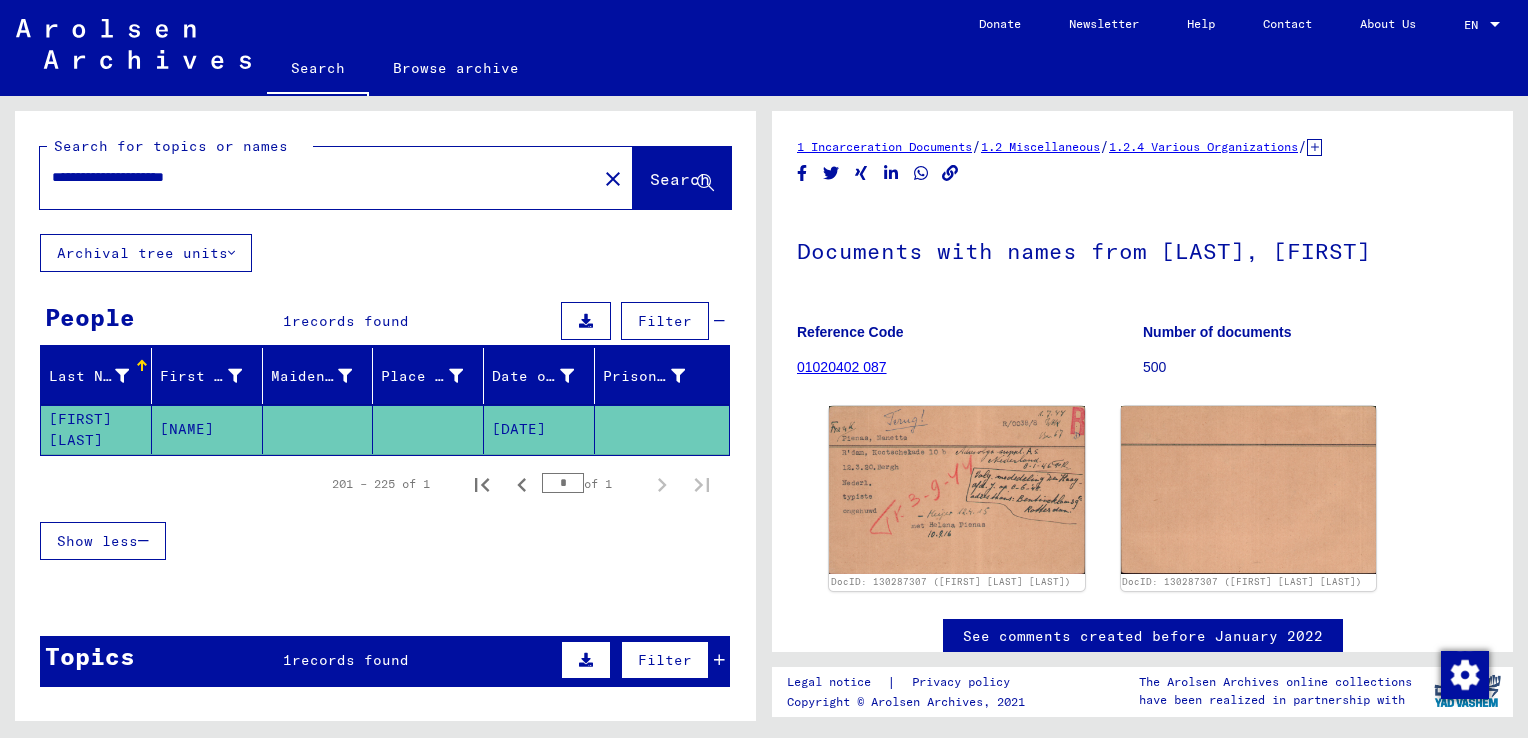 scroll, scrollTop: 0, scrollLeft: 0, axis: both 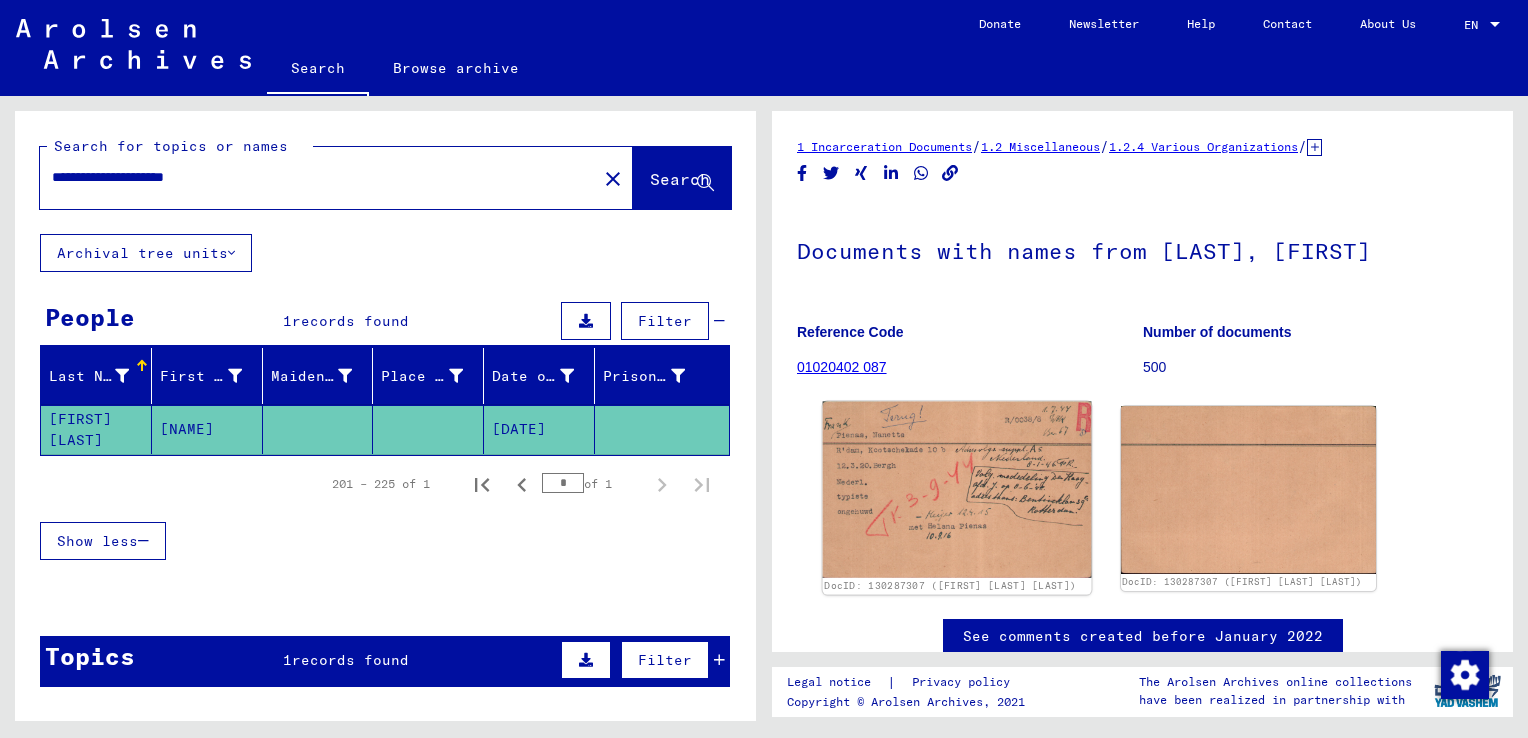 click 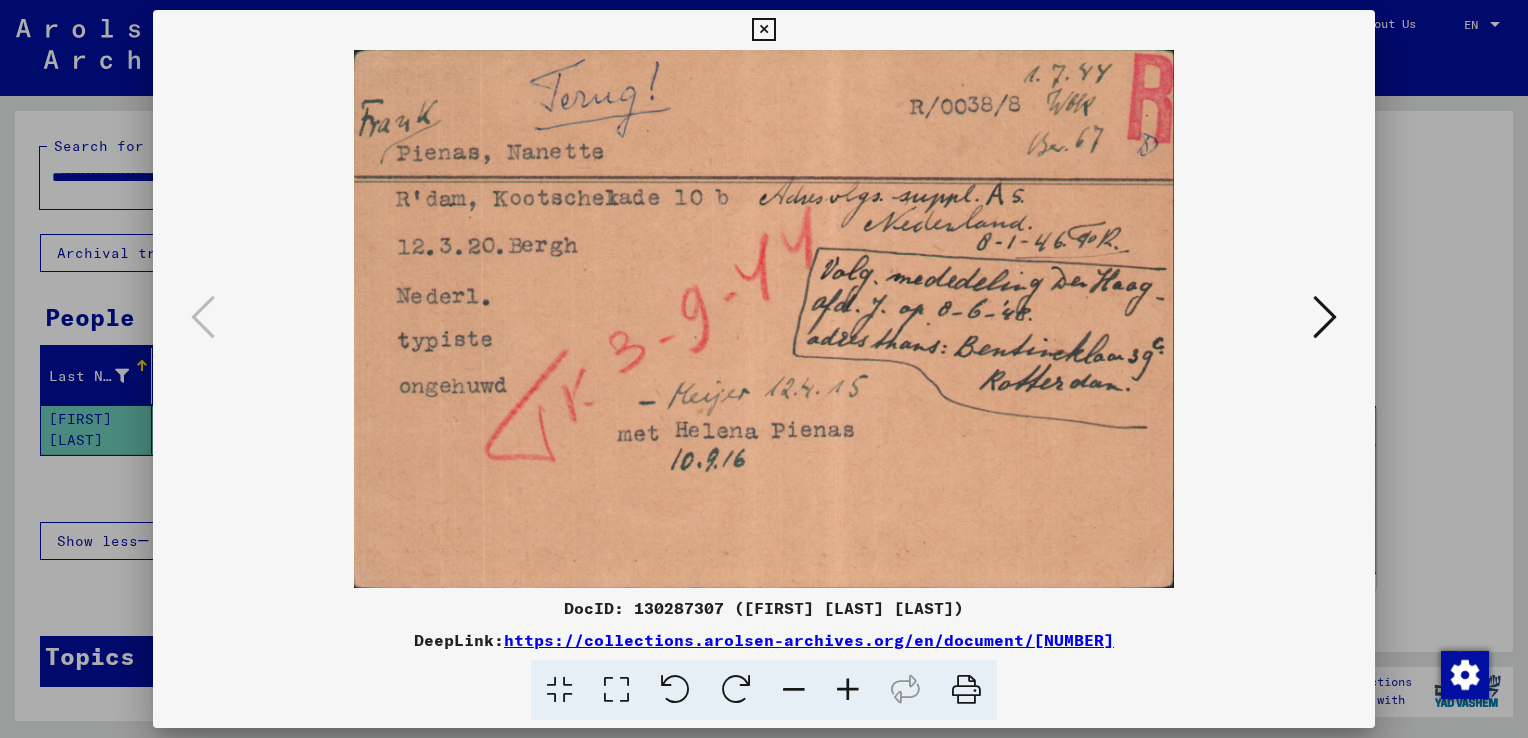 click at bounding box center (1325, 317) 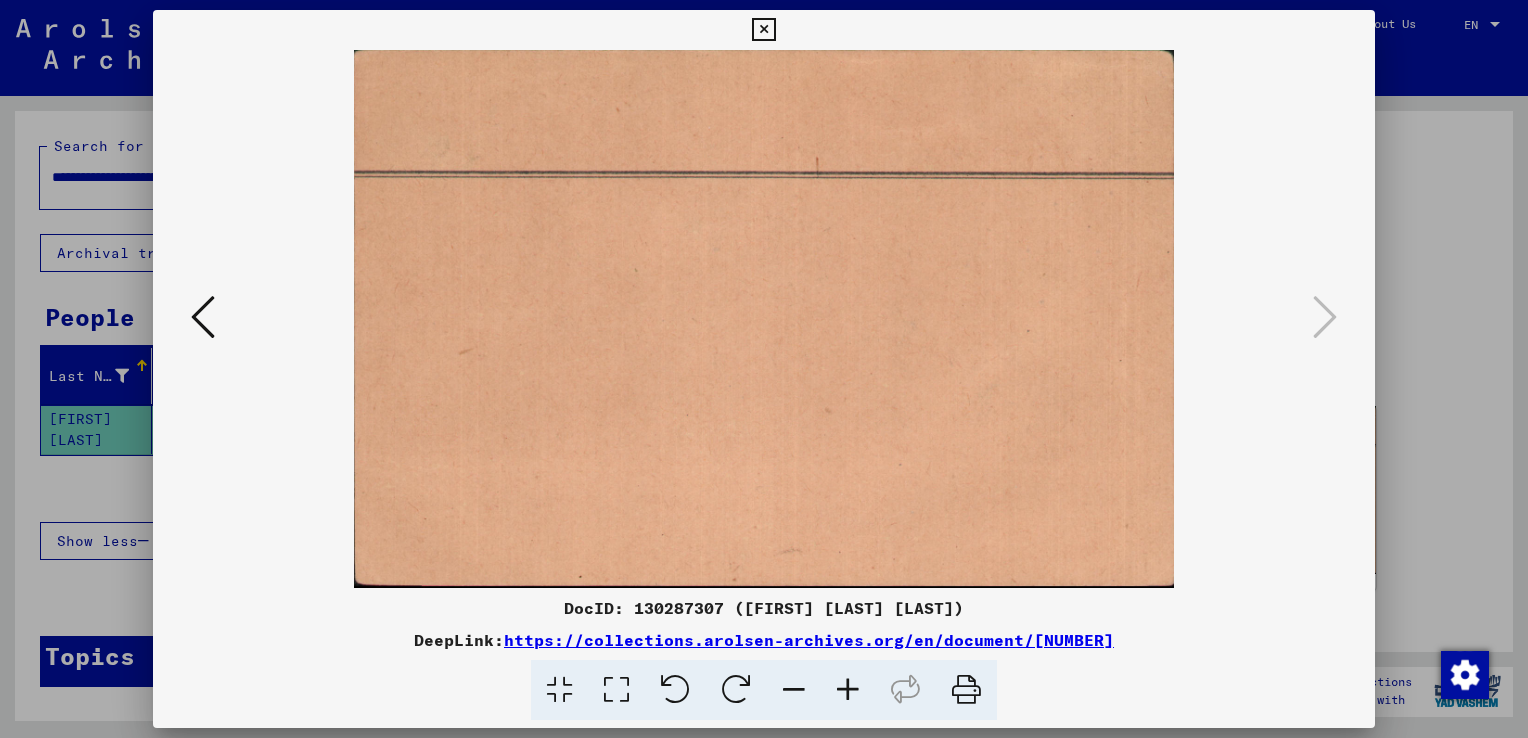 click at bounding box center [203, 318] 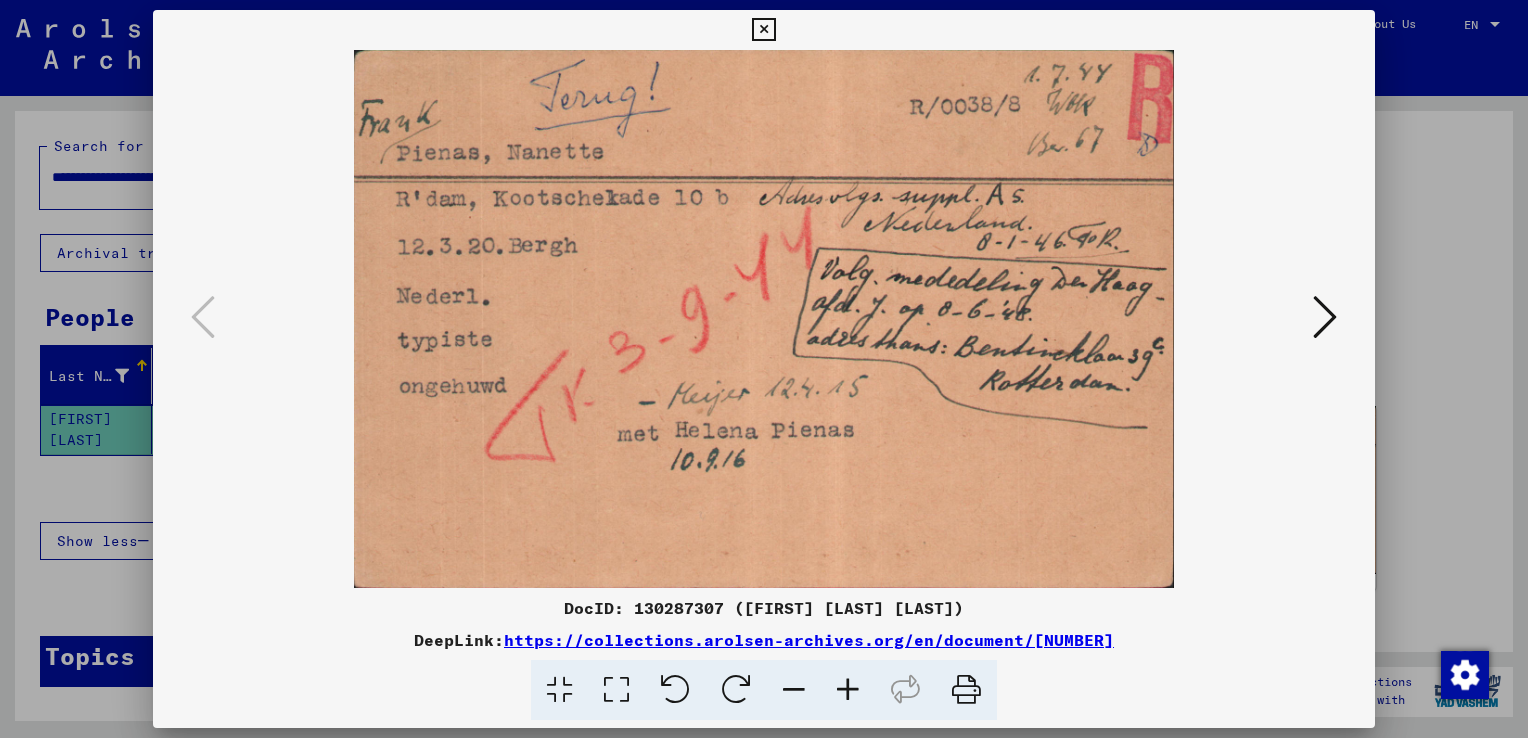 click at bounding box center (763, 30) 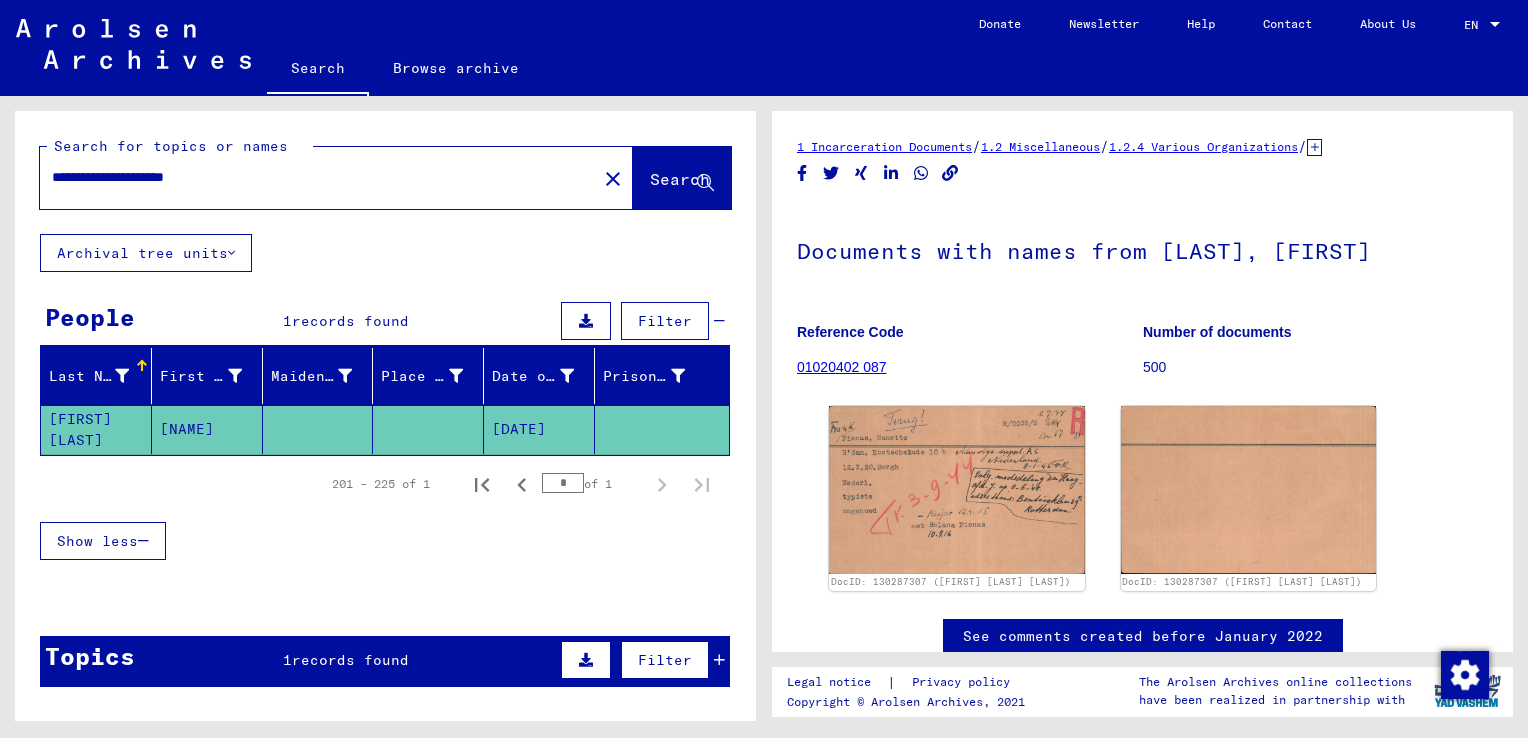 drag, startPoint x: 253, startPoint y: 182, endPoint x: 56, endPoint y: 162, distance: 198.01262 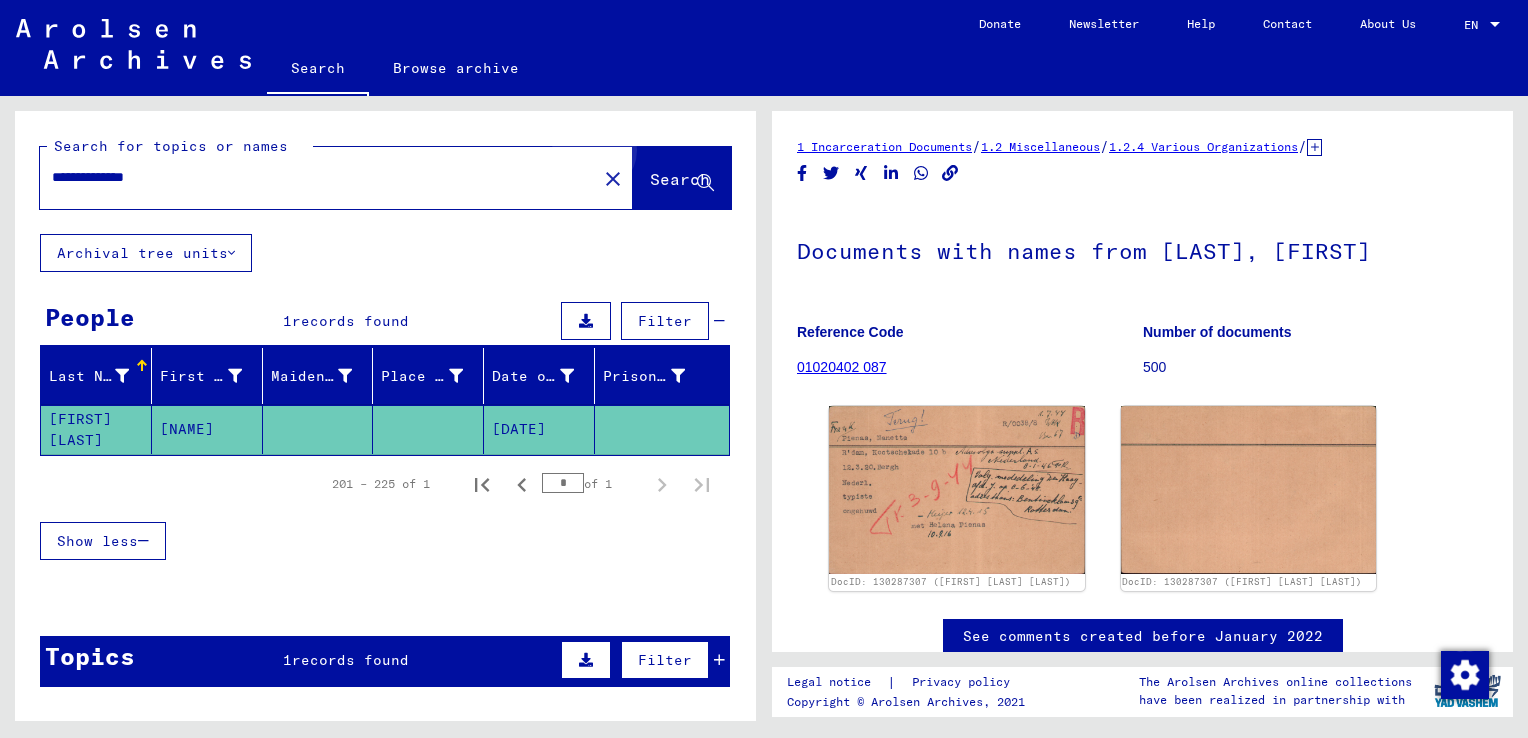click on "Search" 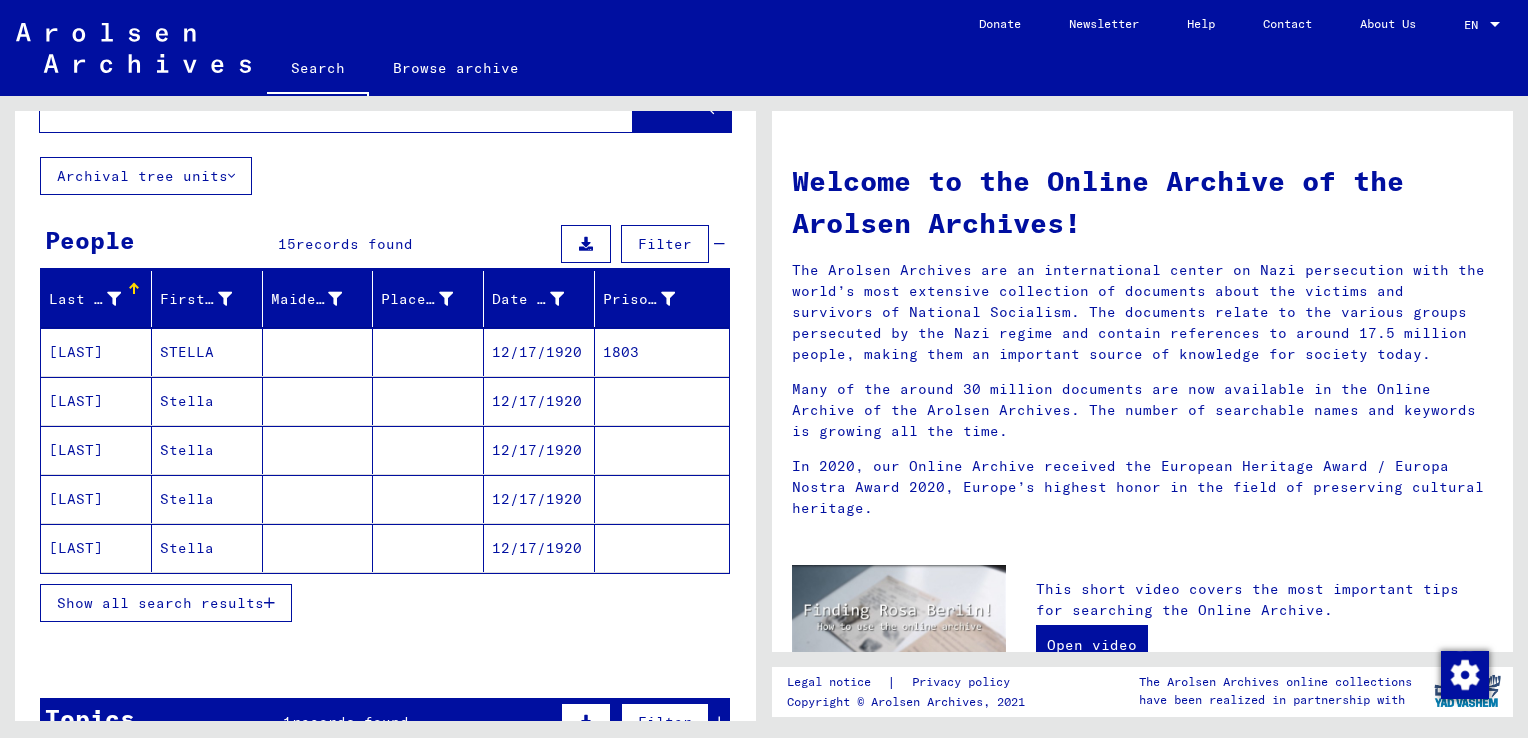 scroll, scrollTop: 100, scrollLeft: 0, axis: vertical 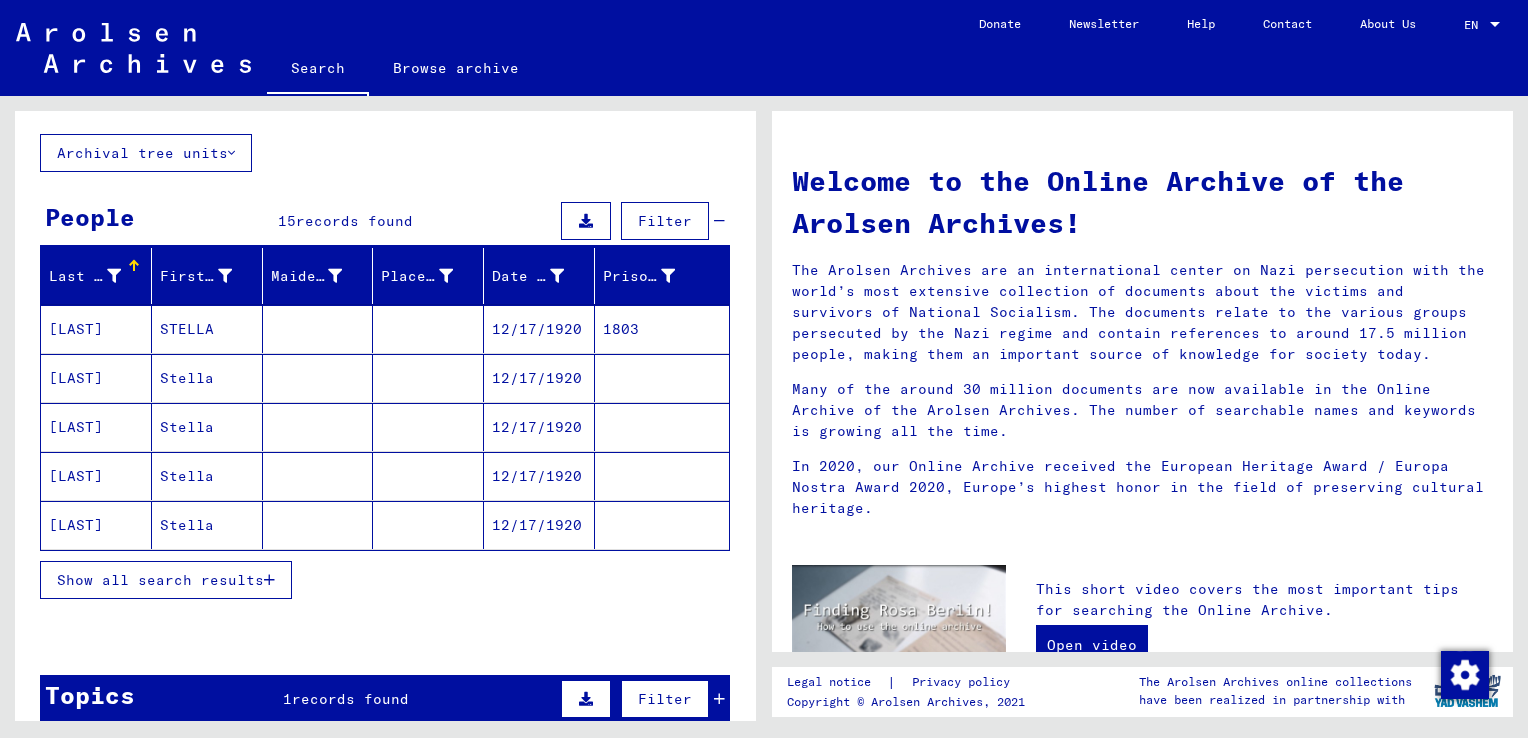 click on "12/17/1920" at bounding box center [539, 378] 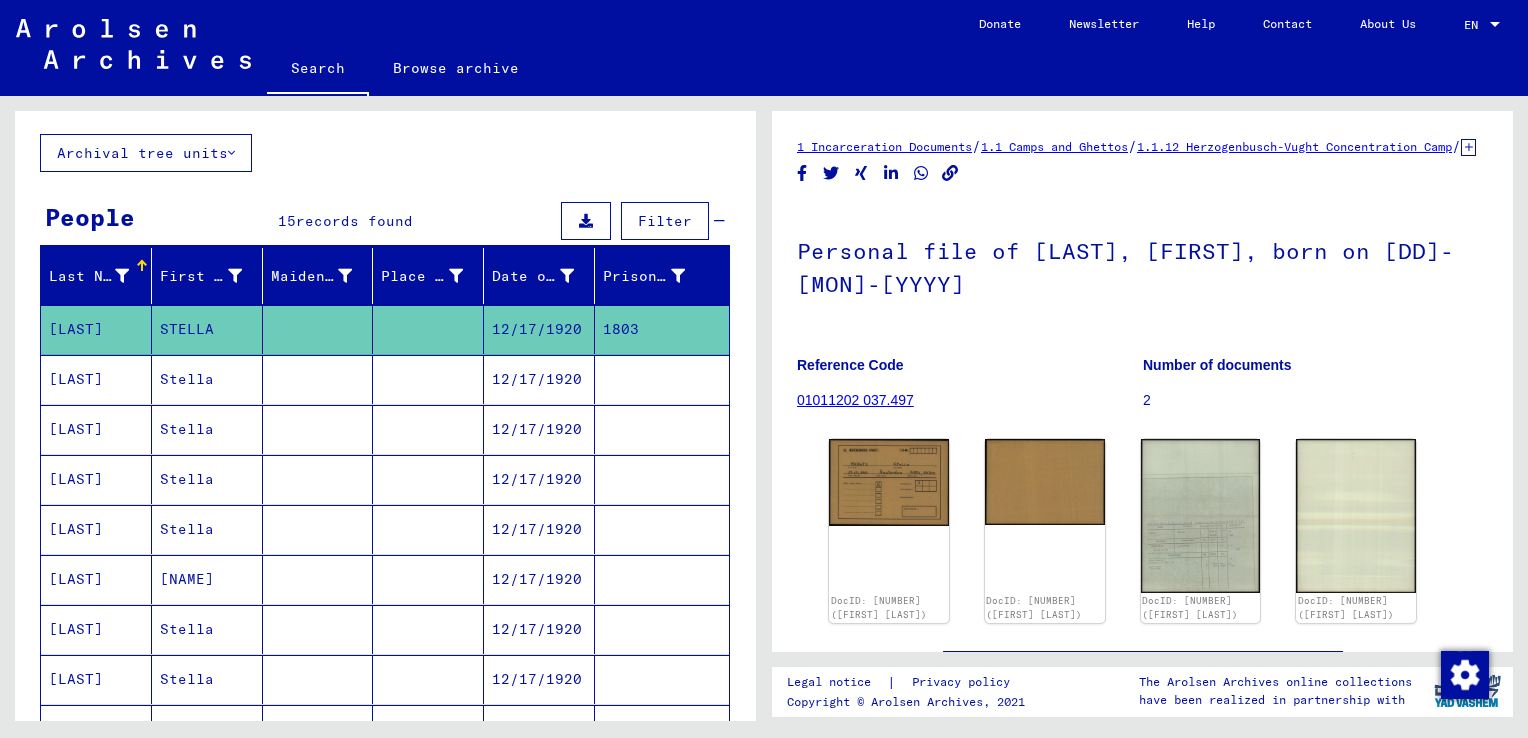 scroll, scrollTop: 0, scrollLeft: 0, axis: both 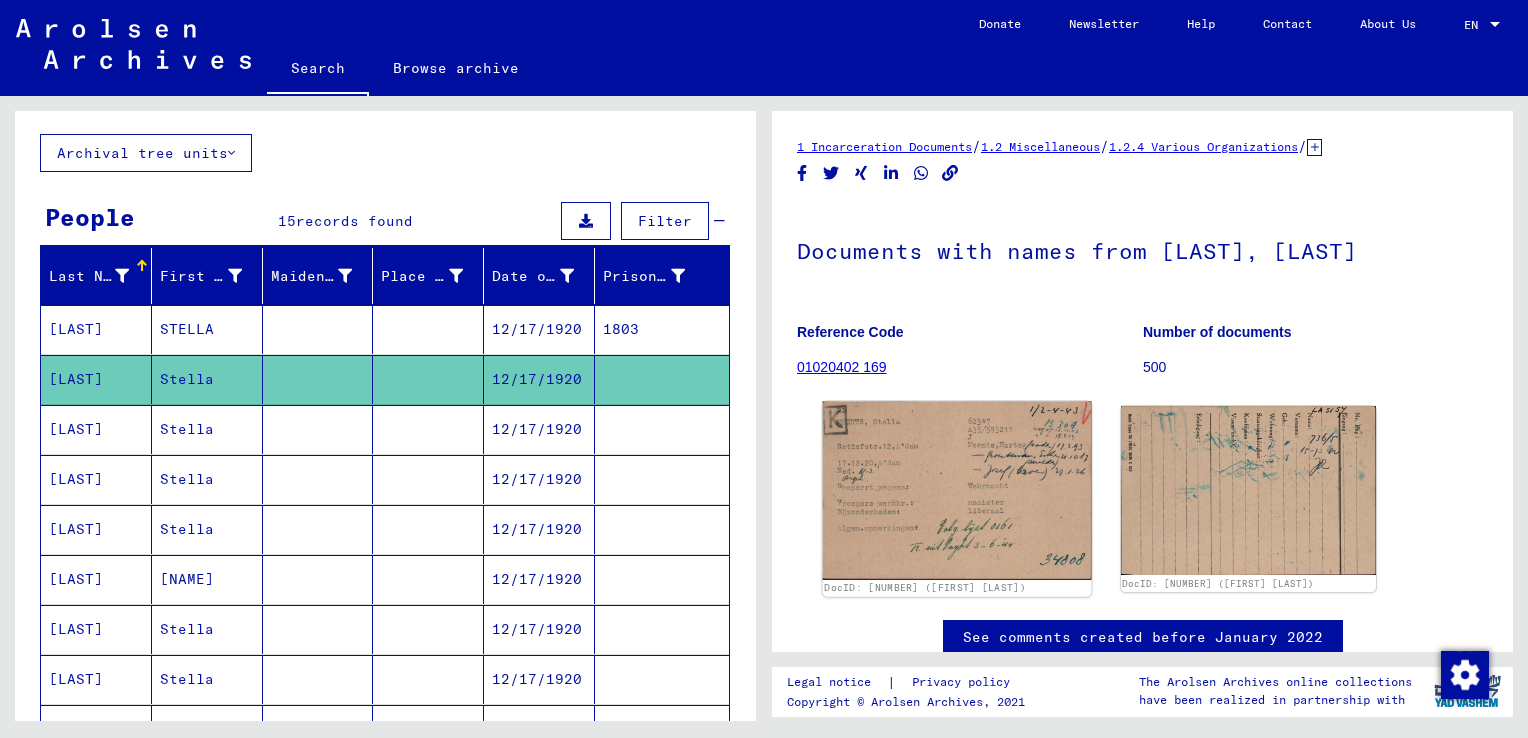click 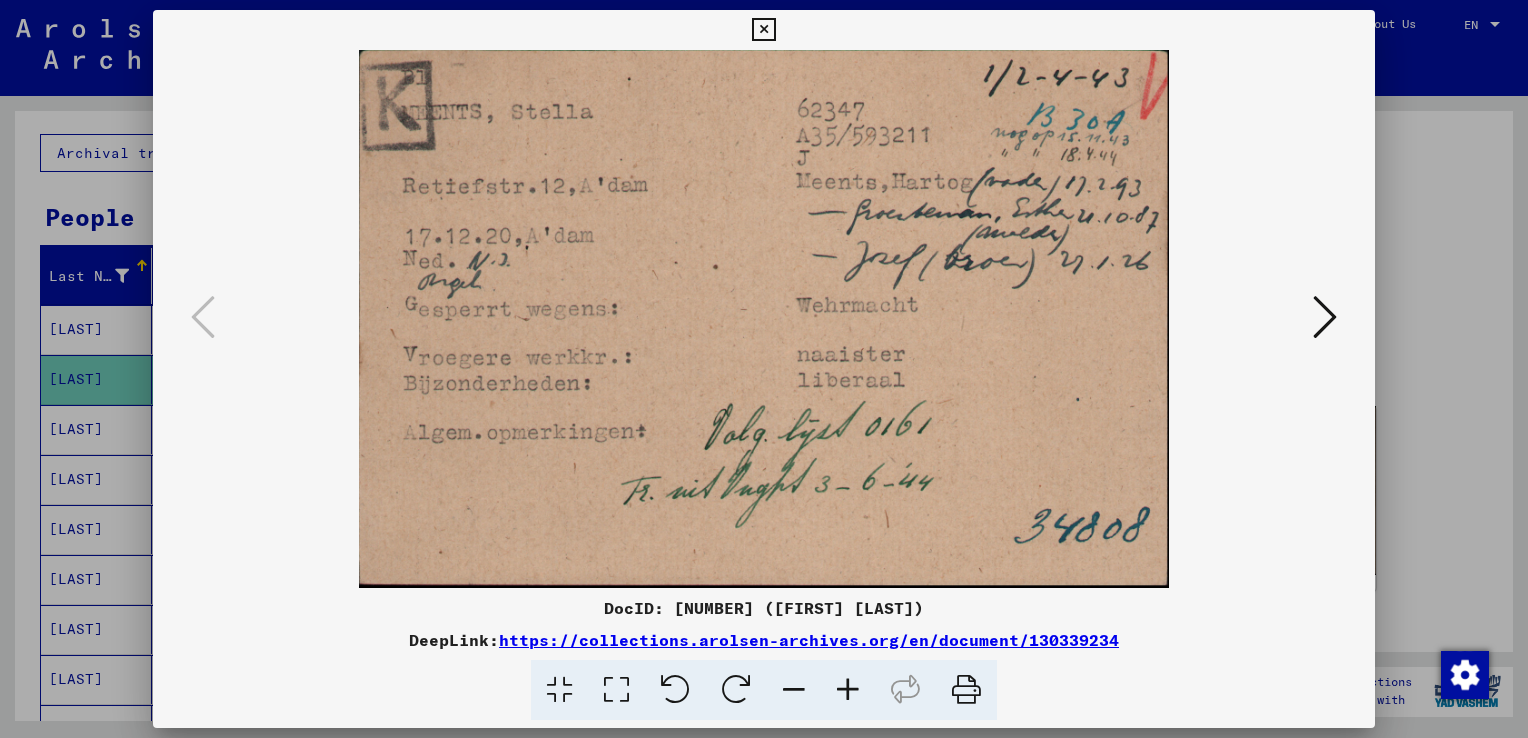 click at bounding box center [1325, 317] 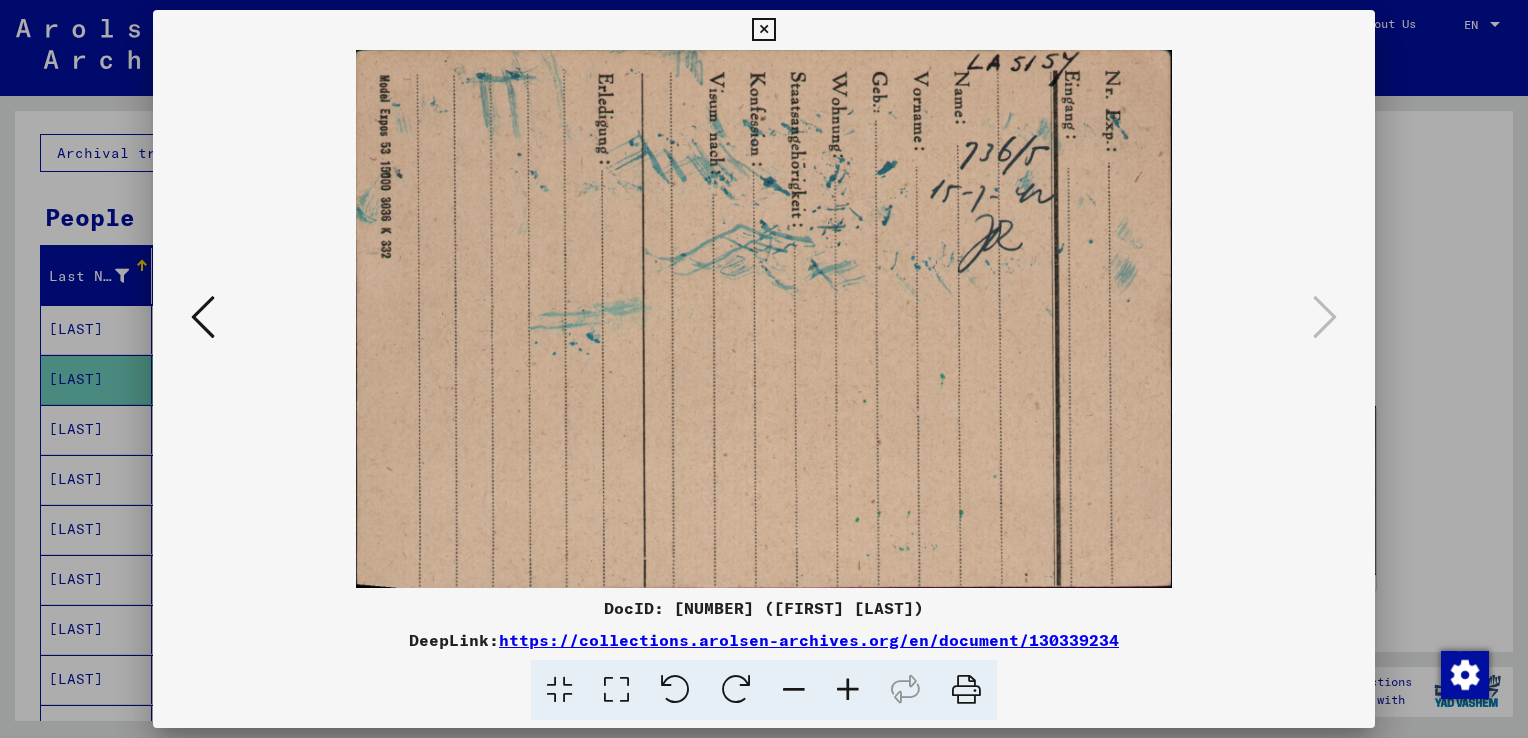 click at bounding box center [763, 30] 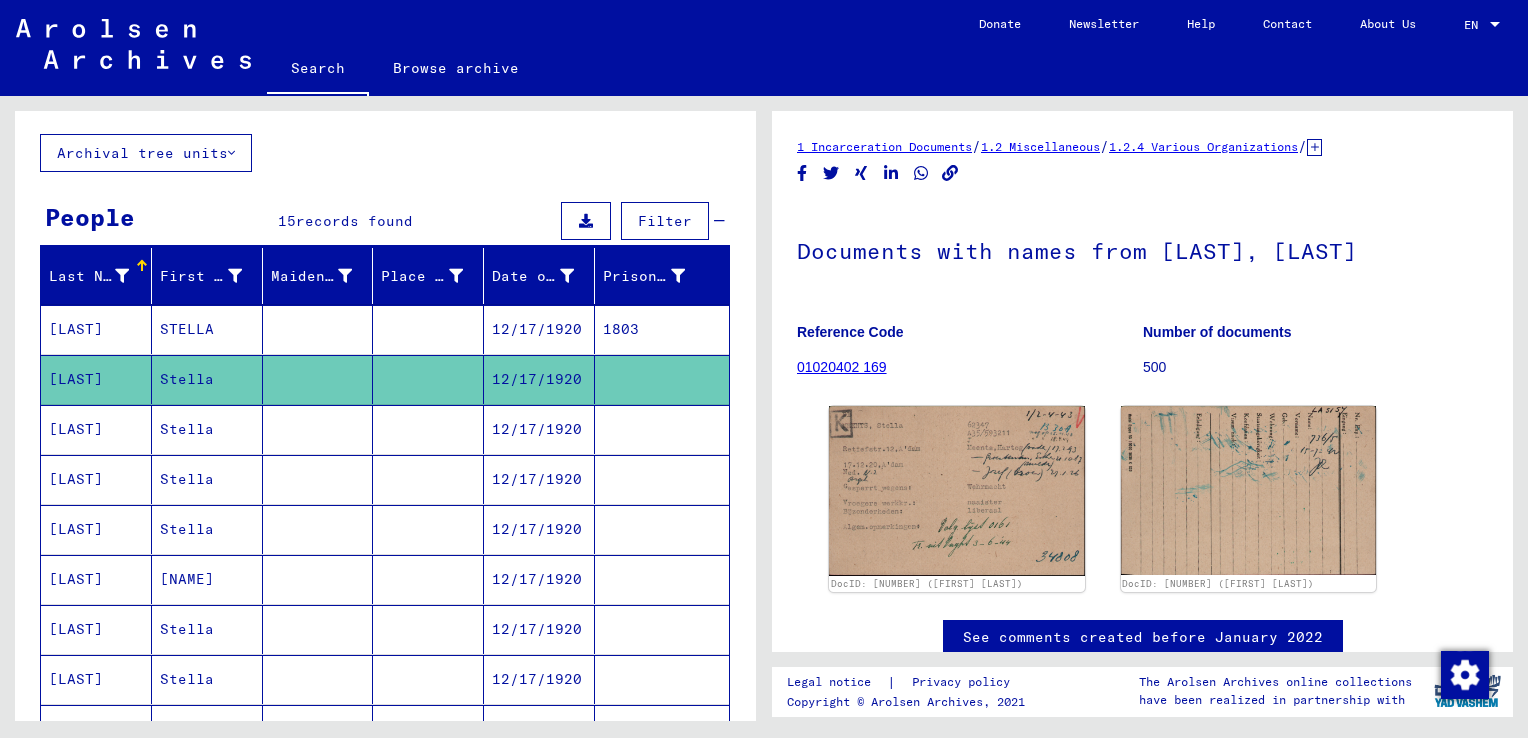 click on "12/17/1920" at bounding box center [539, 479] 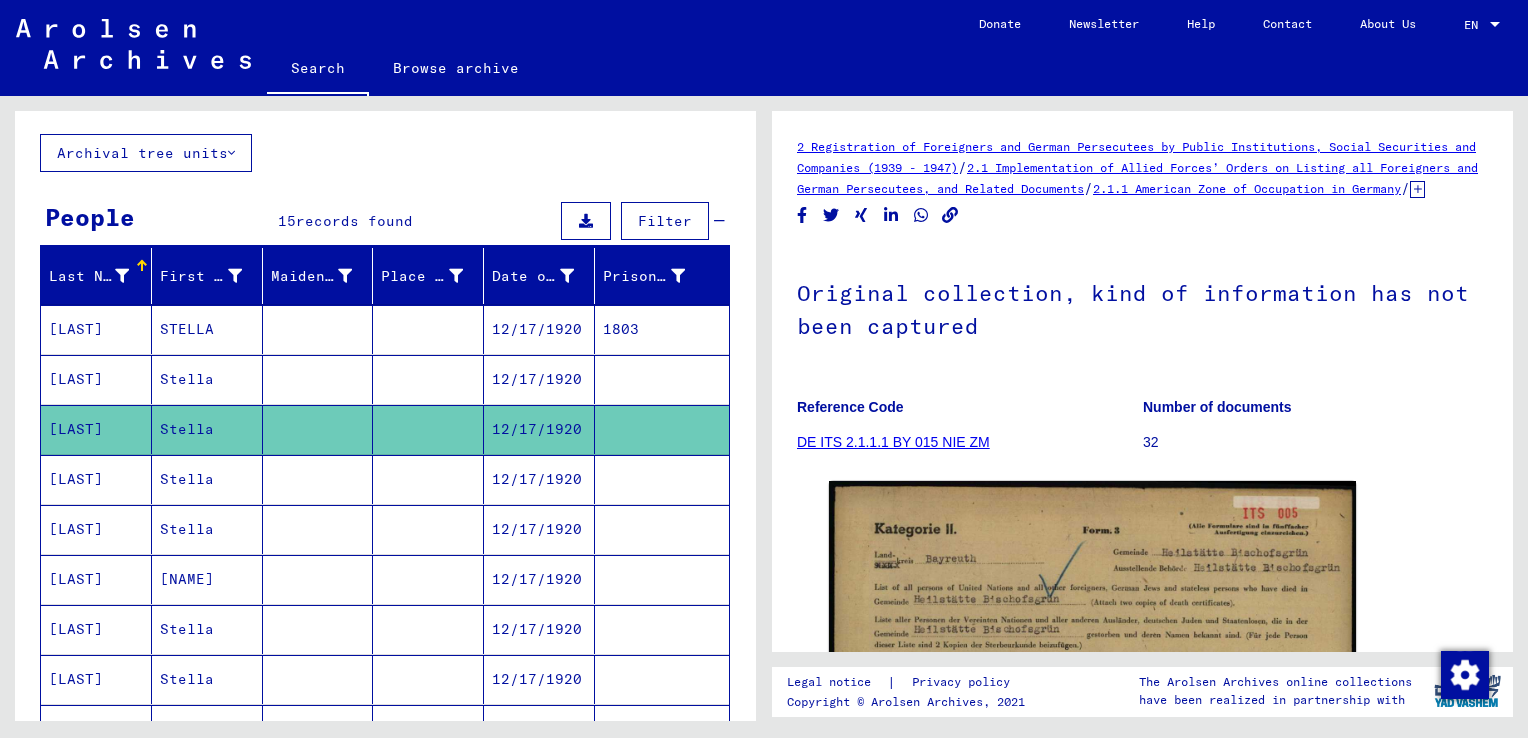 scroll, scrollTop: 0, scrollLeft: 0, axis: both 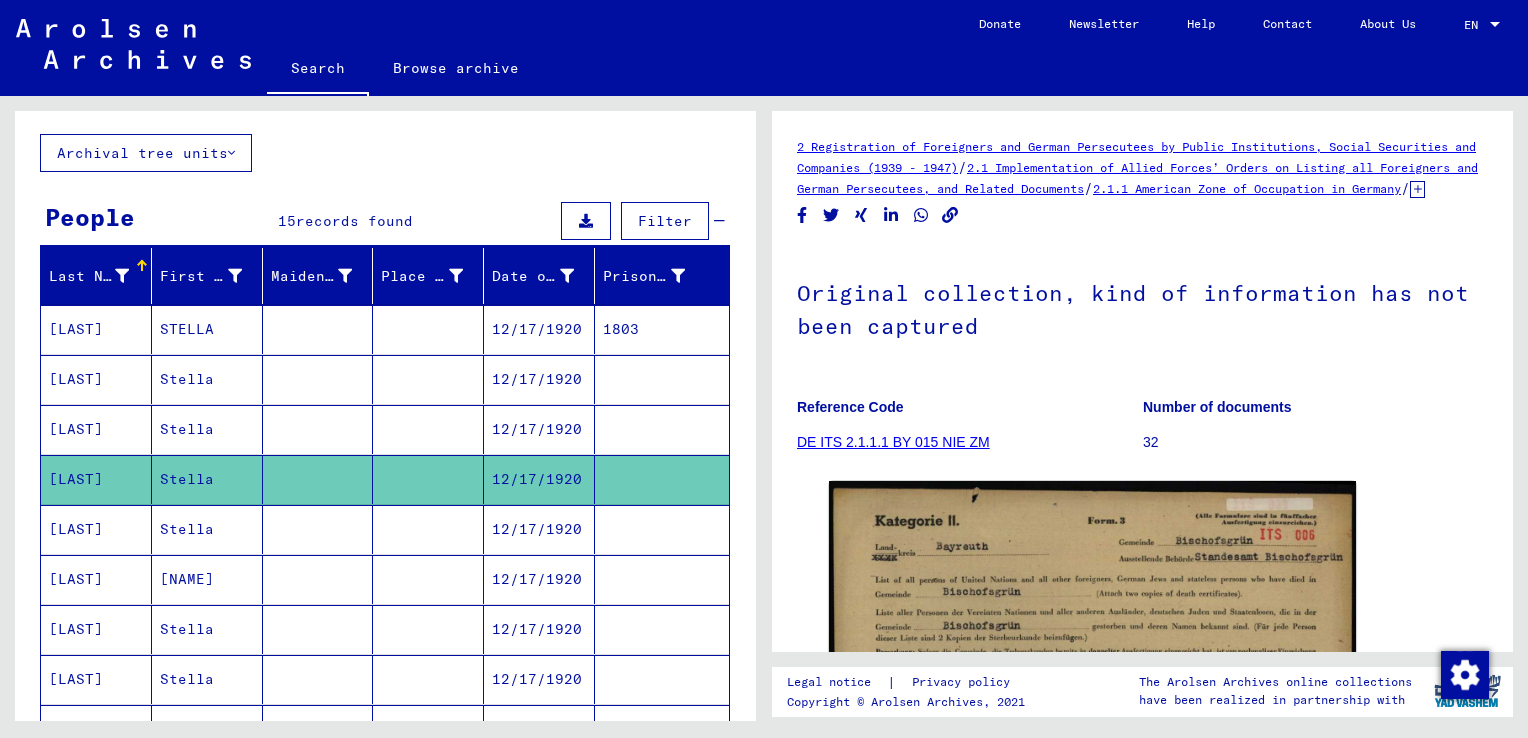 drag, startPoint x: 548, startPoint y: 470, endPoint x: 565, endPoint y: 521, distance: 53.75872 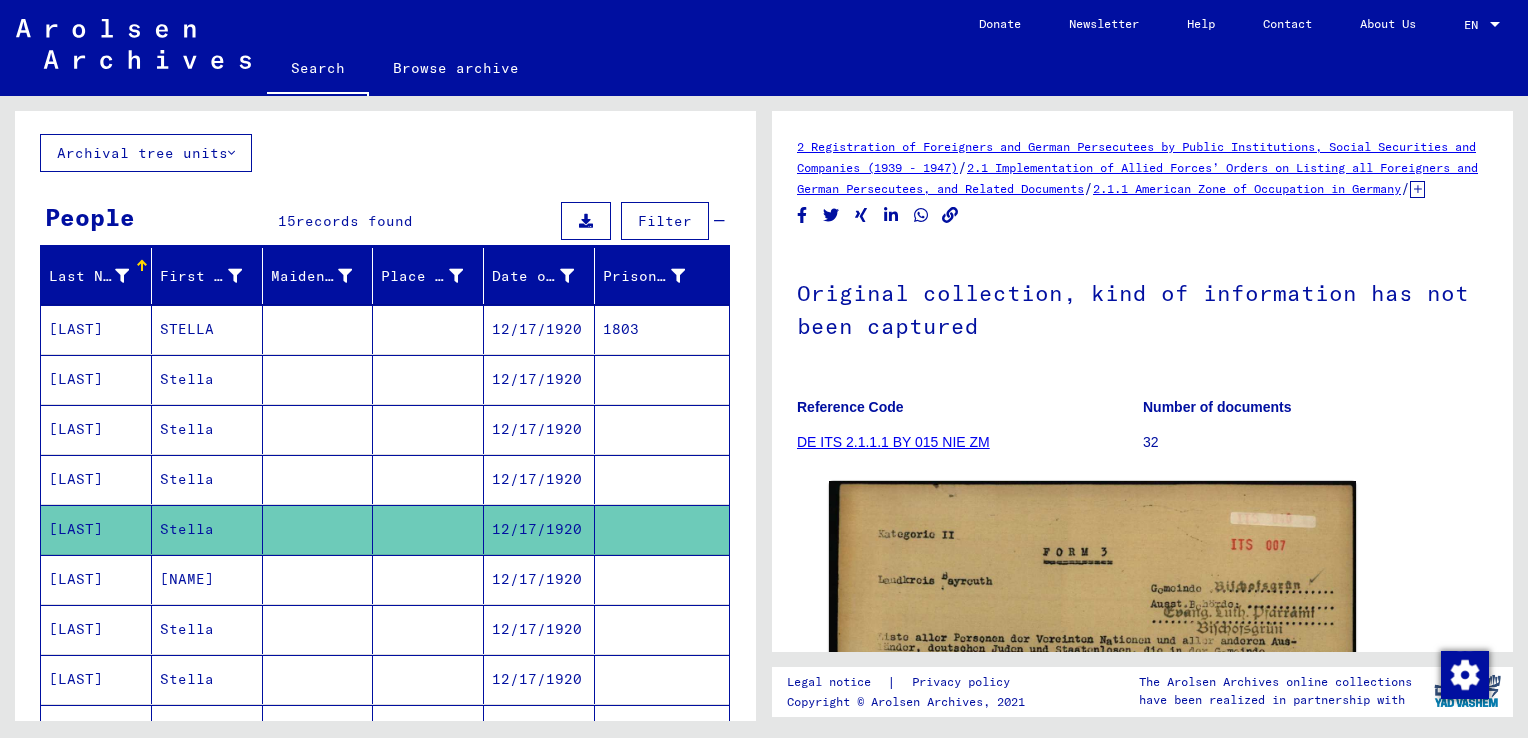 scroll, scrollTop: 0, scrollLeft: 0, axis: both 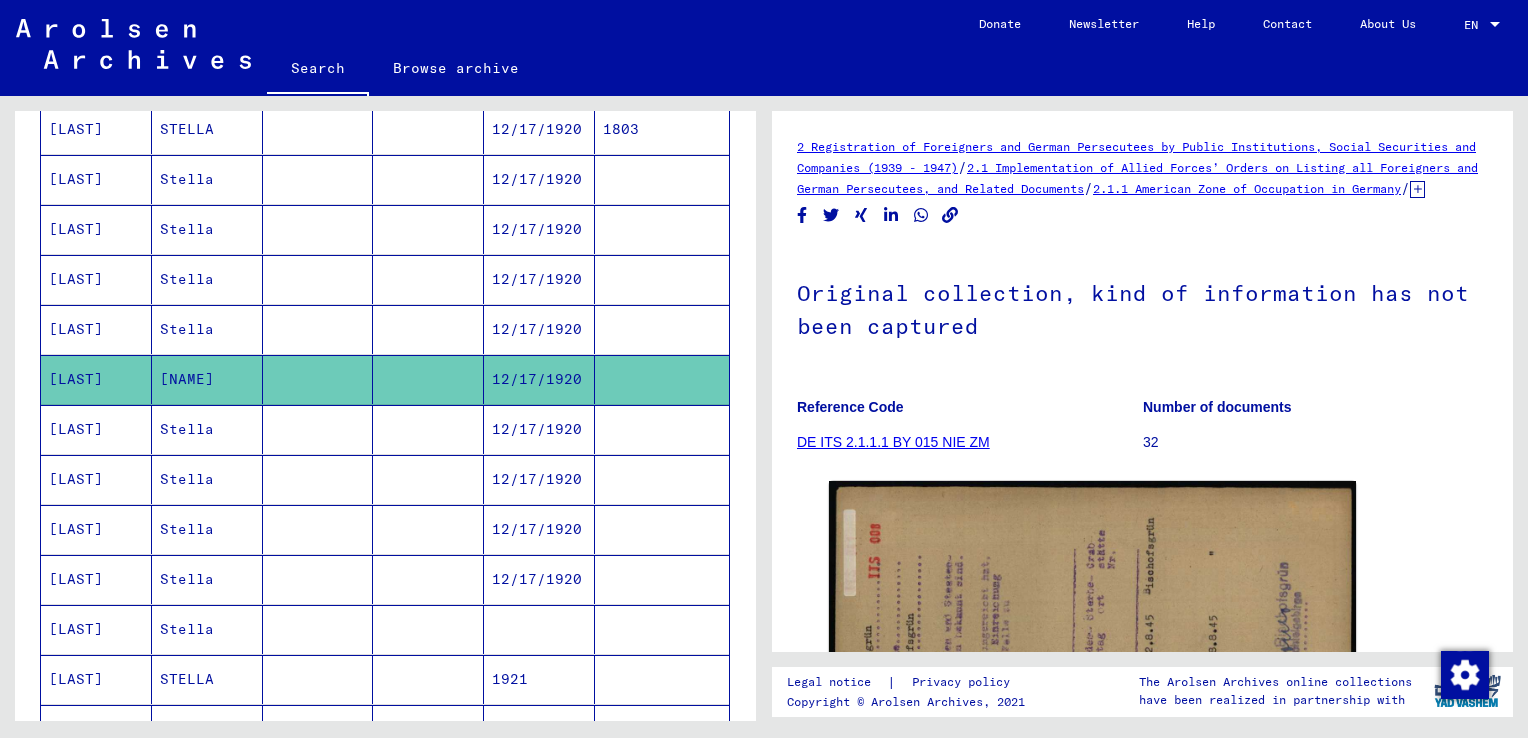 click on "12/17/1920" at bounding box center (539, 479) 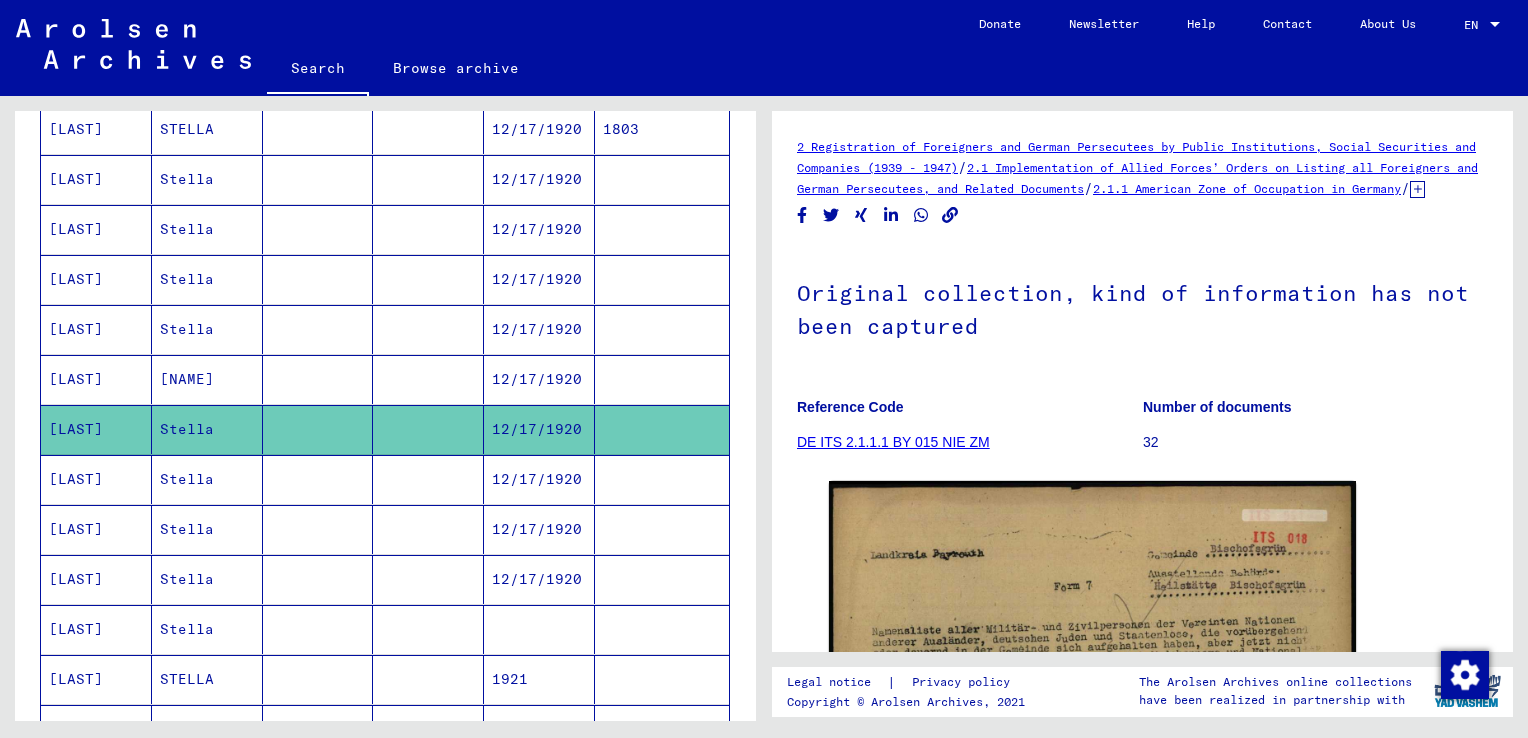 scroll, scrollTop: 0, scrollLeft: 0, axis: both 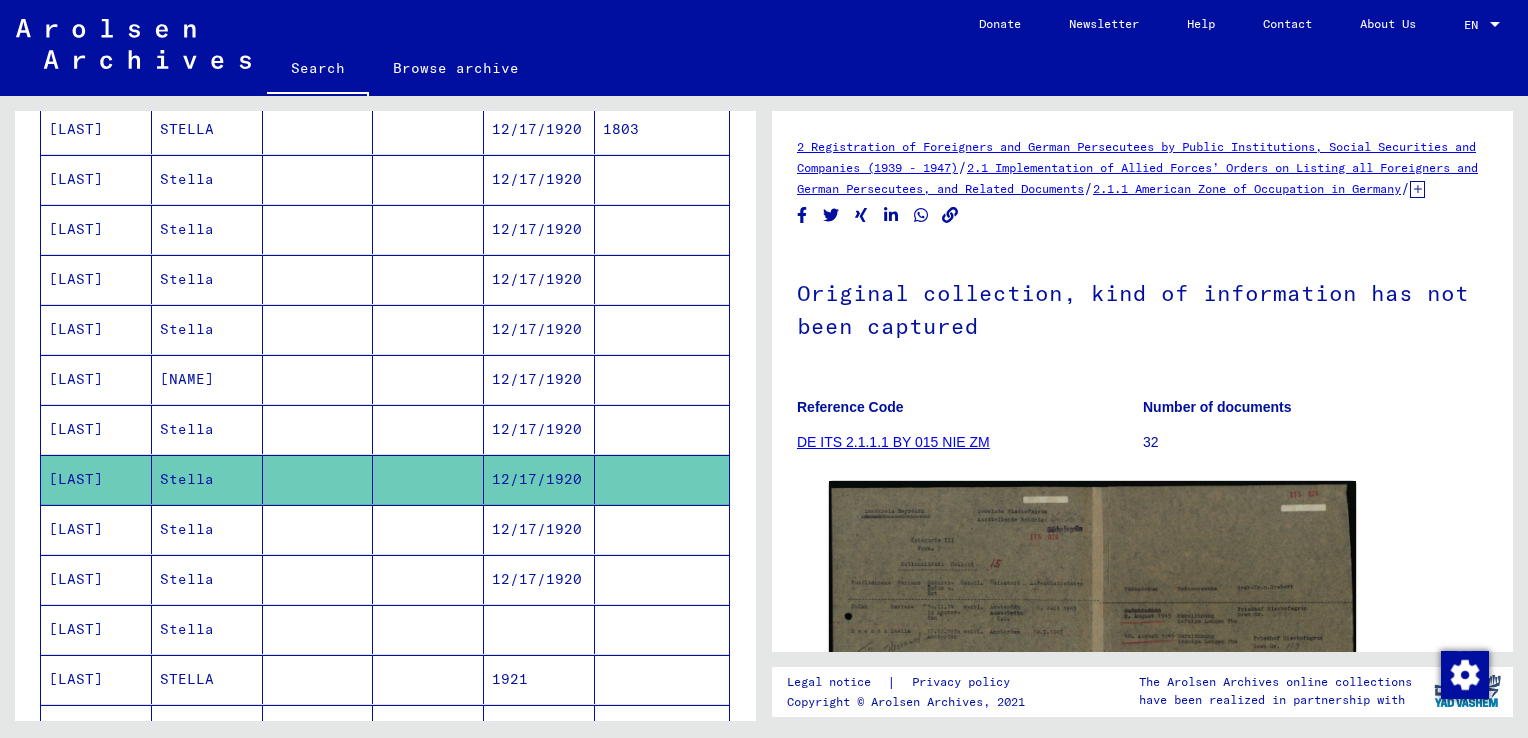 click on "12/17/1920" at bounding box center (539, 579) 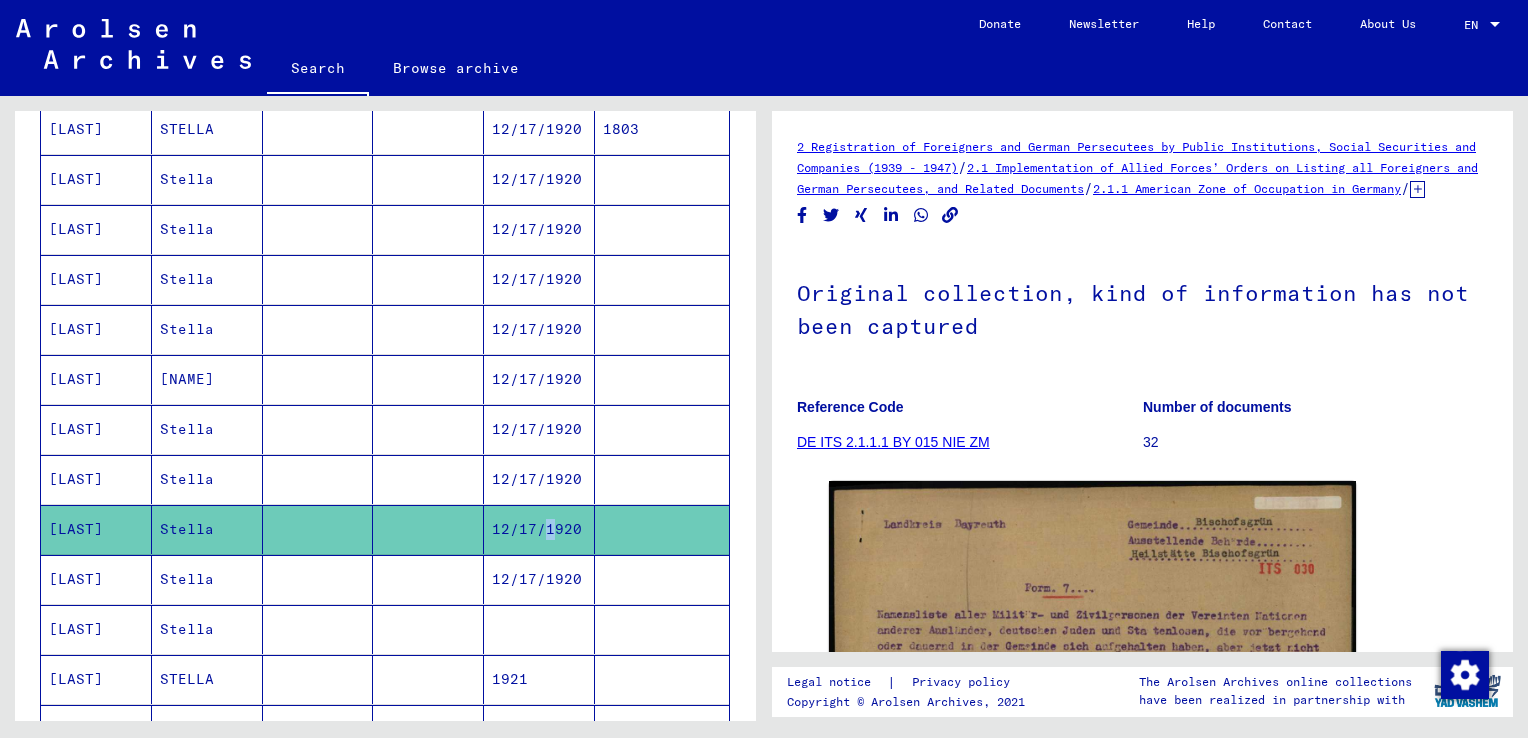 scroll, scrollTop: 0, scrollLeft: 0, axis: both 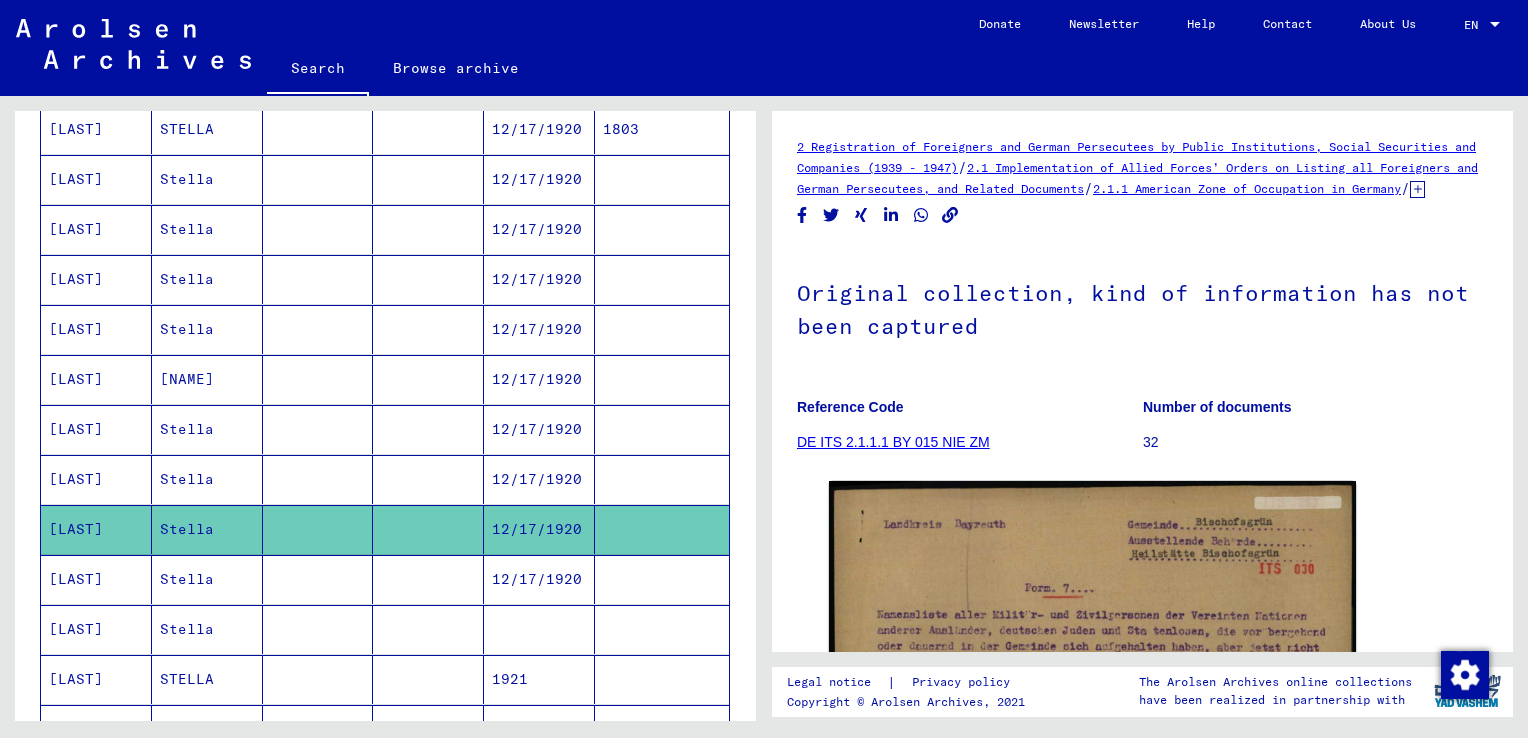 drag, startPoint x: 532, startPoint y: 521, endPoint x: 554, endPoint y: 568, distance: 51.894123 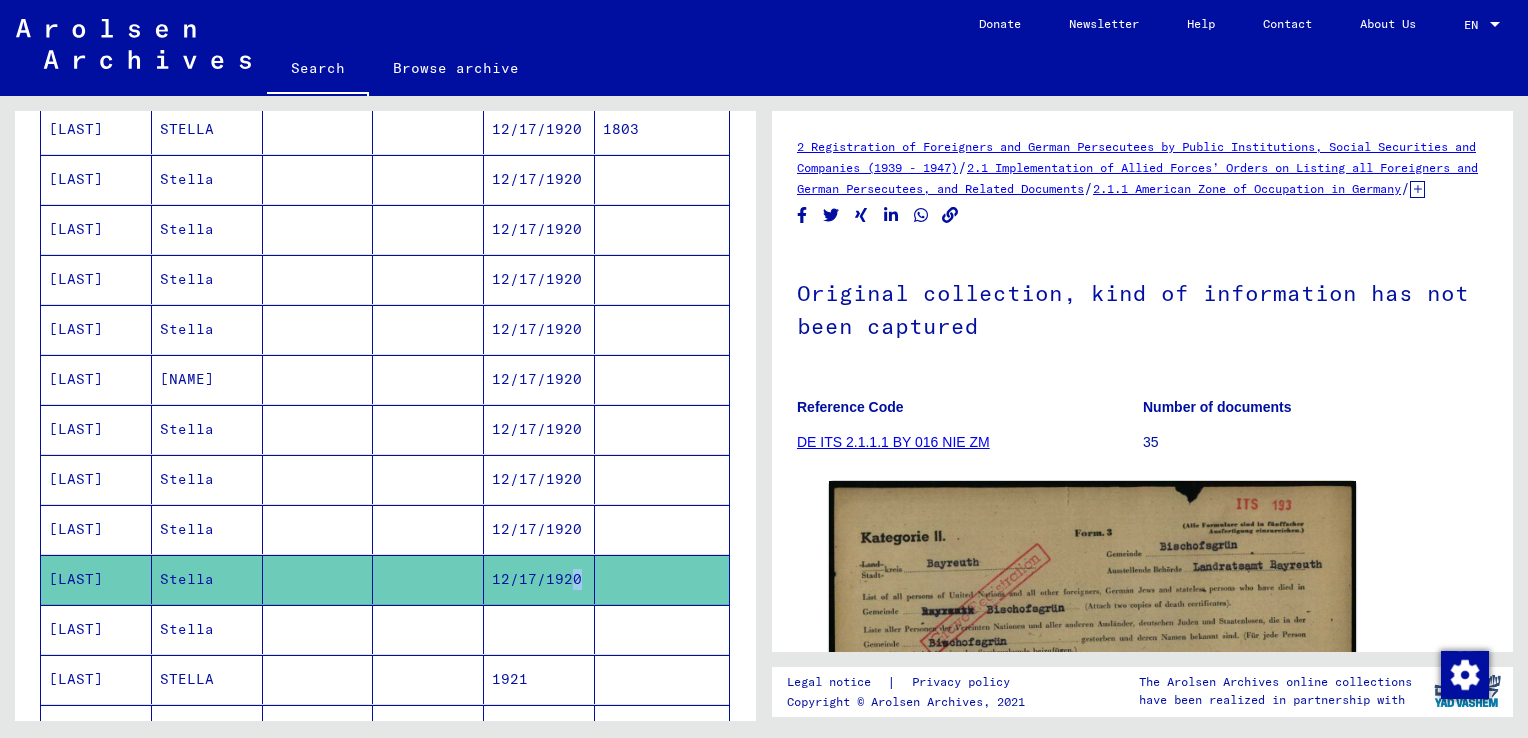 scroll, scrollTop: 0, scrollLeft: 0, axis: both 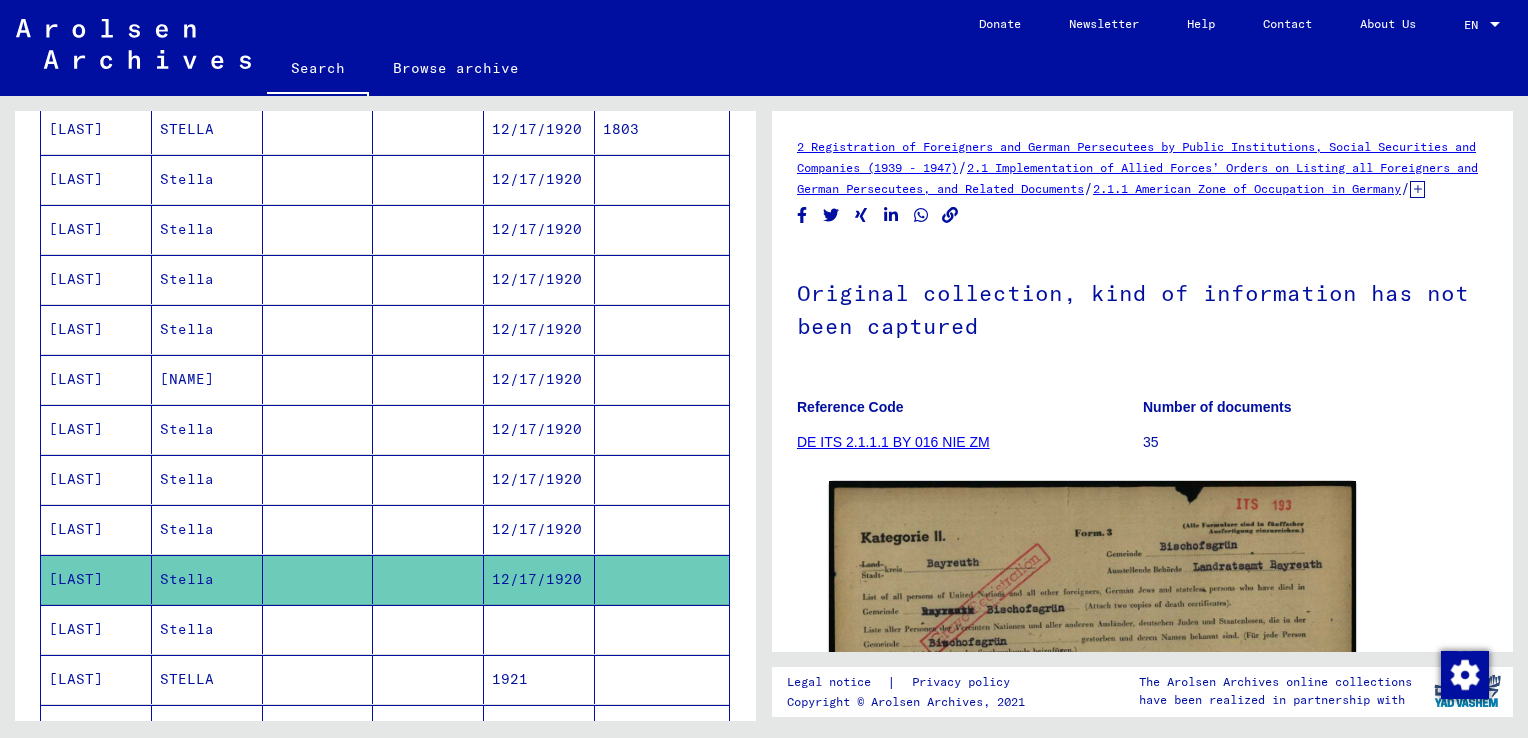 drag, startPoint x: 554, startPoint y: 568, endPoint x: 565, endPoint y: 621, distance: 54.129475 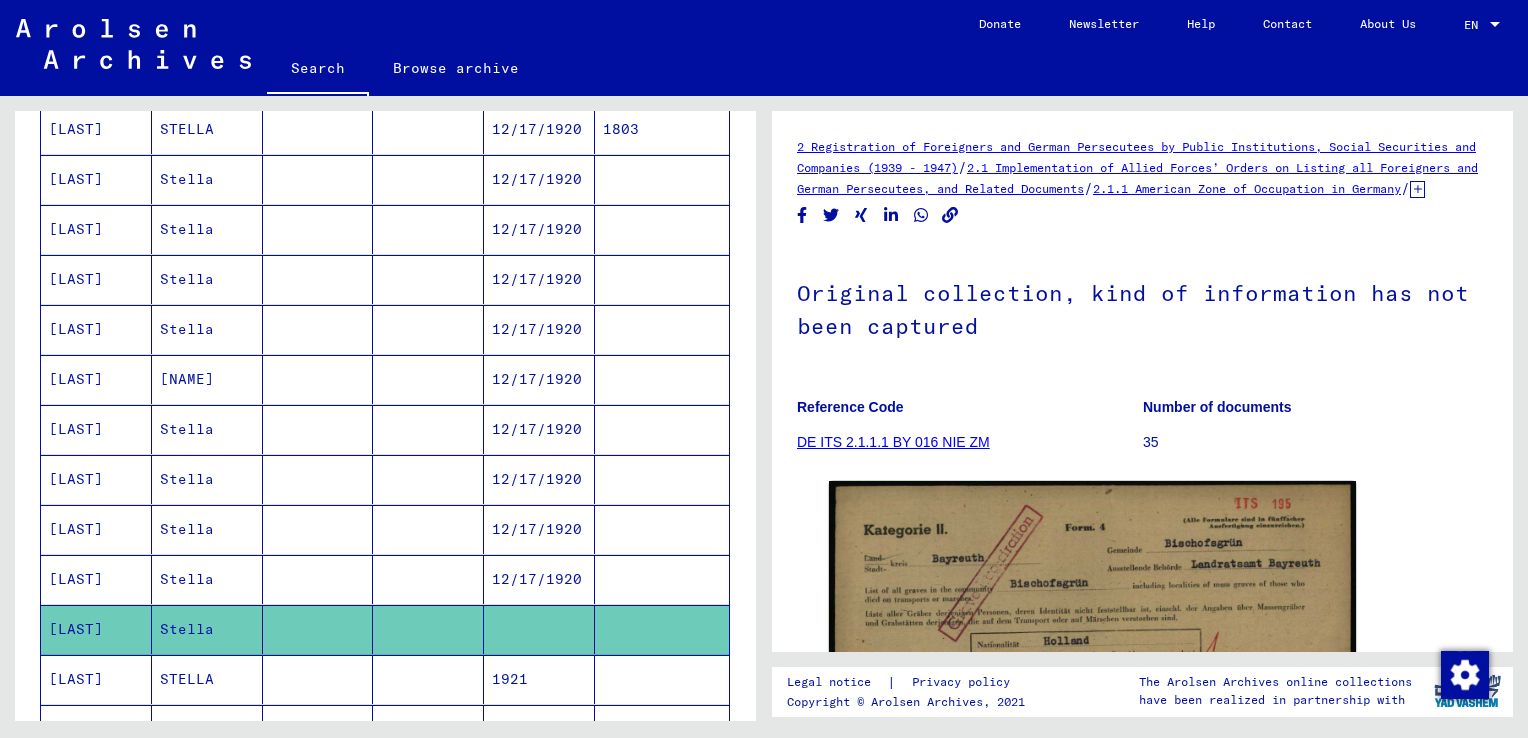 scroll, scrollTop: 0, scrollLeft: 0, axis: both 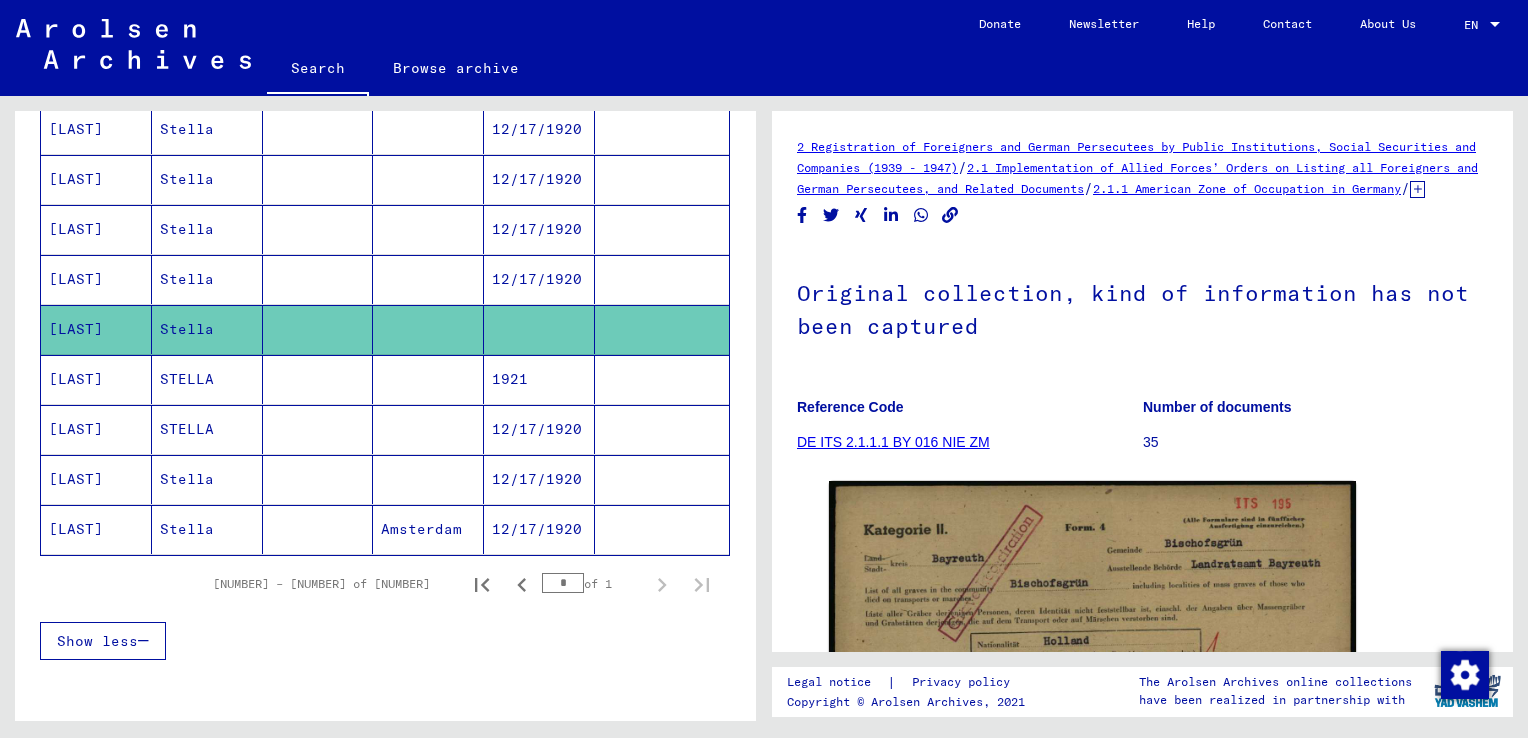 click on "1921" at bounding box center [539, 429] 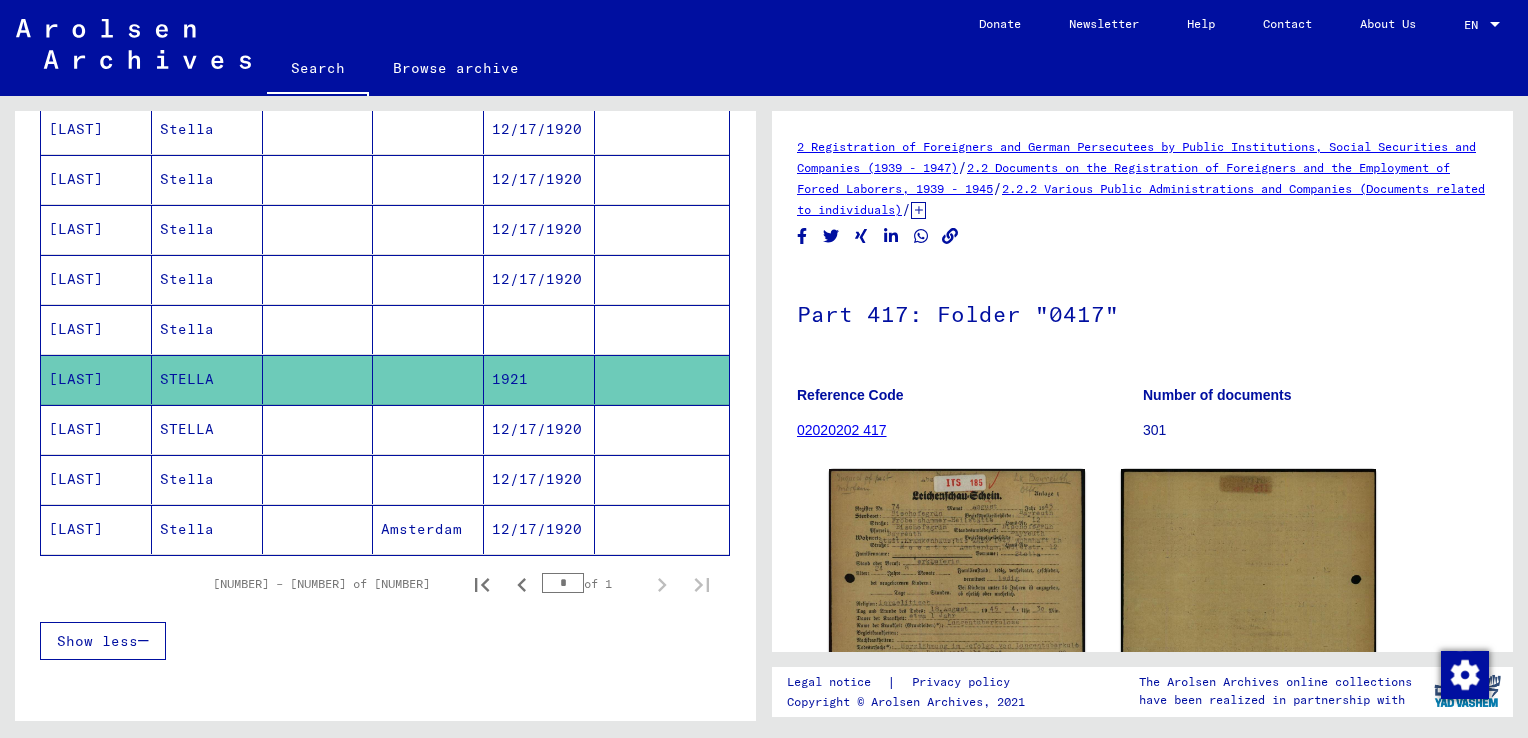 scroll, scrollTop: 0, scrollLeft: 0, axis: both 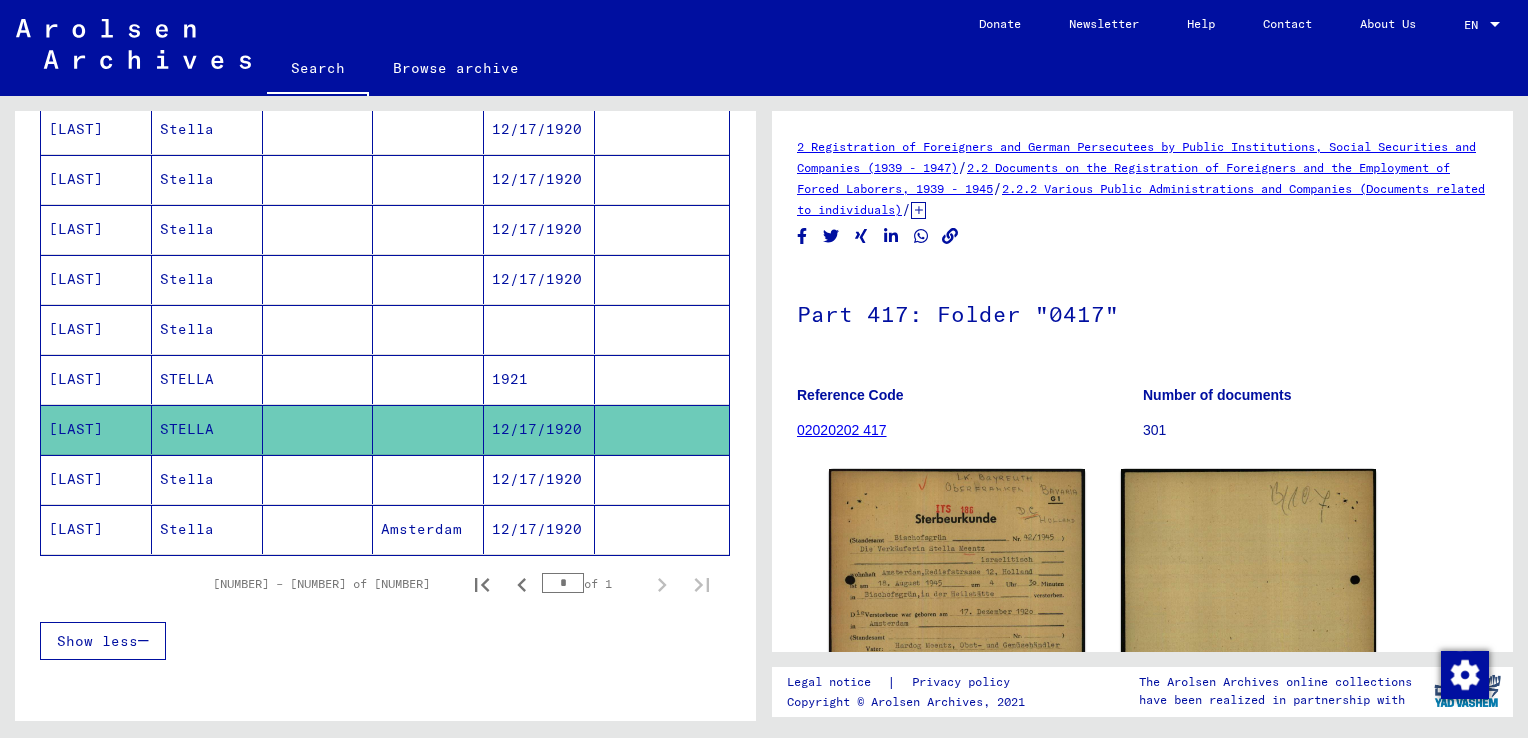 click on "12/17/1920" at bounding box center [539, 529] 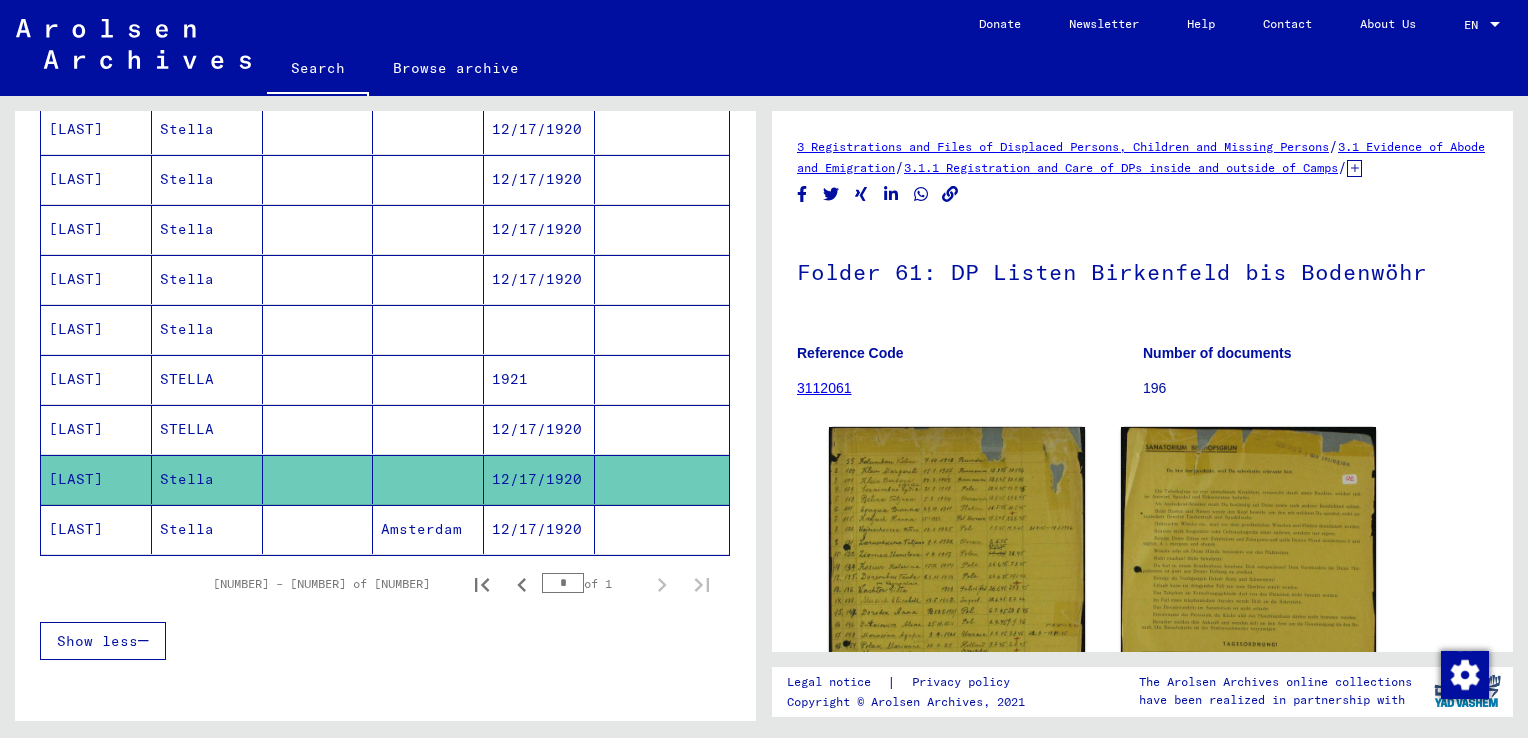 scroll 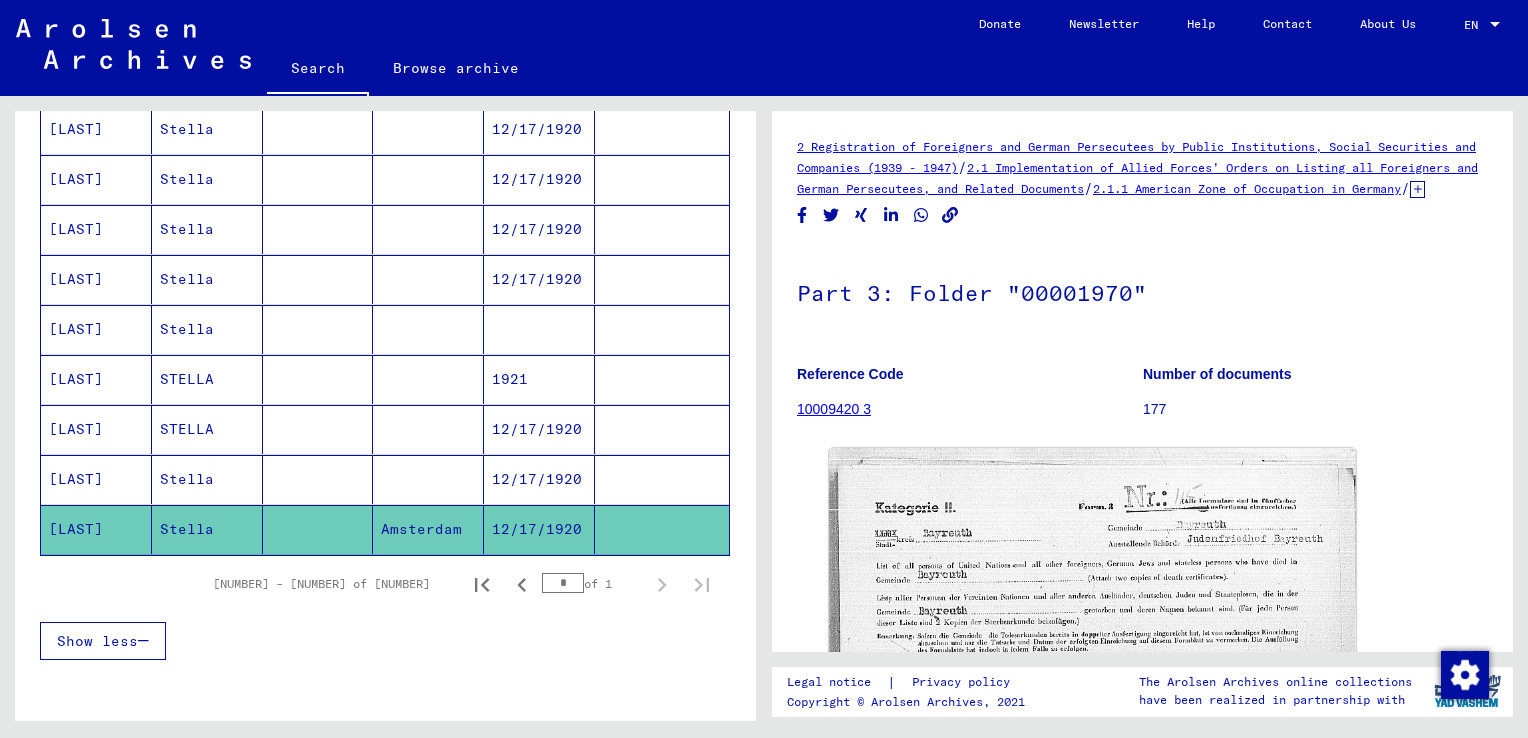 click on "12/17/1920" at bounding box center (539, 479) 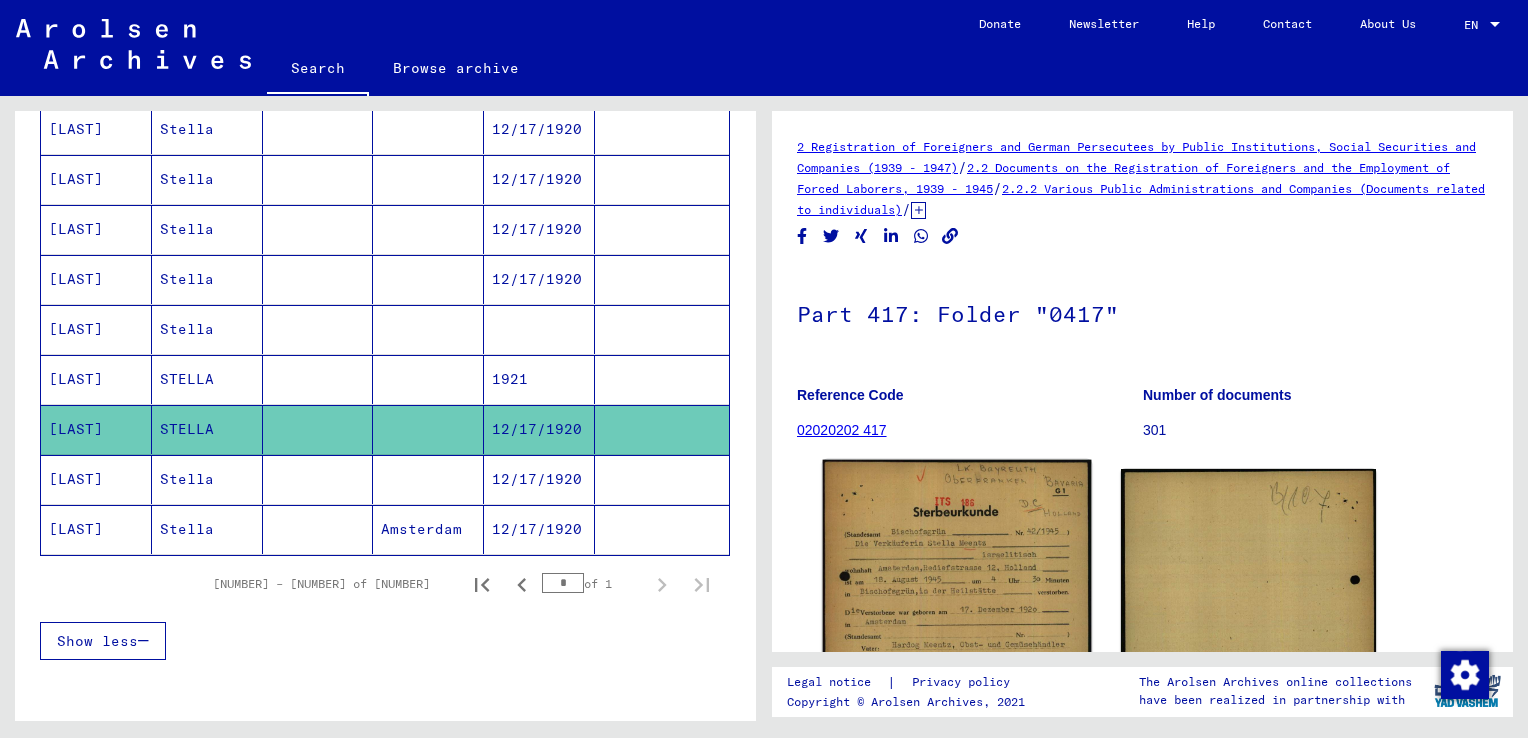 click 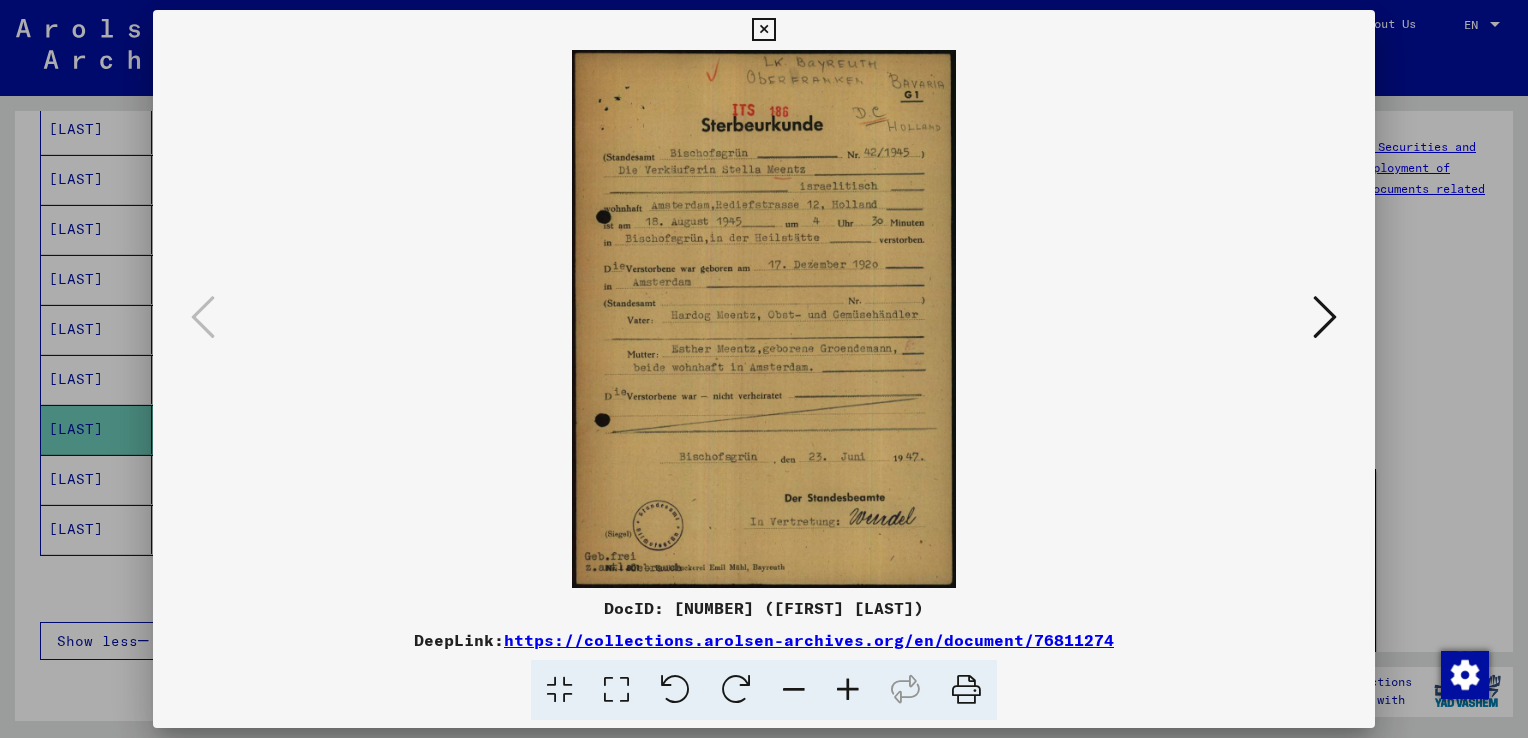 click at bounding box center [763, 30] 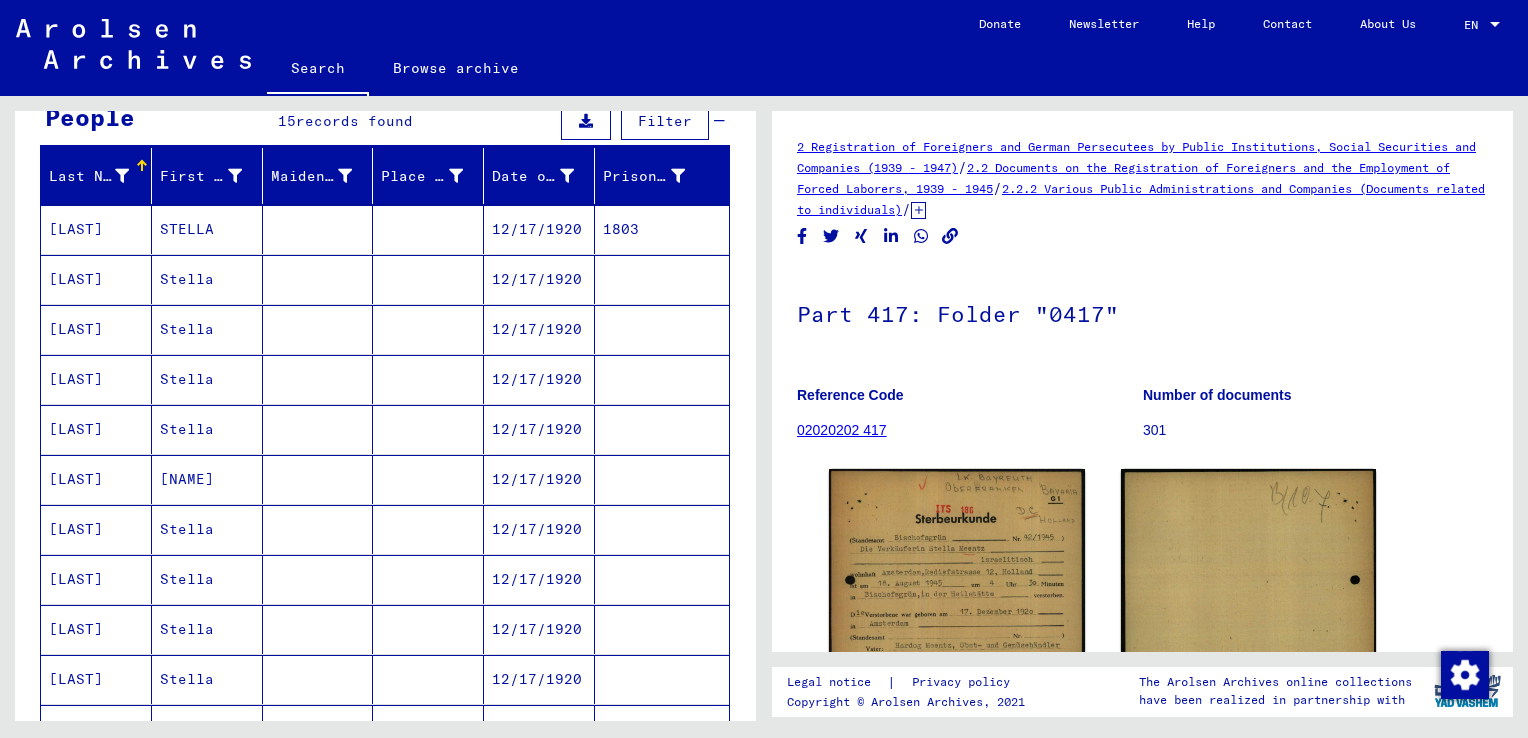 scroll, scrollTop: 0, scrollLeft: 0, axis: both 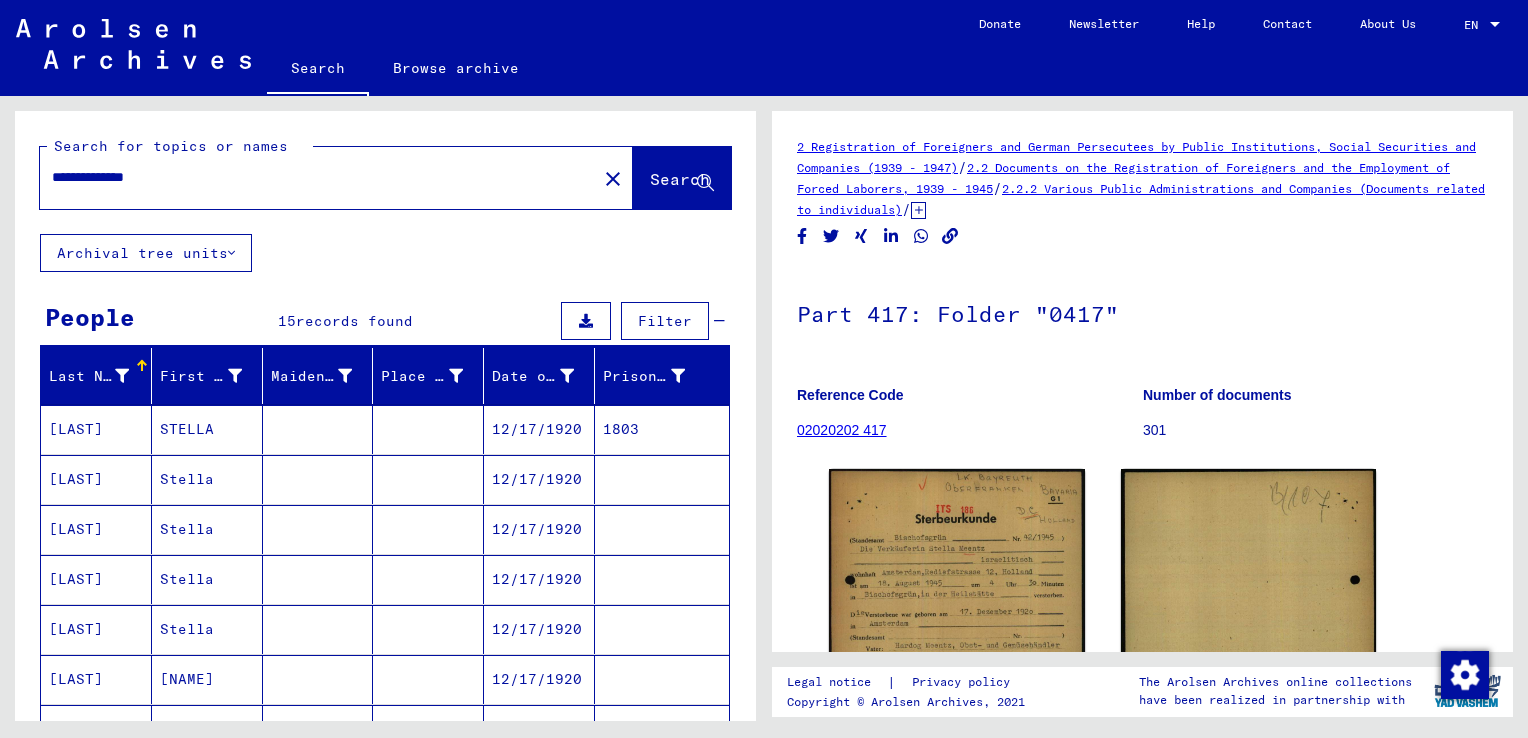 click on "**********" at bounding box center (318, 177) 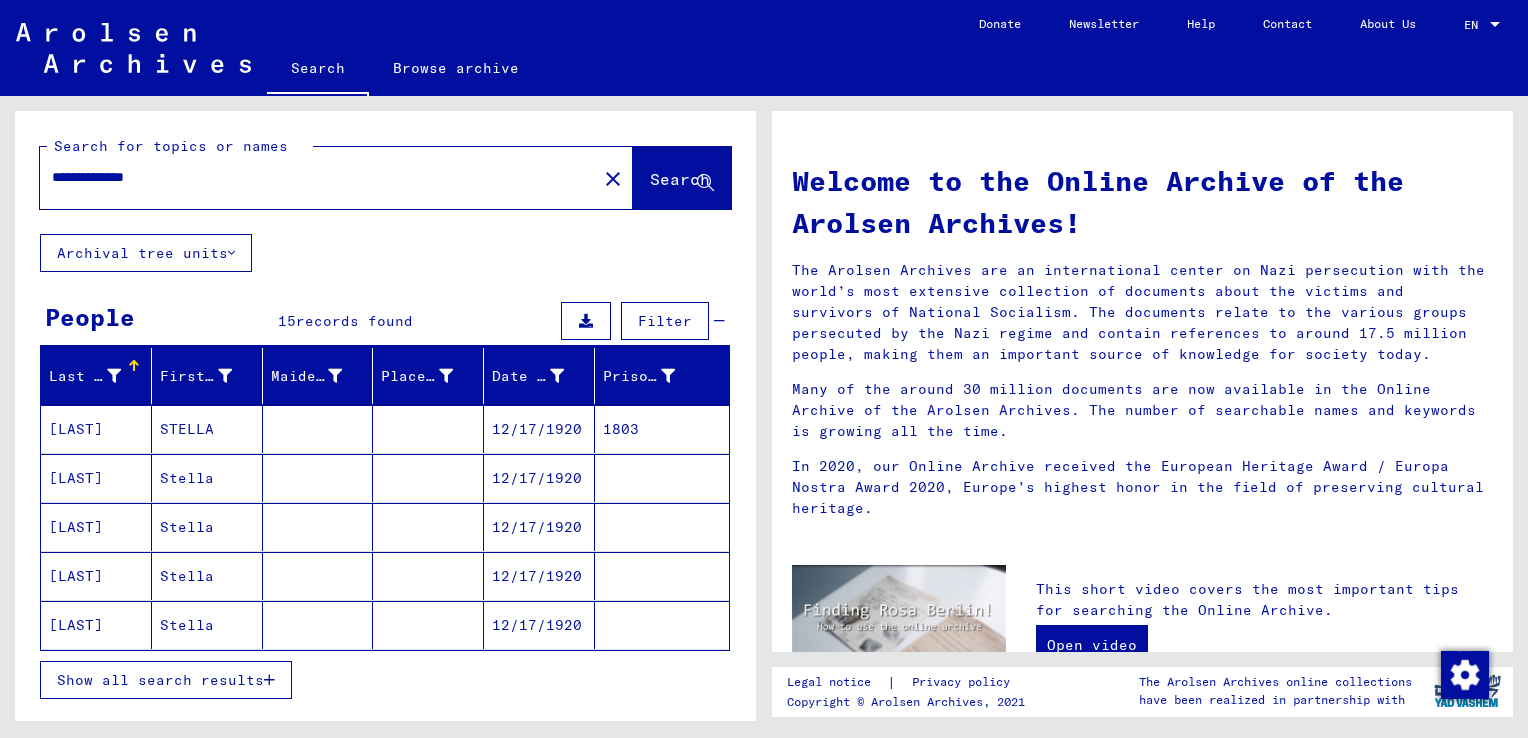 click on "Show all search results" at bounding box center [160, 680] 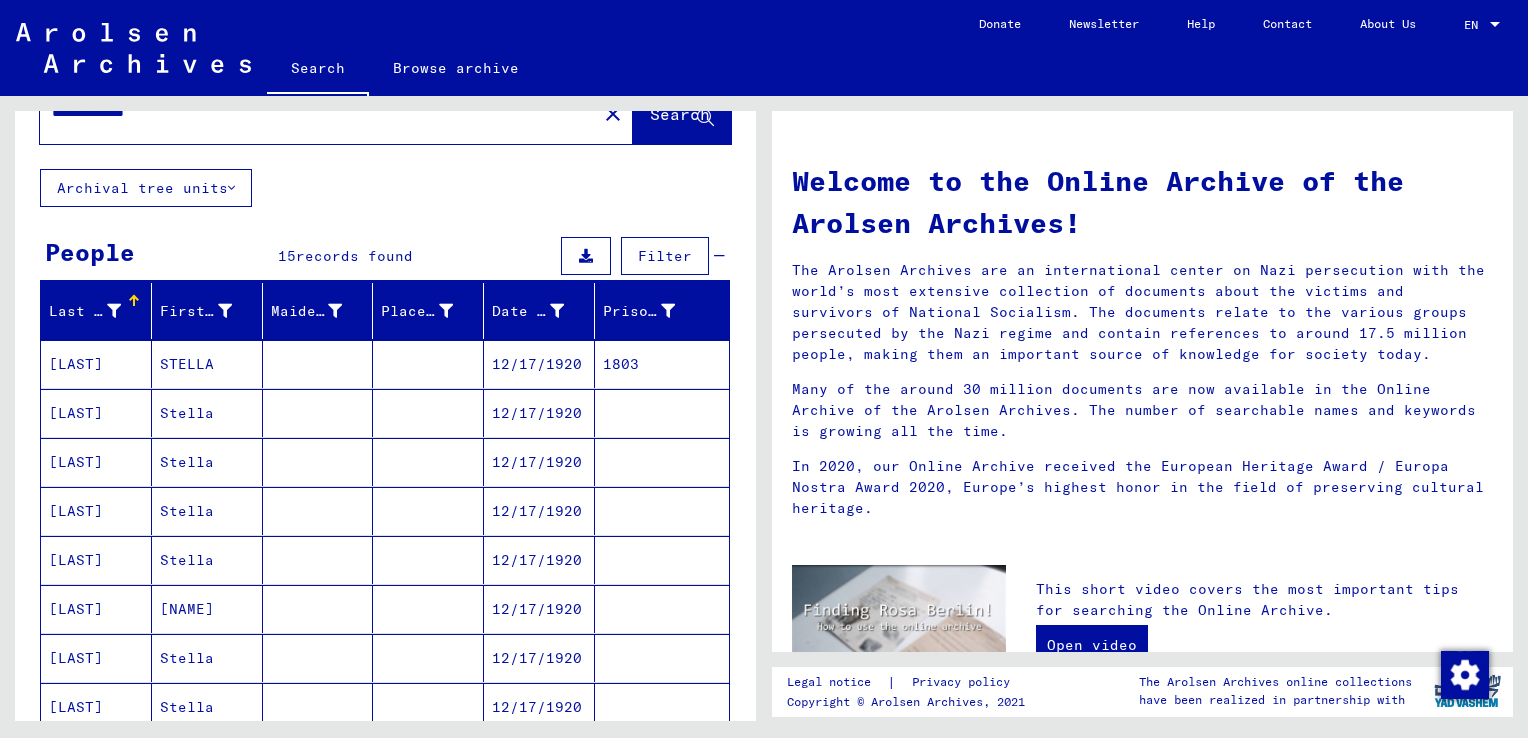 scroll, scrollTop: 200, scrollLeft: 0, axis: vertical 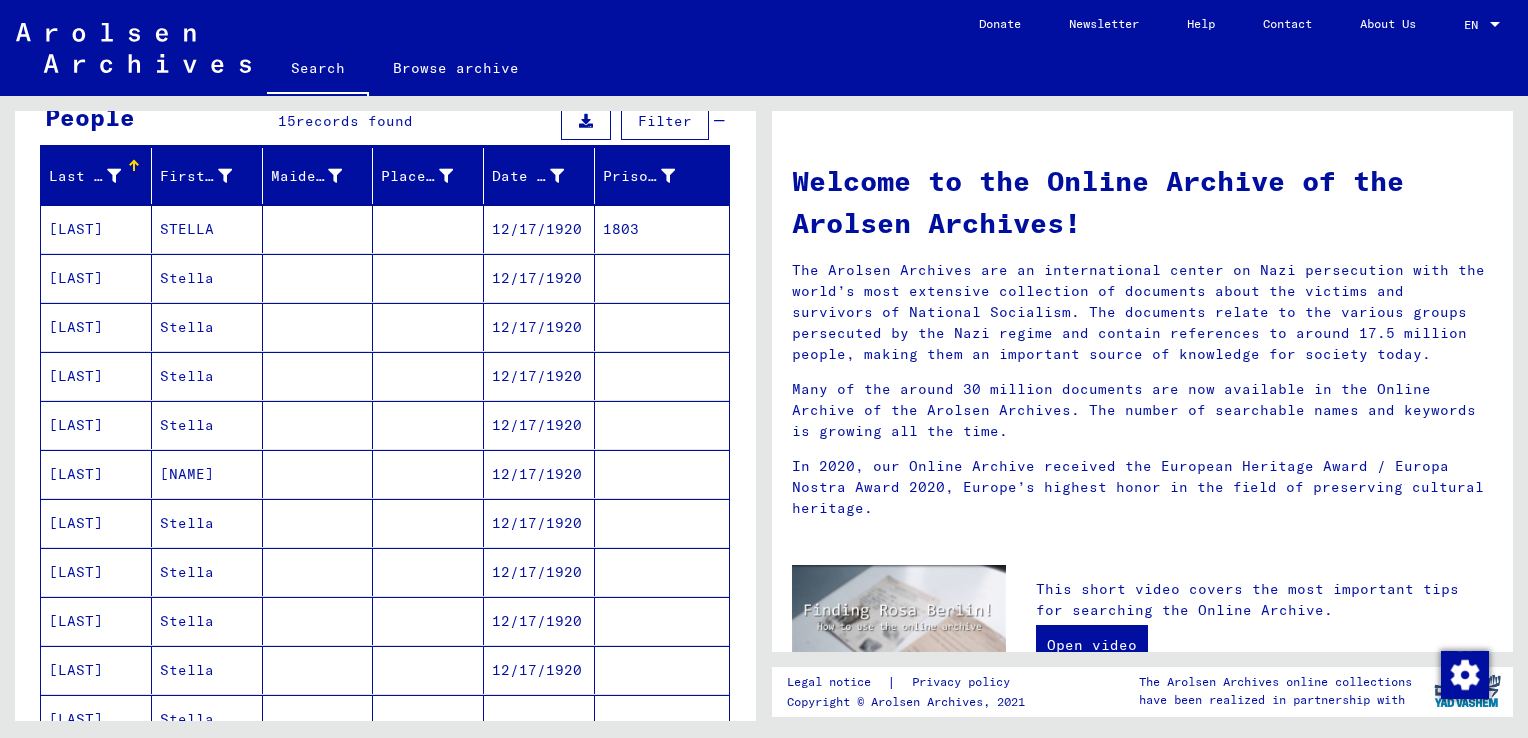 click on "12/17/1920" at bounding box center [539, 376] 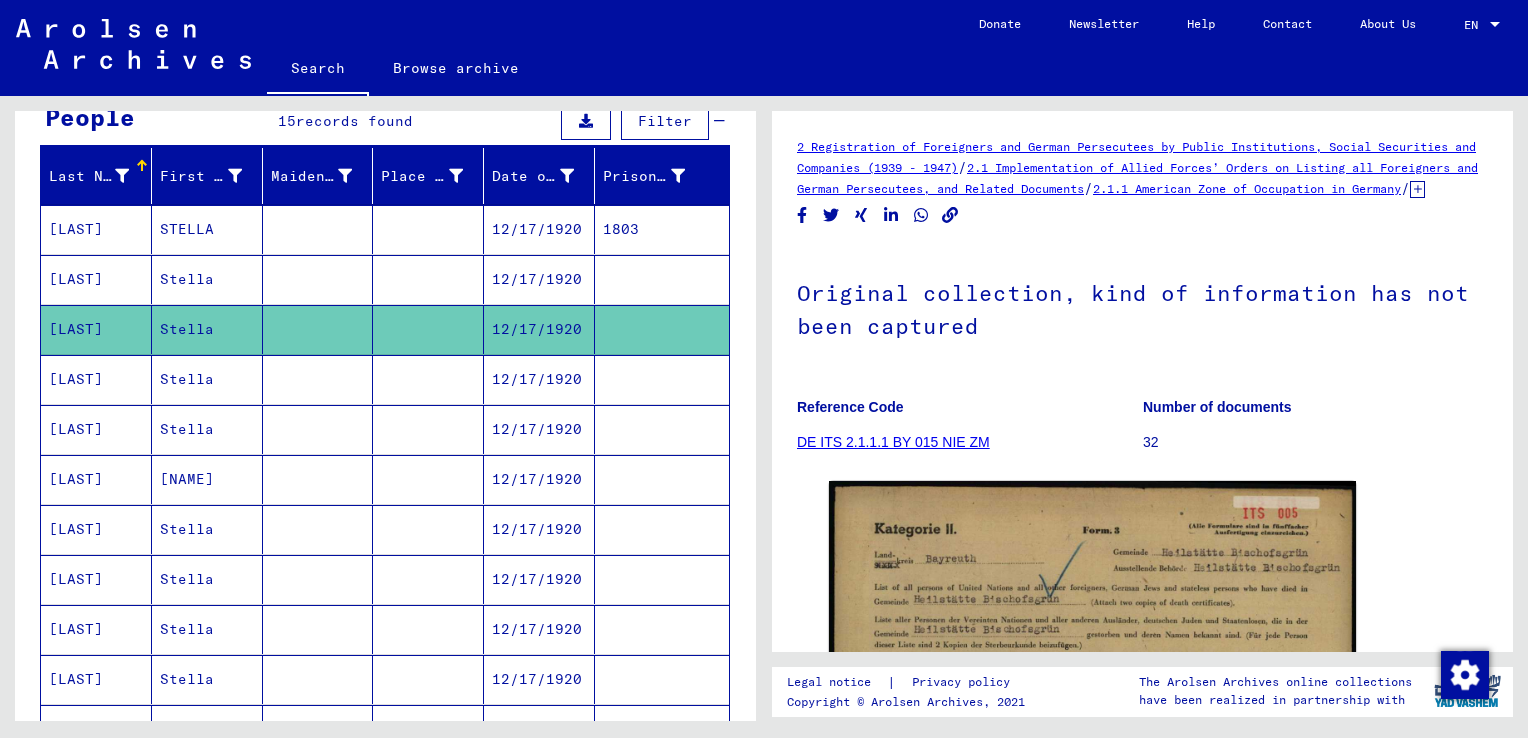 scroll, scrollTop: 0, scrollLeft: 0, axis: both 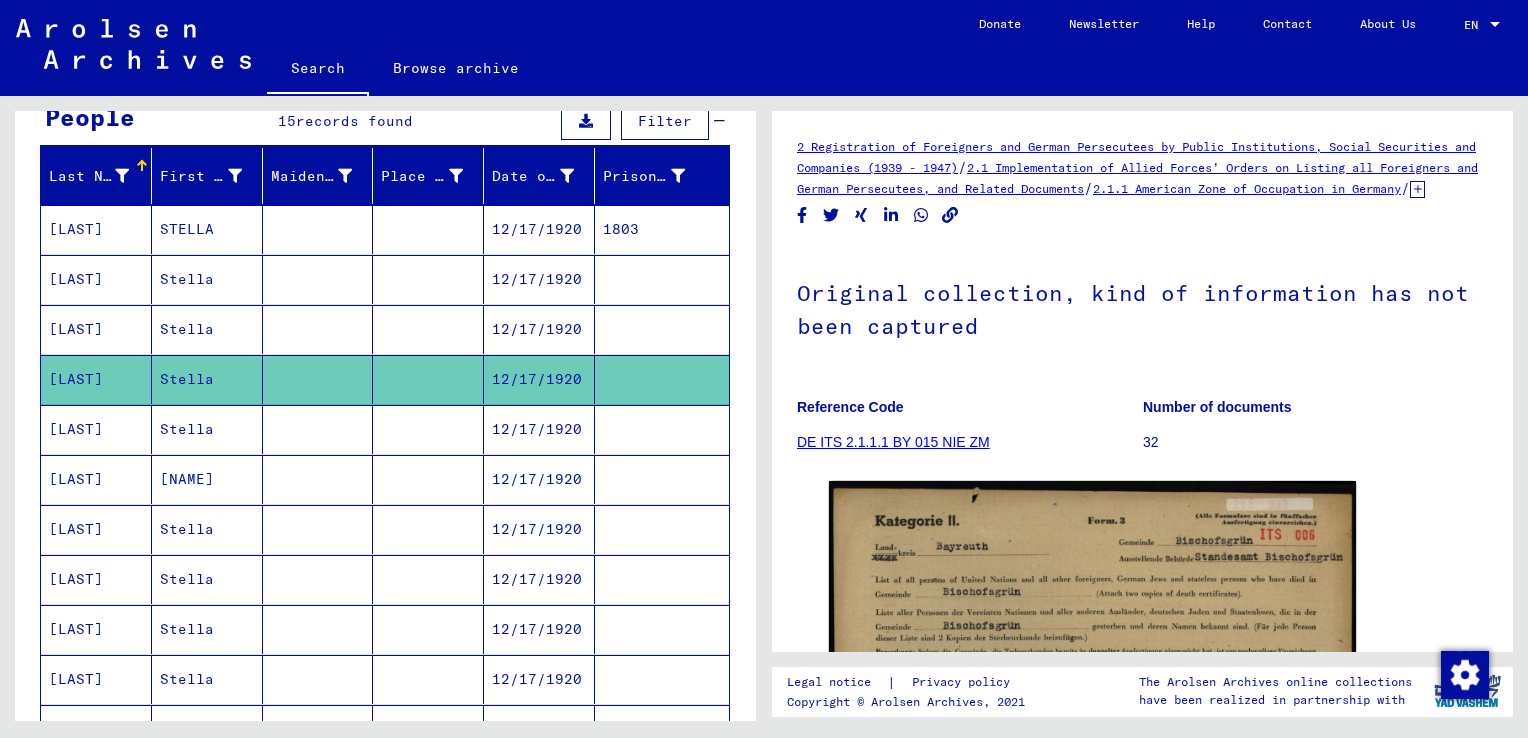 click on "12/17/1920" at bounding box center [539, 479] 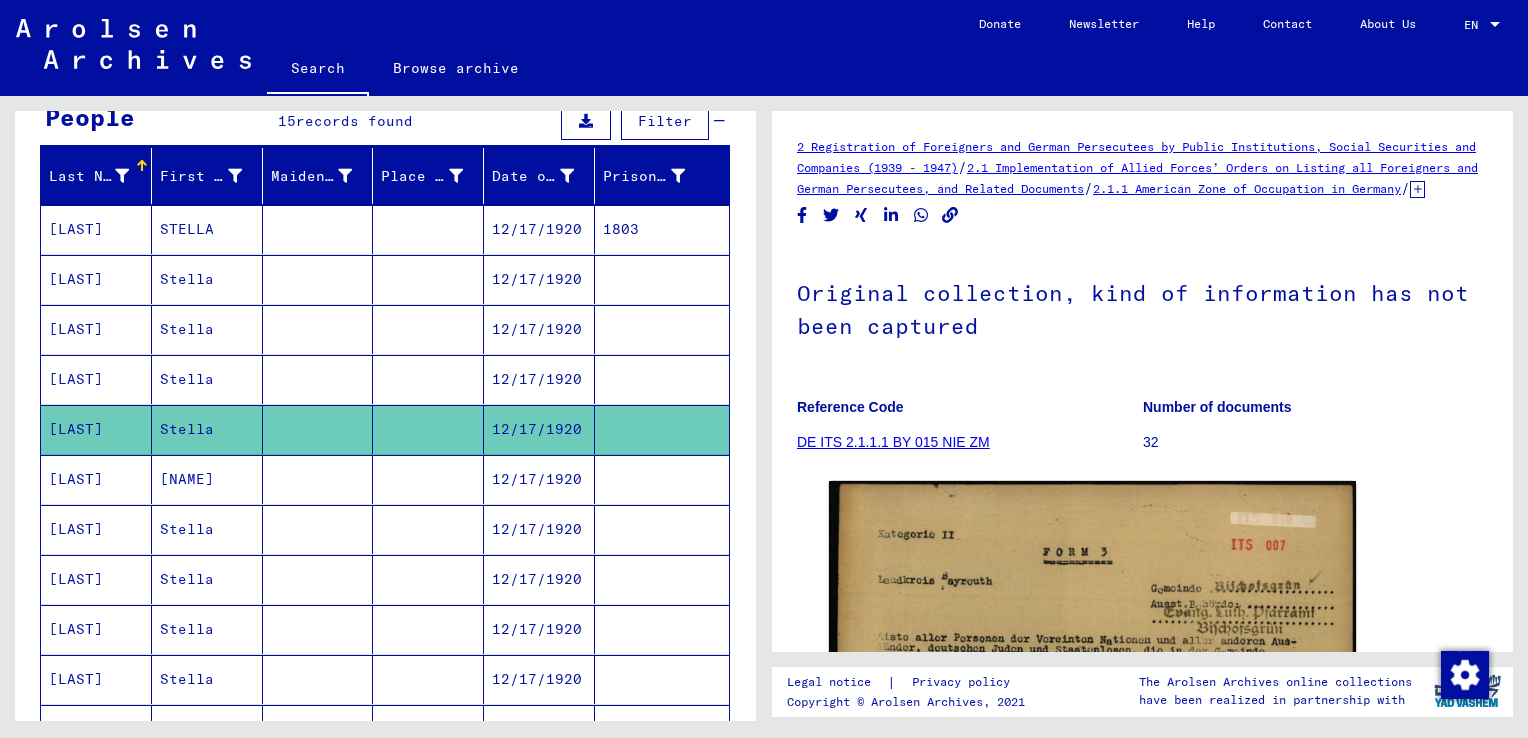 scroll, scrollTop: 0, scrollLeft: 0, axis: both 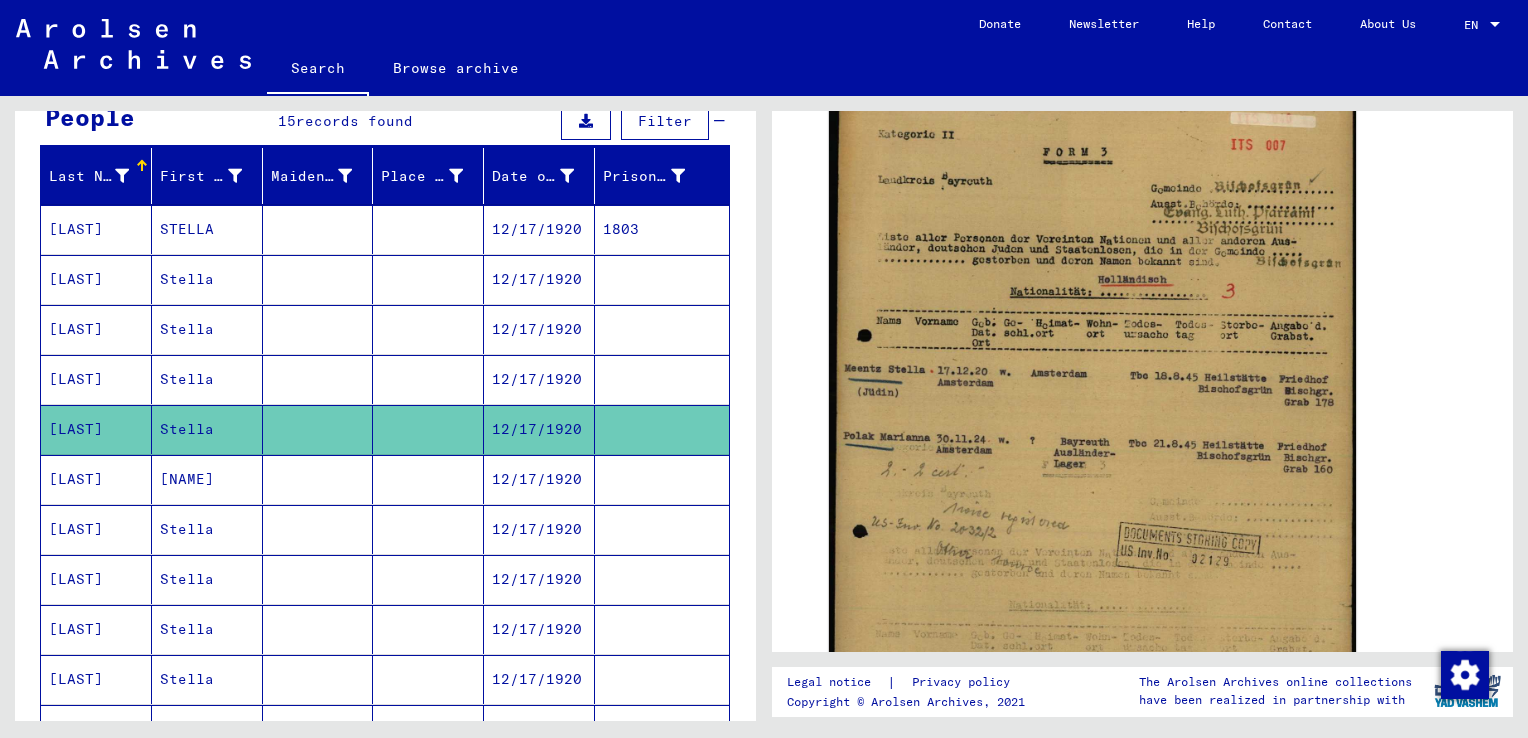 click on "12/17/1920" at bounding box center [539, 429] 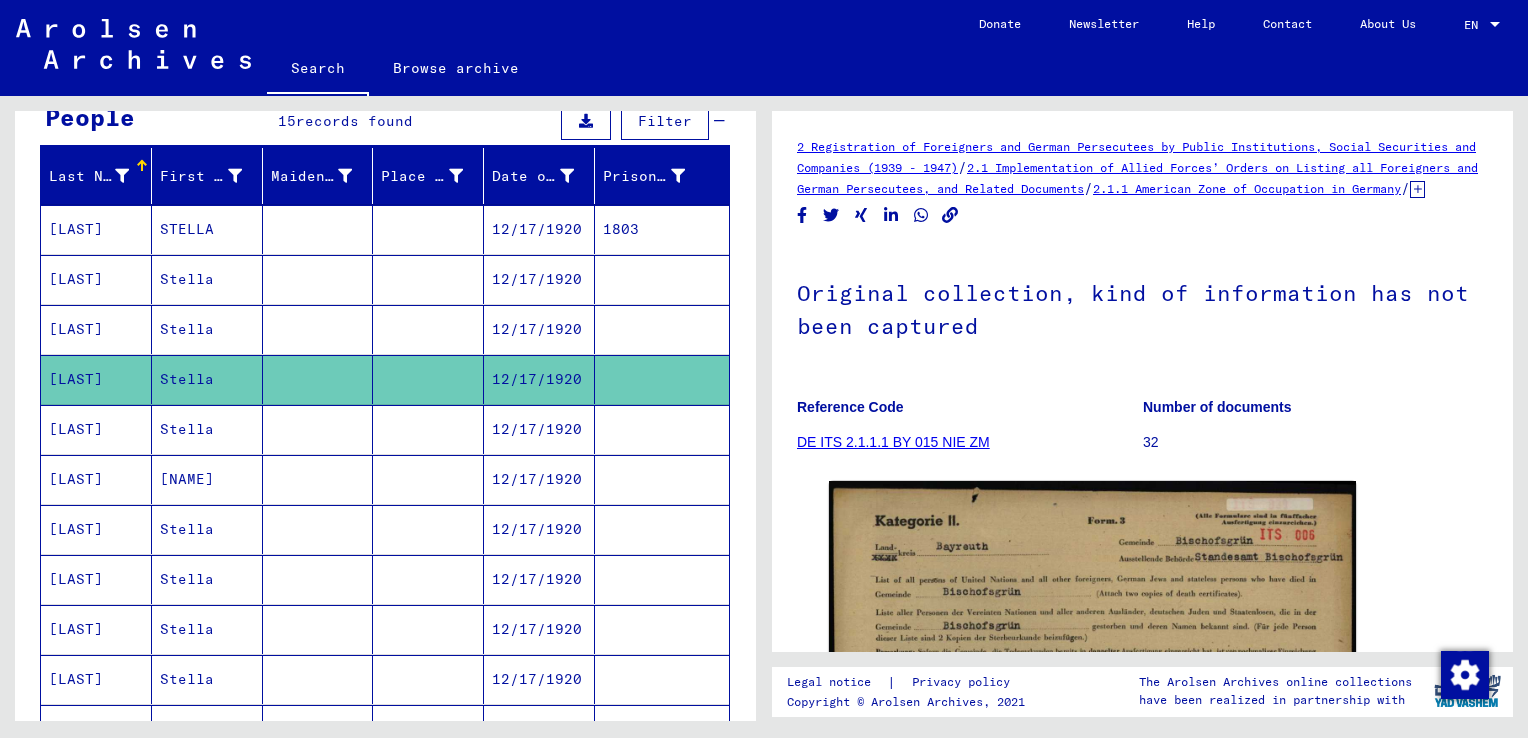 scroll, scrollTop: 0, scrollLeft: 0, axis: both 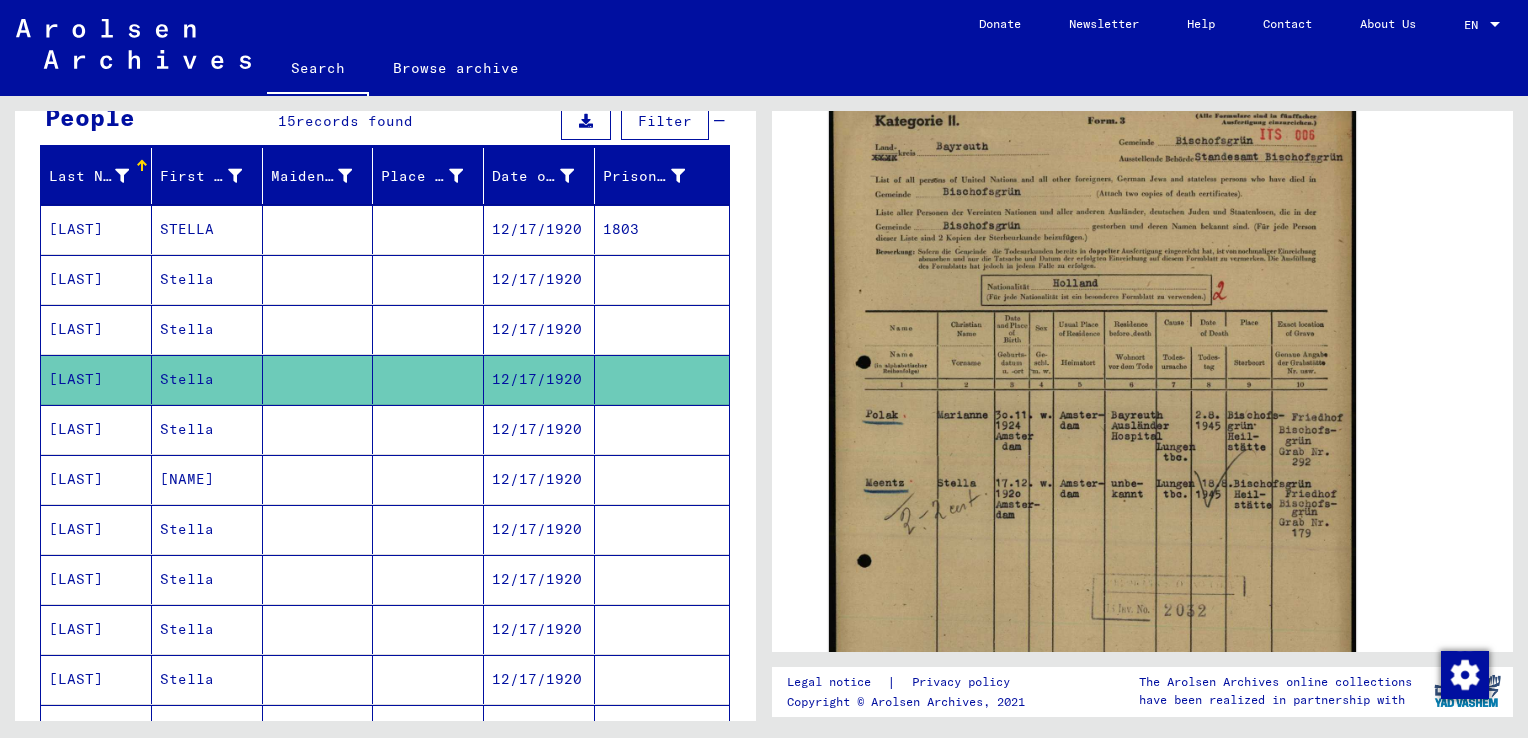 click on "Stella" at bounding box center [207, 479] 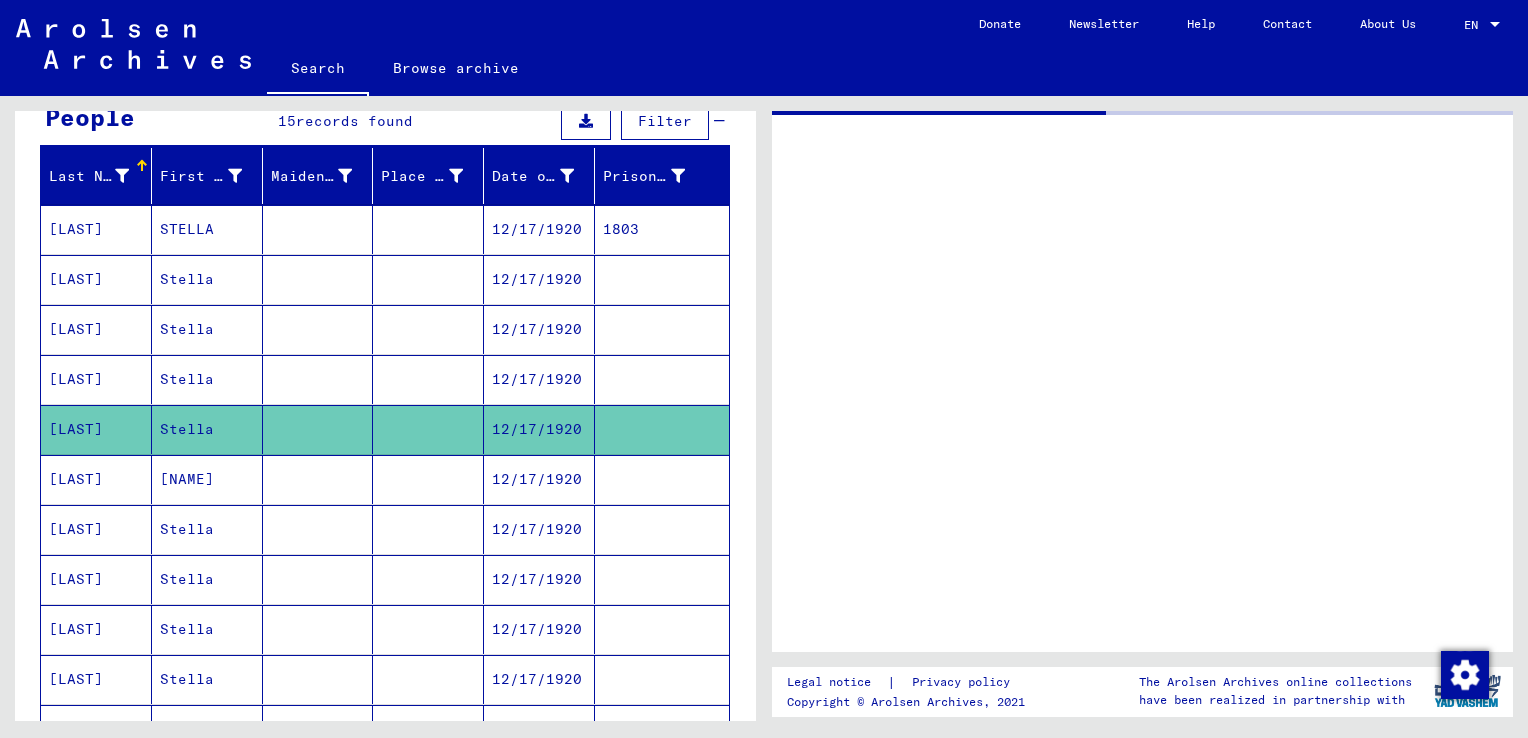 scroll, scrollTop: 0, scrollLeft: 0, axis: both 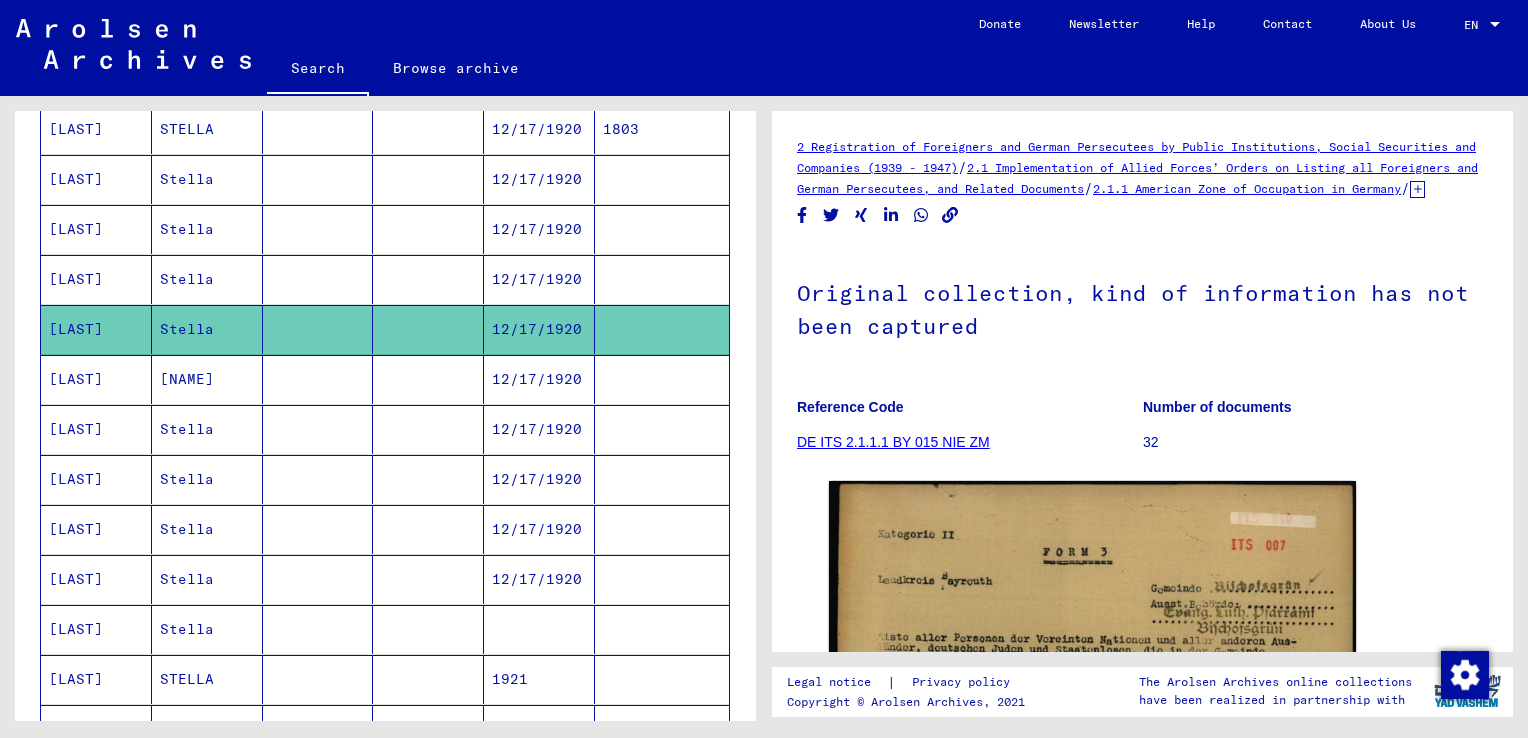 click on "12/17/1920" at bounding box center [539, 279] 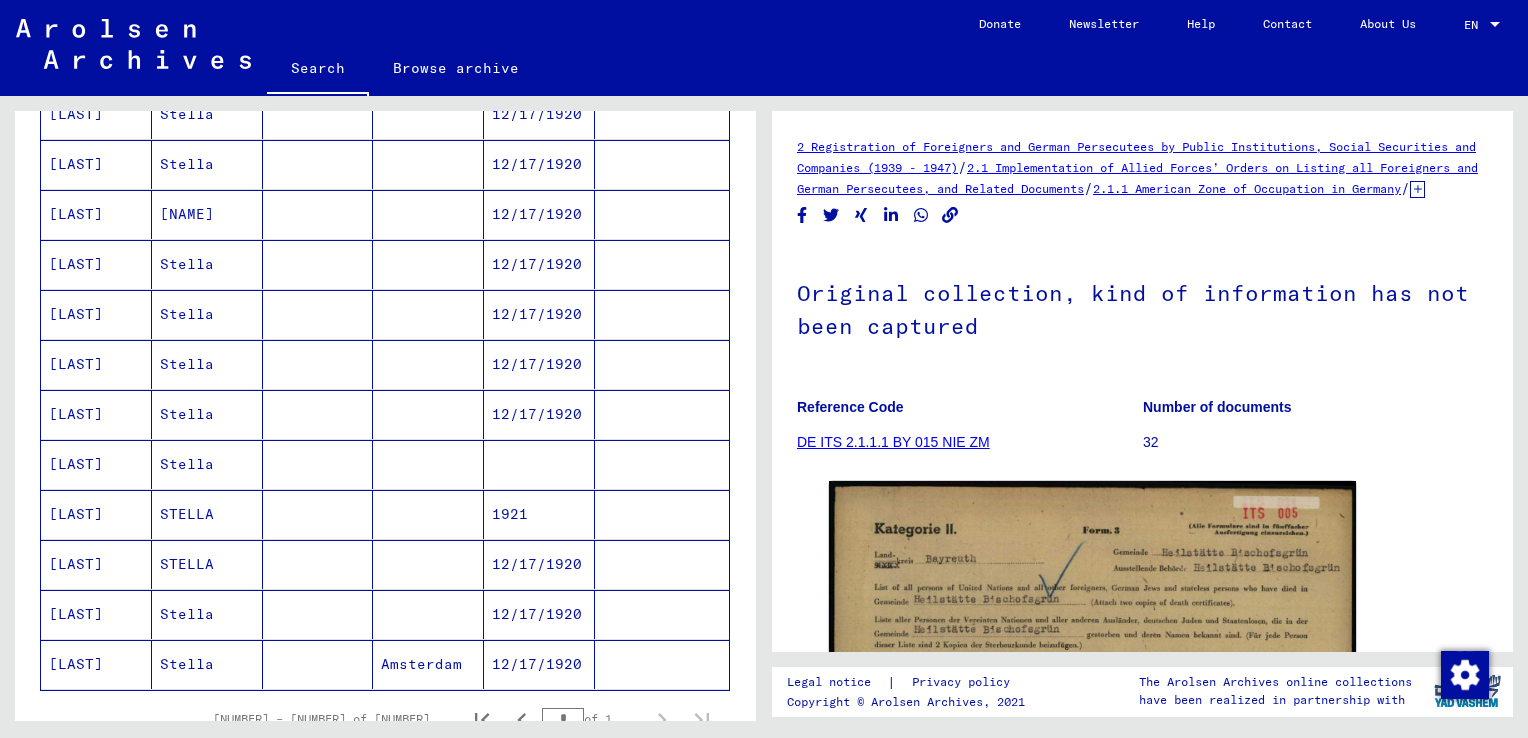 scroll, scrollTop: 500, scrollLeft: 0, axis: vertical 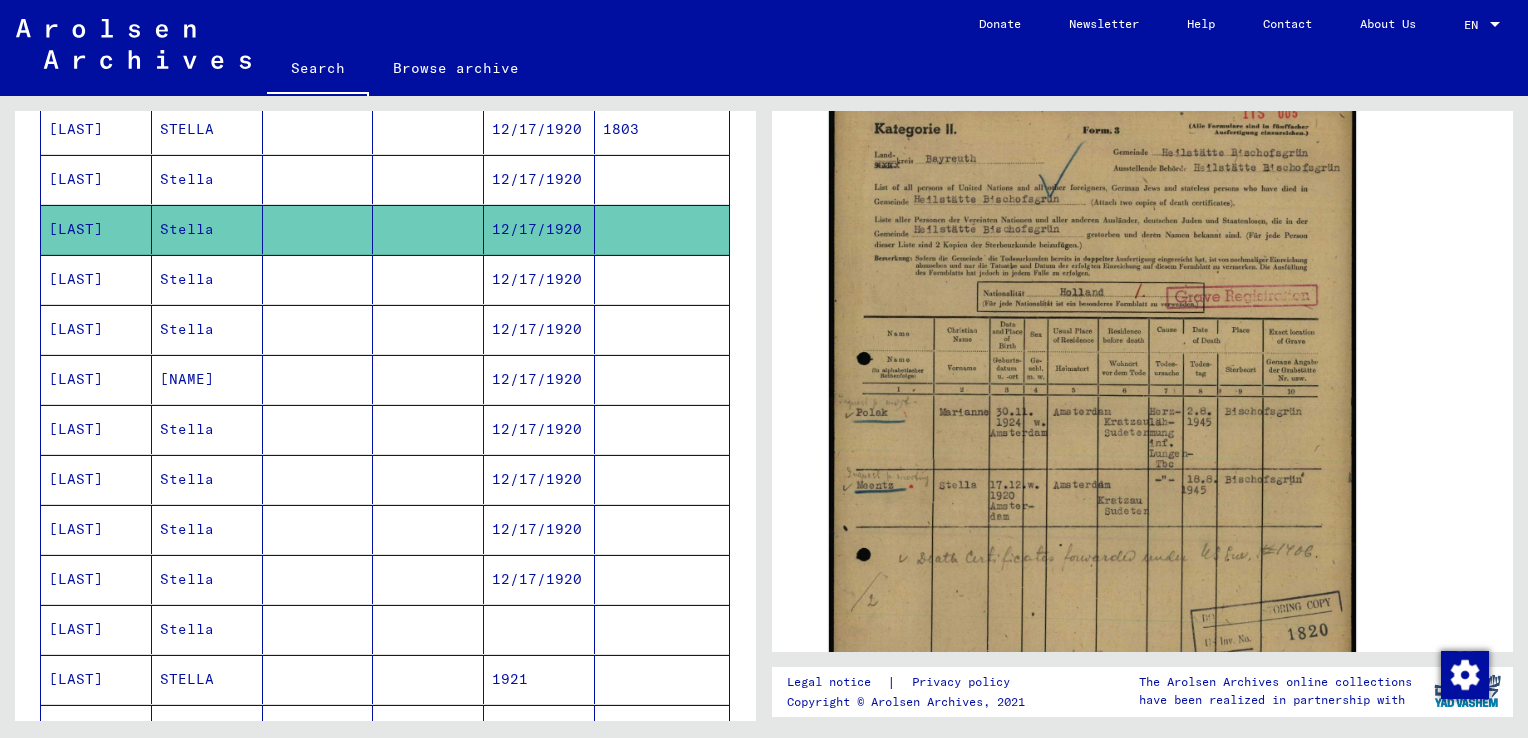 click on "12/17/1920" at bounding box center (539, 229) 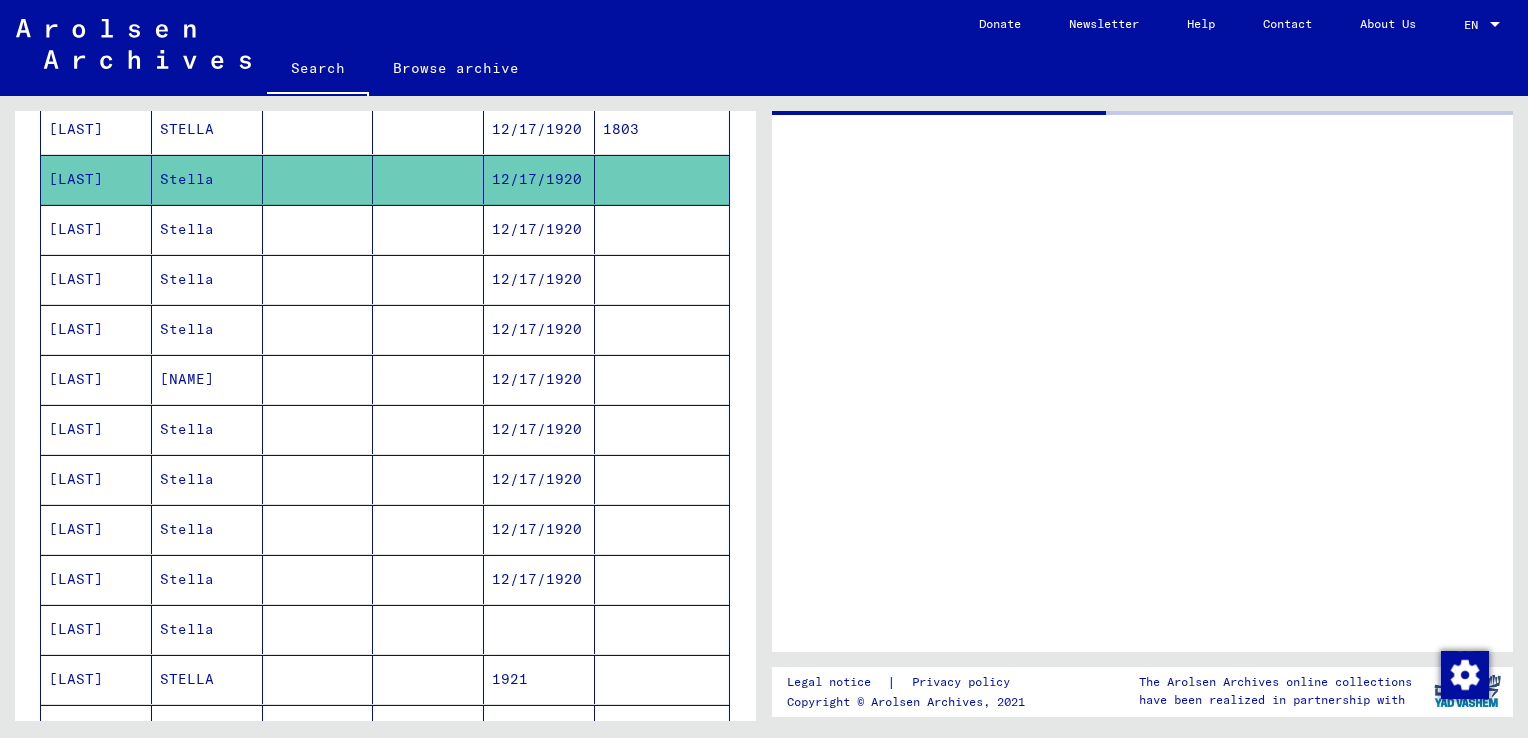 scroll, scrollTop: 0, scrollLeft: 0, axis: both 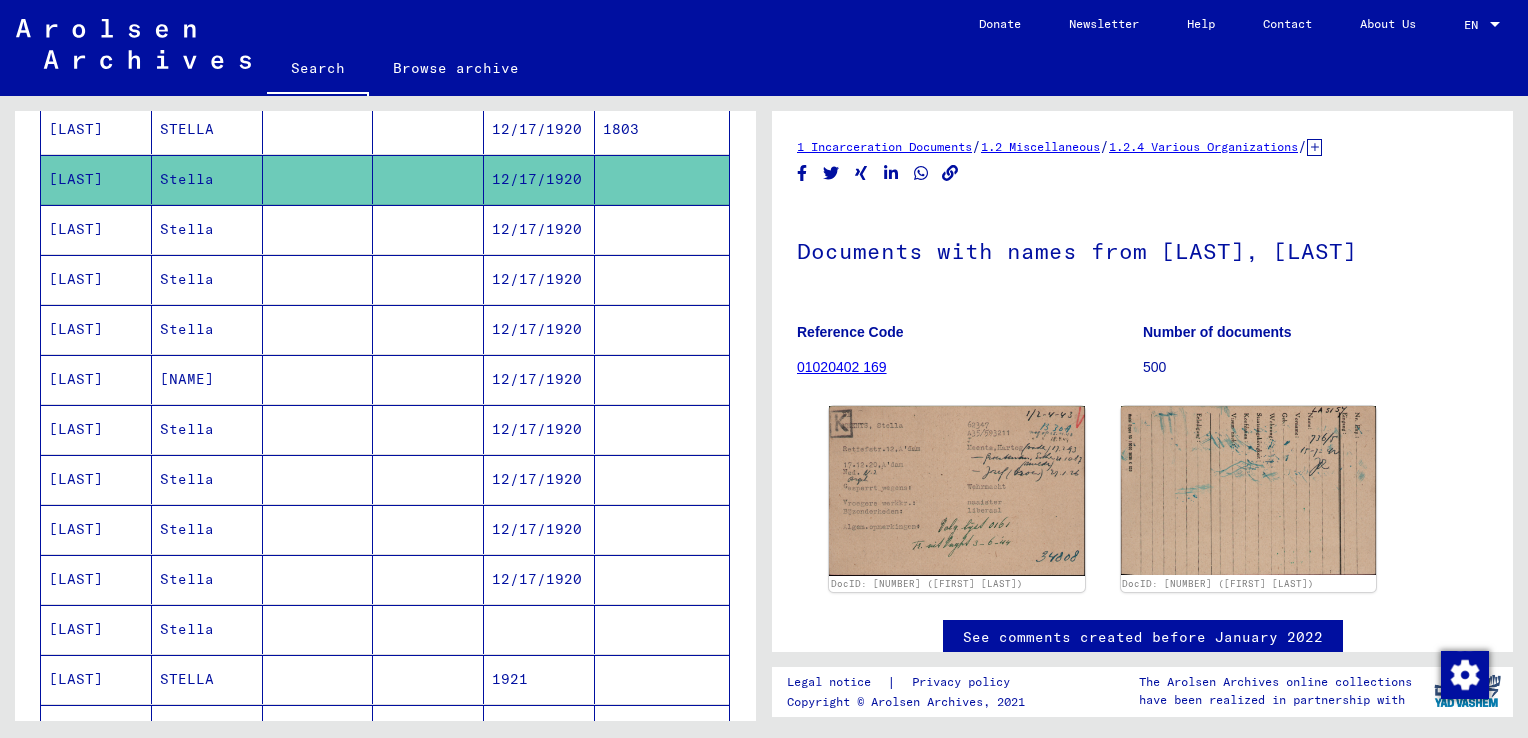 click on "12/17/1920" at bounding box center (539, 179) 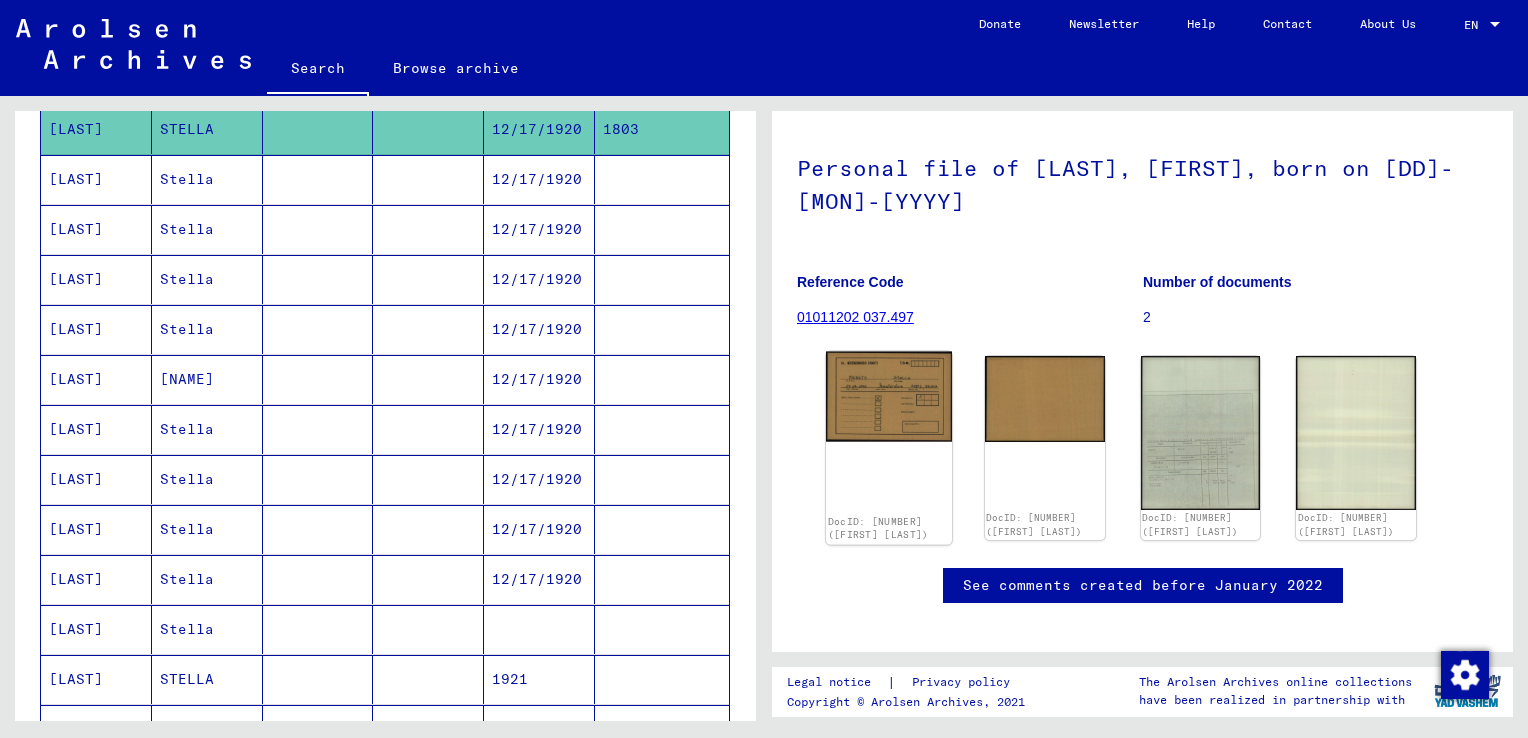 scroll, scrollTop: 148, scrollLeft: 0, axis: vertical 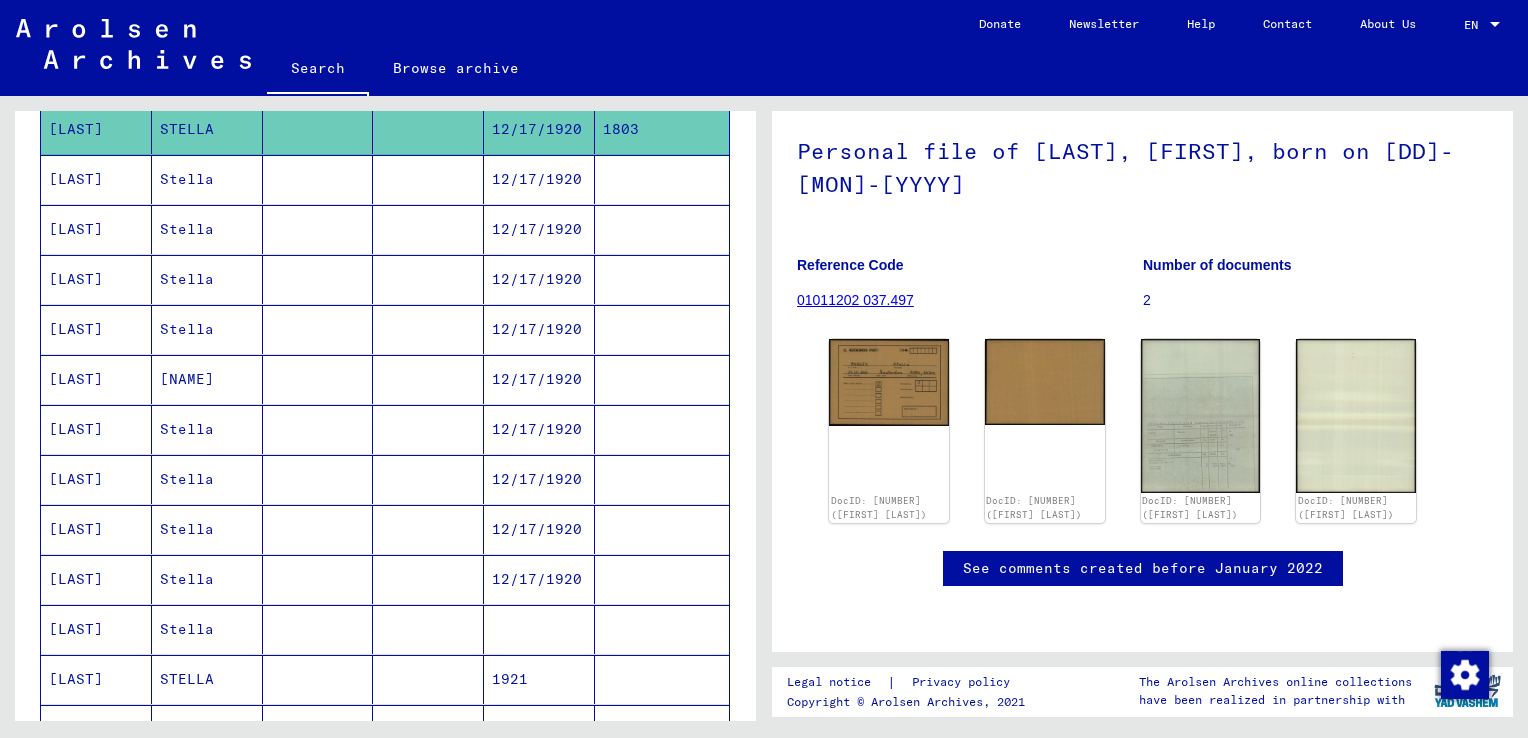click on "12/17/1920" at bounding box center [539, 429] 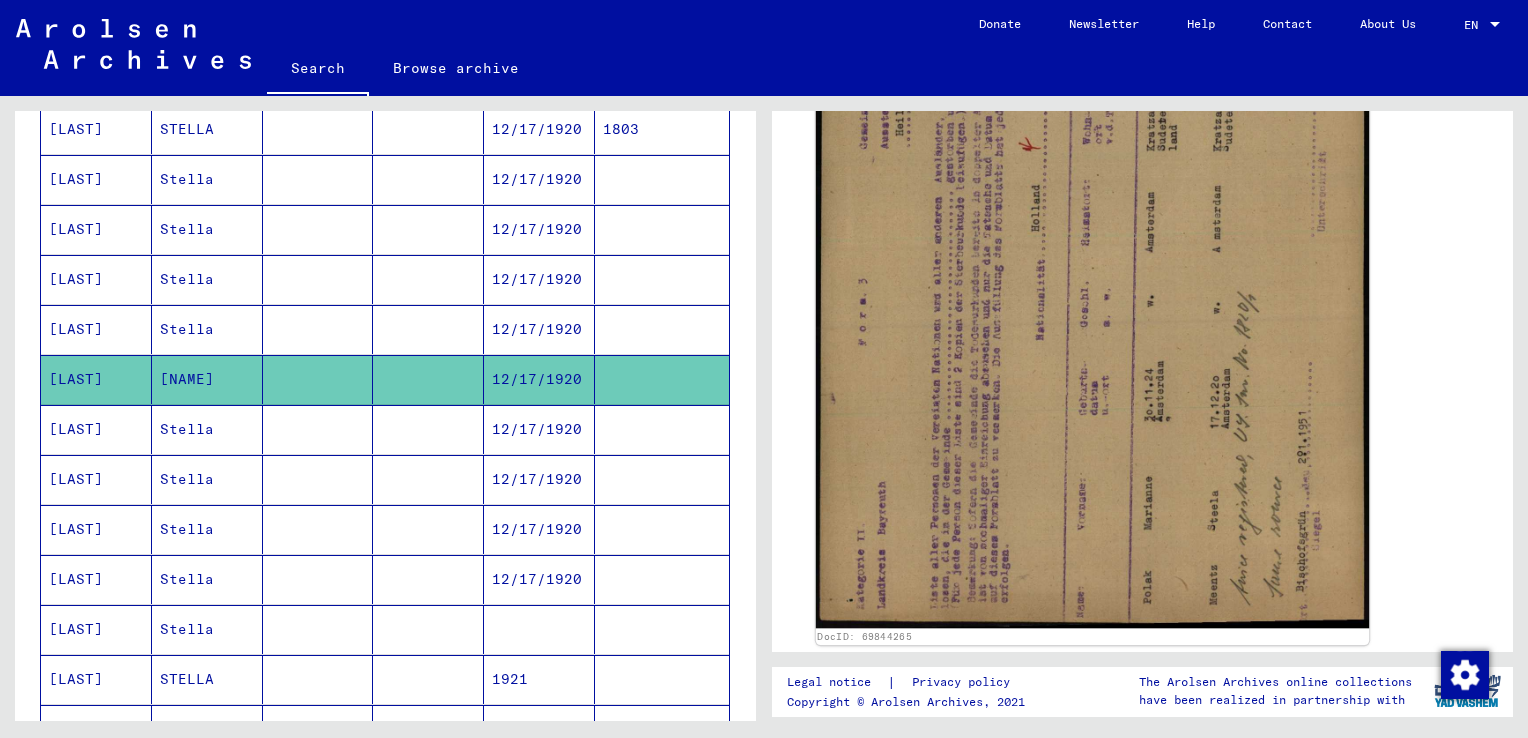 scroll, scrollTop: 655, scrollLeft: 0, axis: vertical 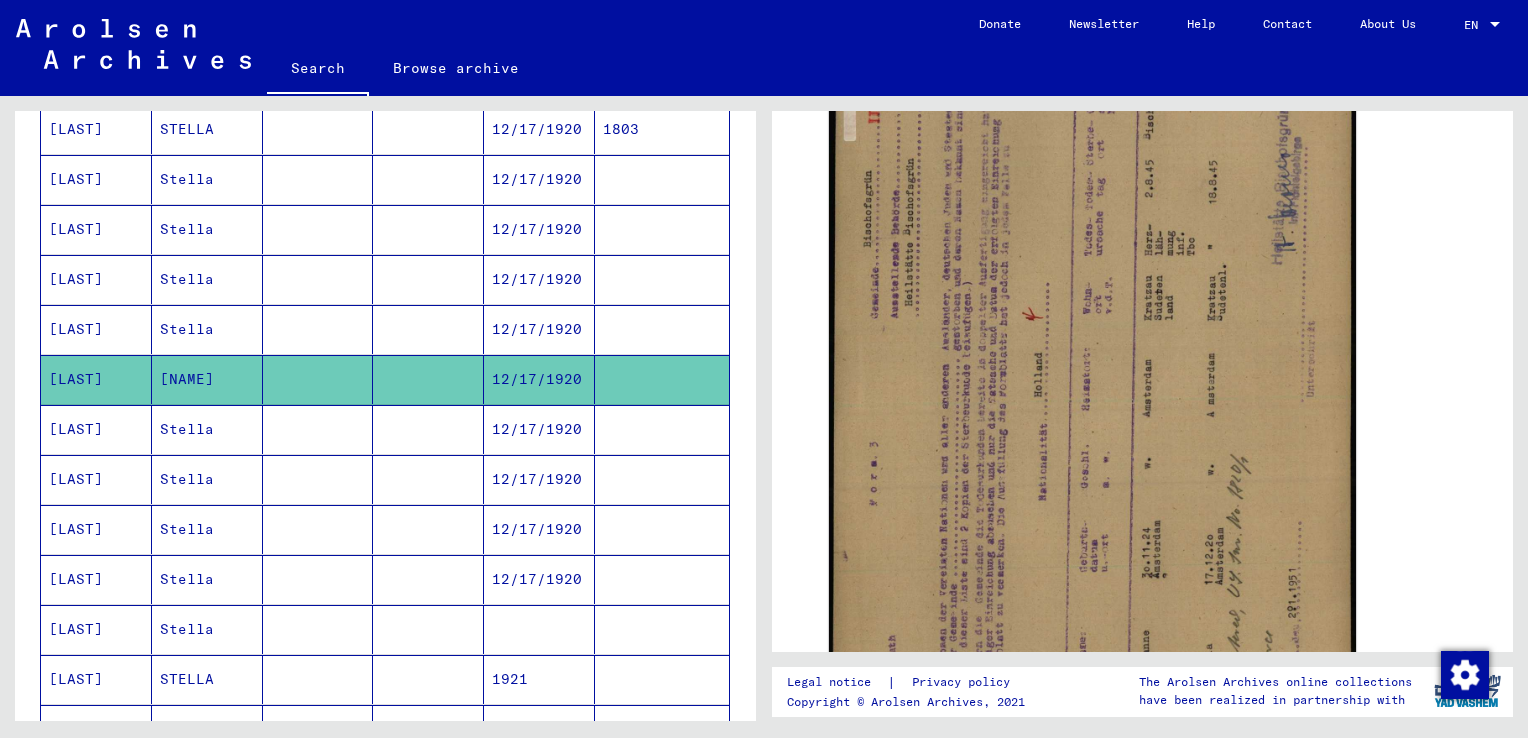 click on "12/17/1920" at bounding box center [539, 479] 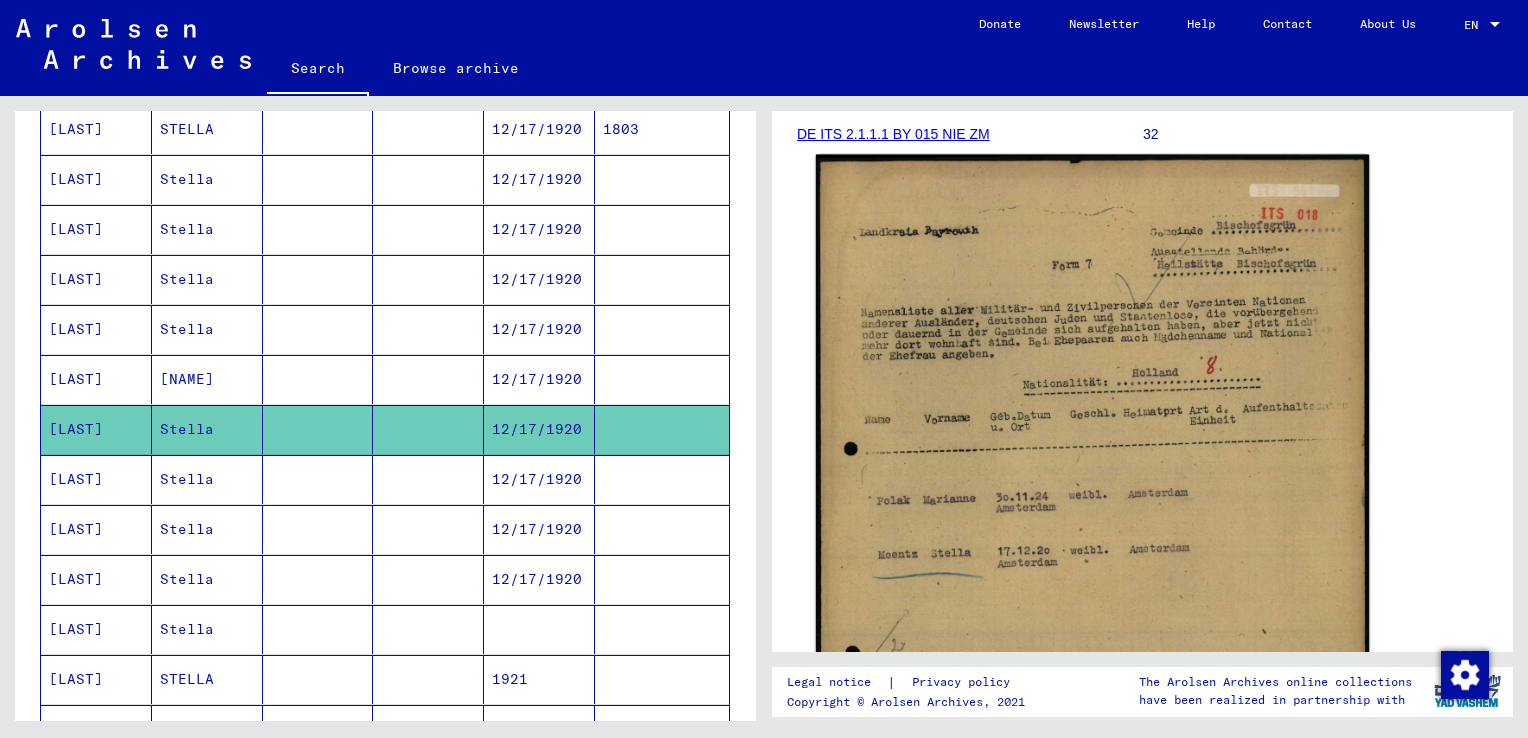 scroll, scrollTop: 300, scrollLeft: 0, axis: vertical 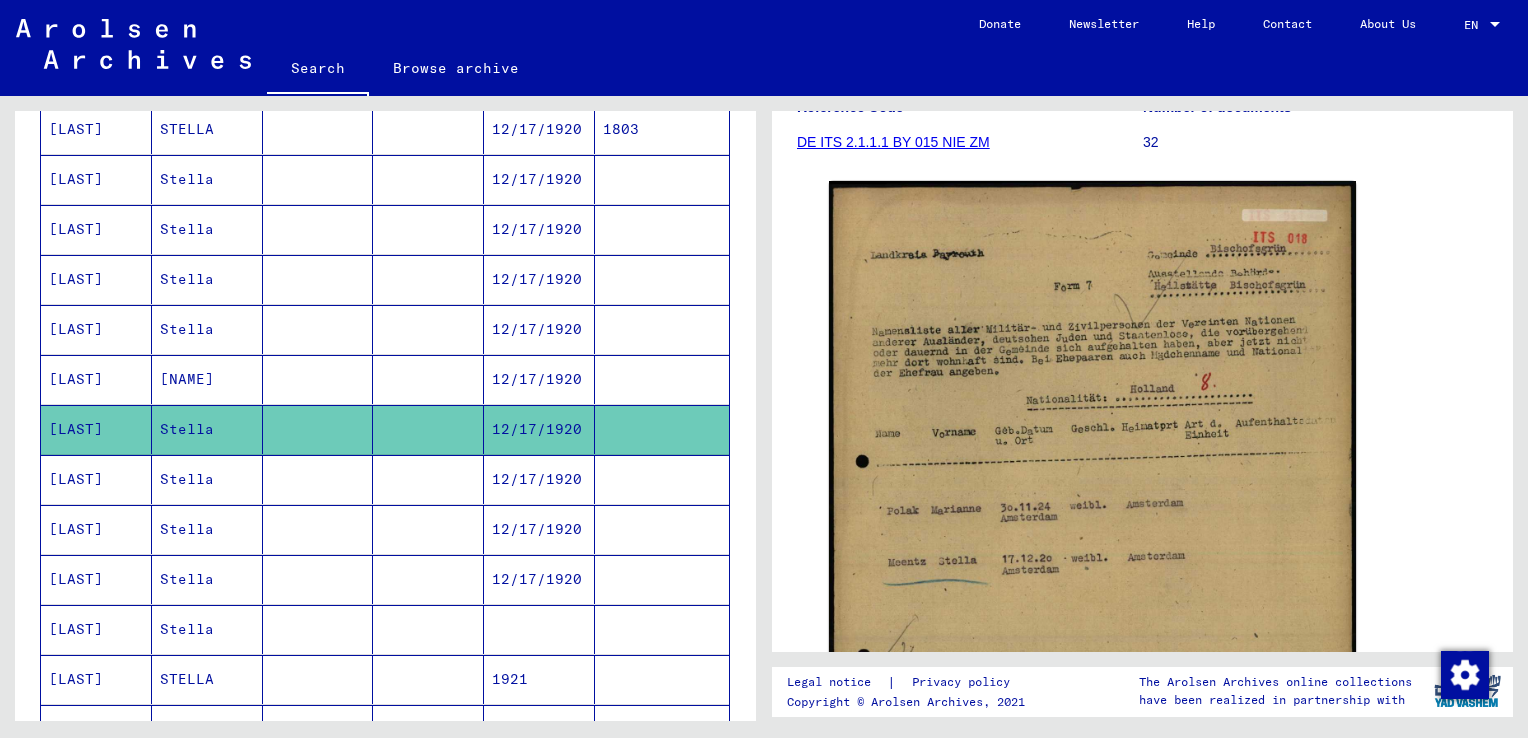 click on "12/17/1920" at bounding box center (539, 529) 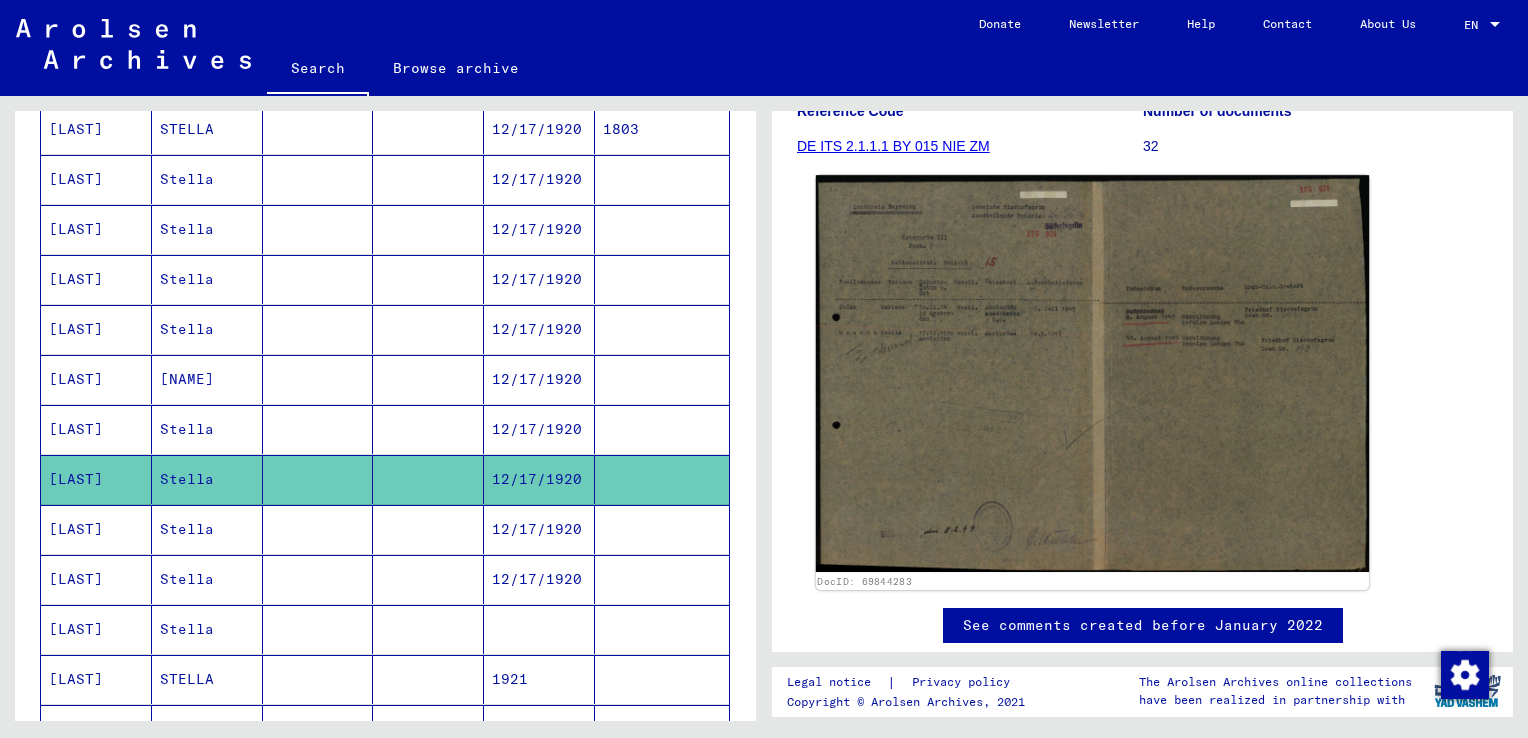 scroll, scrollTop: 295, scrollLeft: 0, axis: vertical 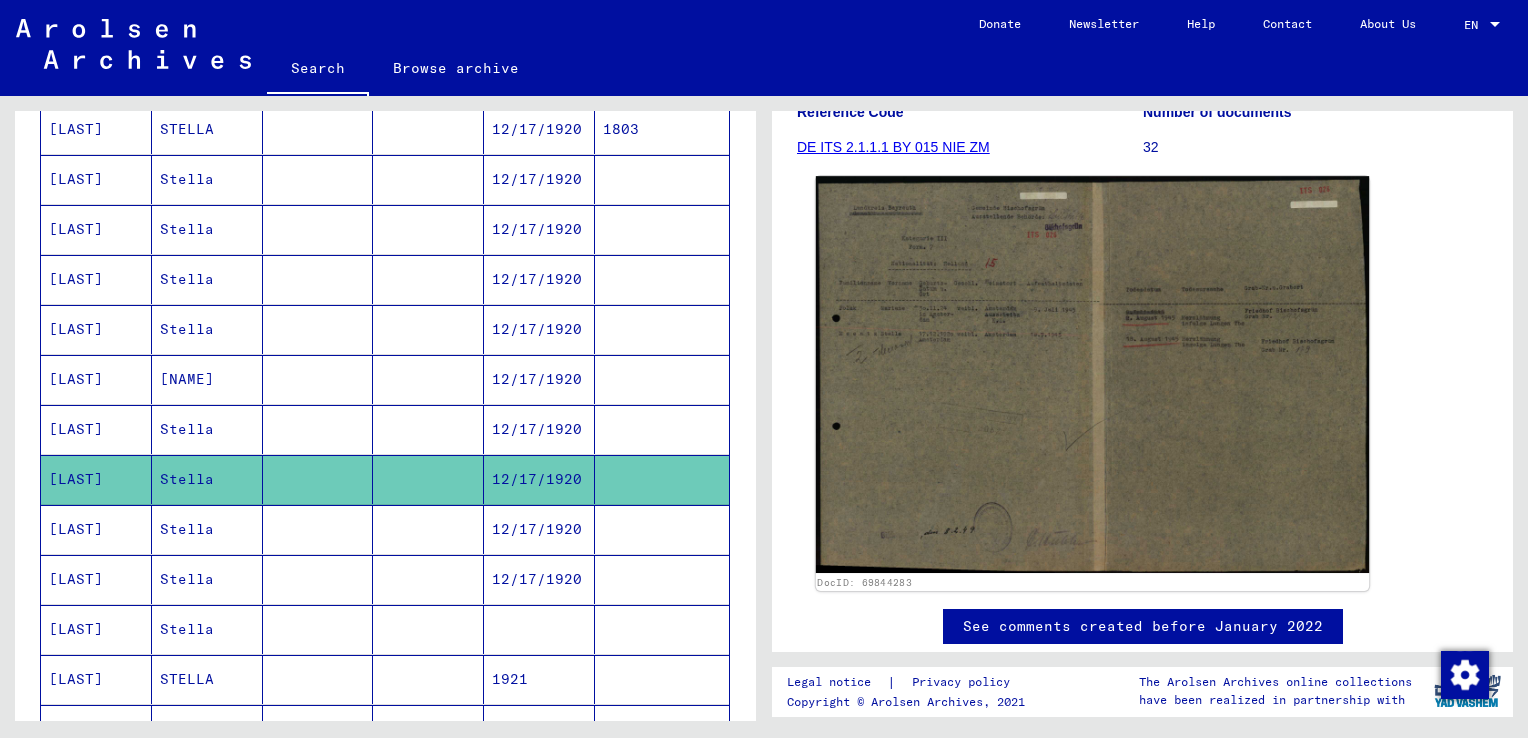 click 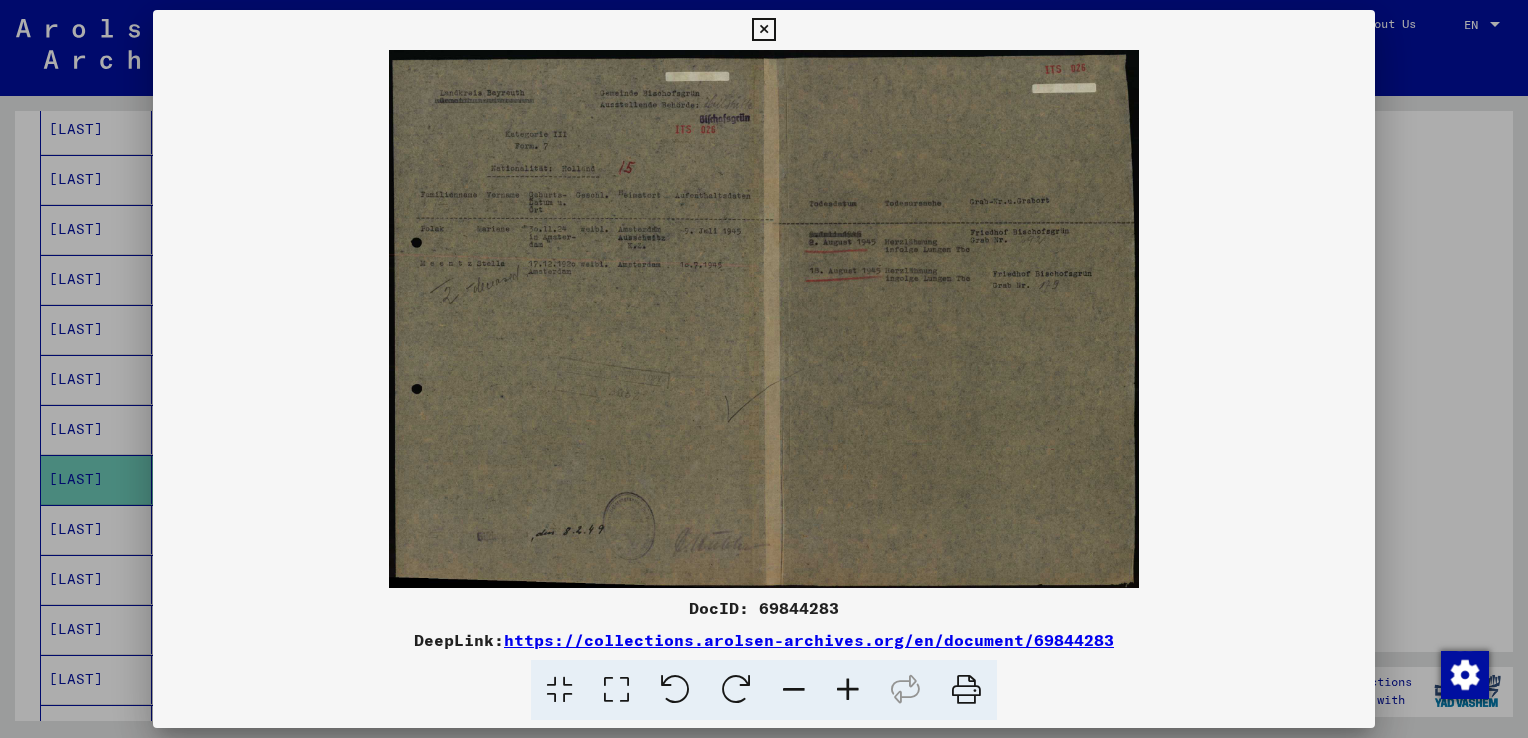 click at bounding box center (763, 30) 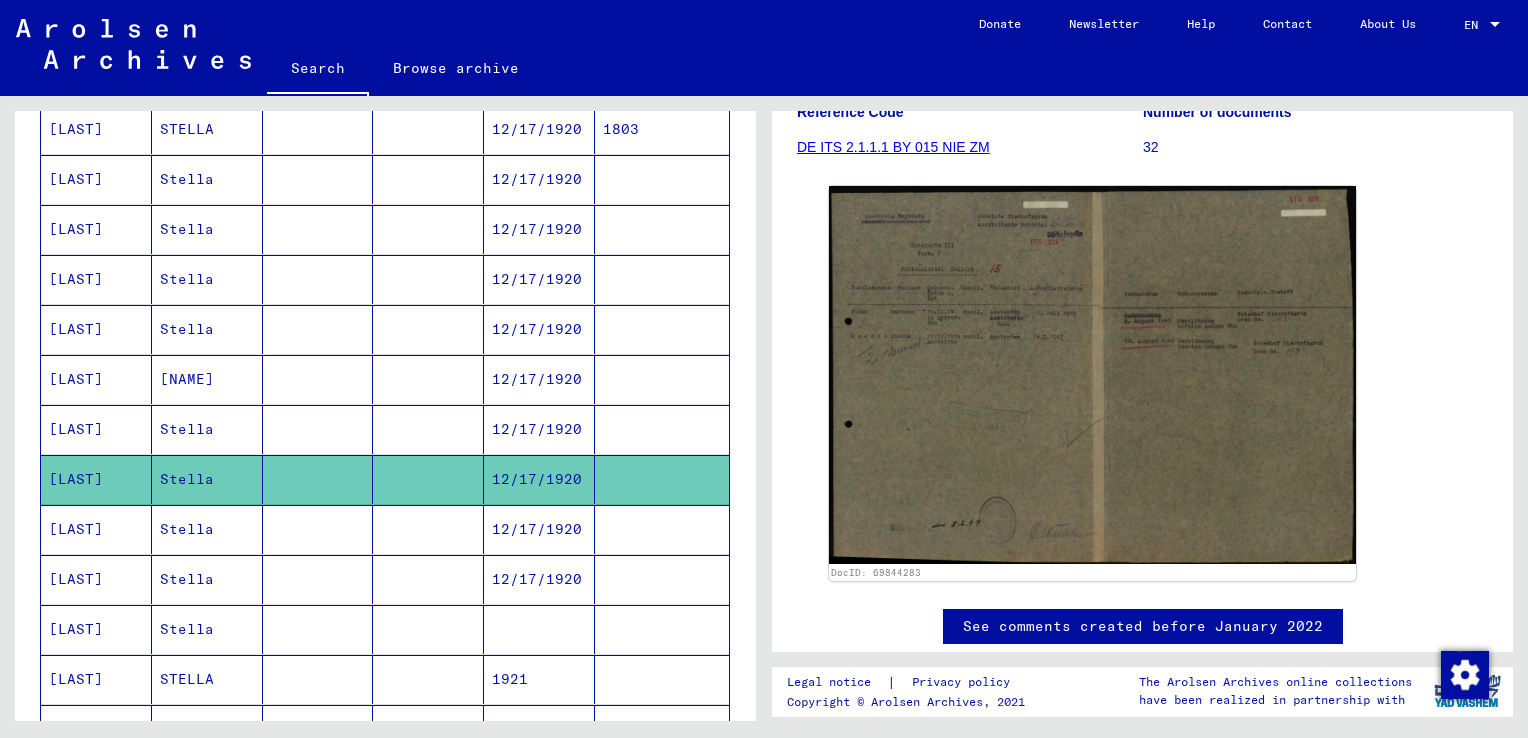 click at bounding box center (318, 579) 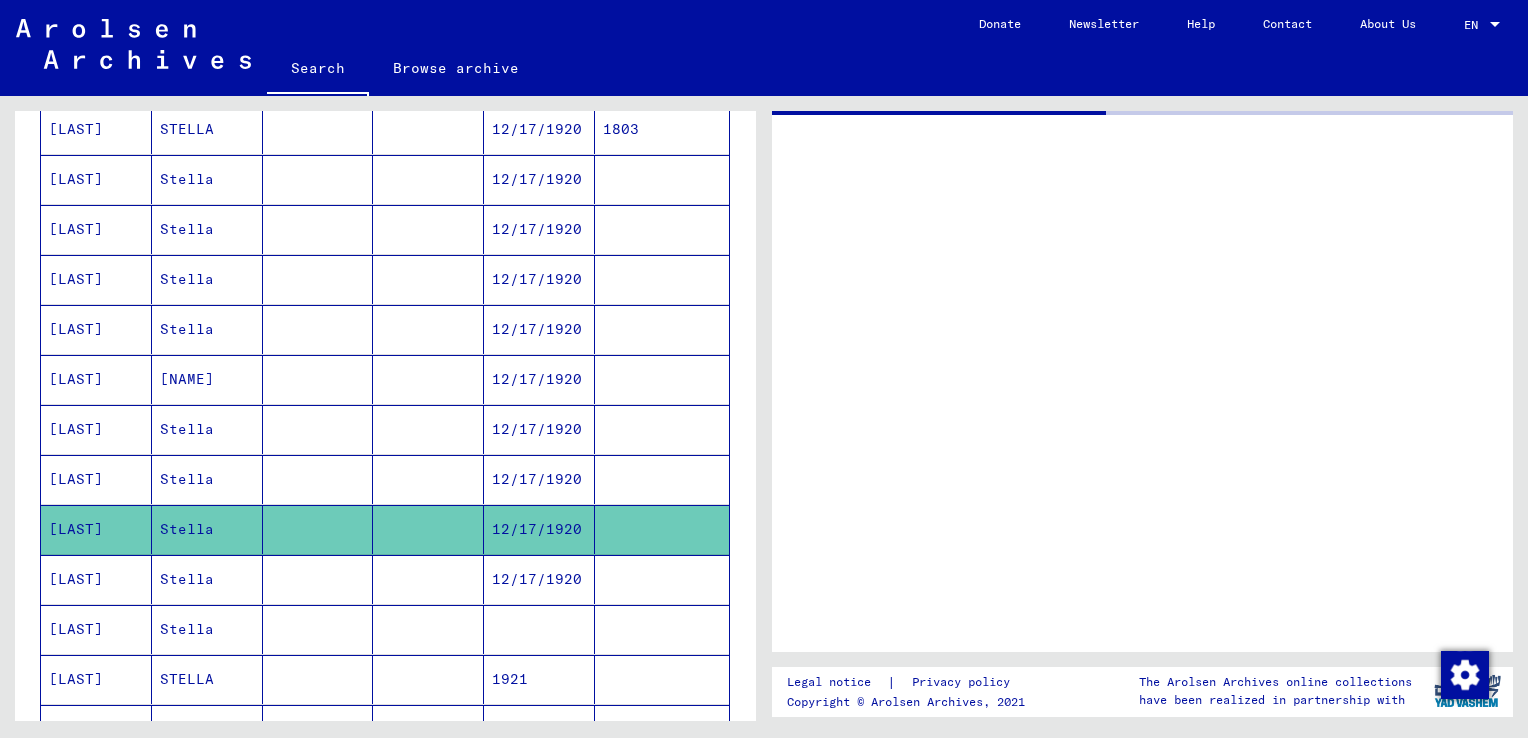 scroll, scrollTop: 0, scrollLeft: 0, axis: both 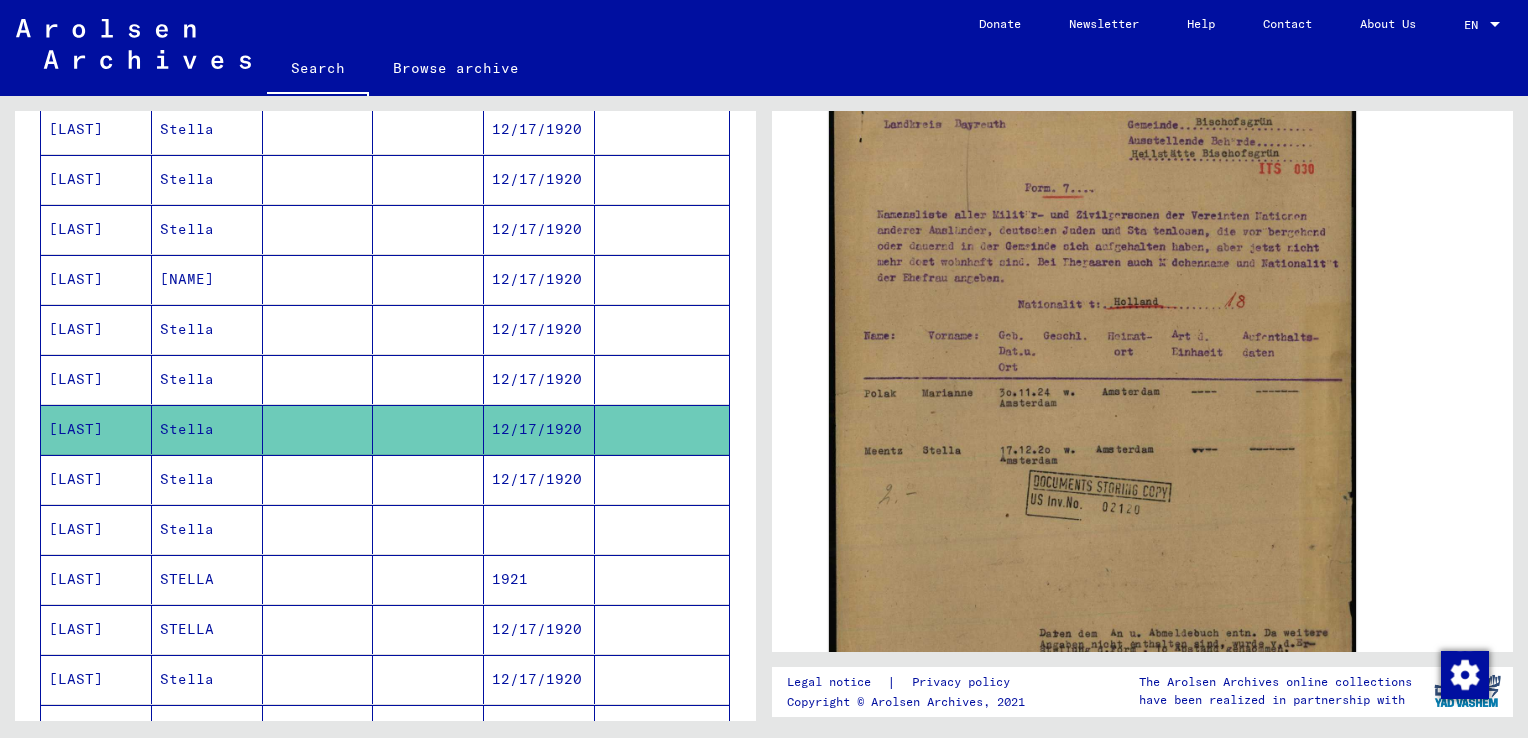 click on "12/17/1920" at bounding box center (539, 529) 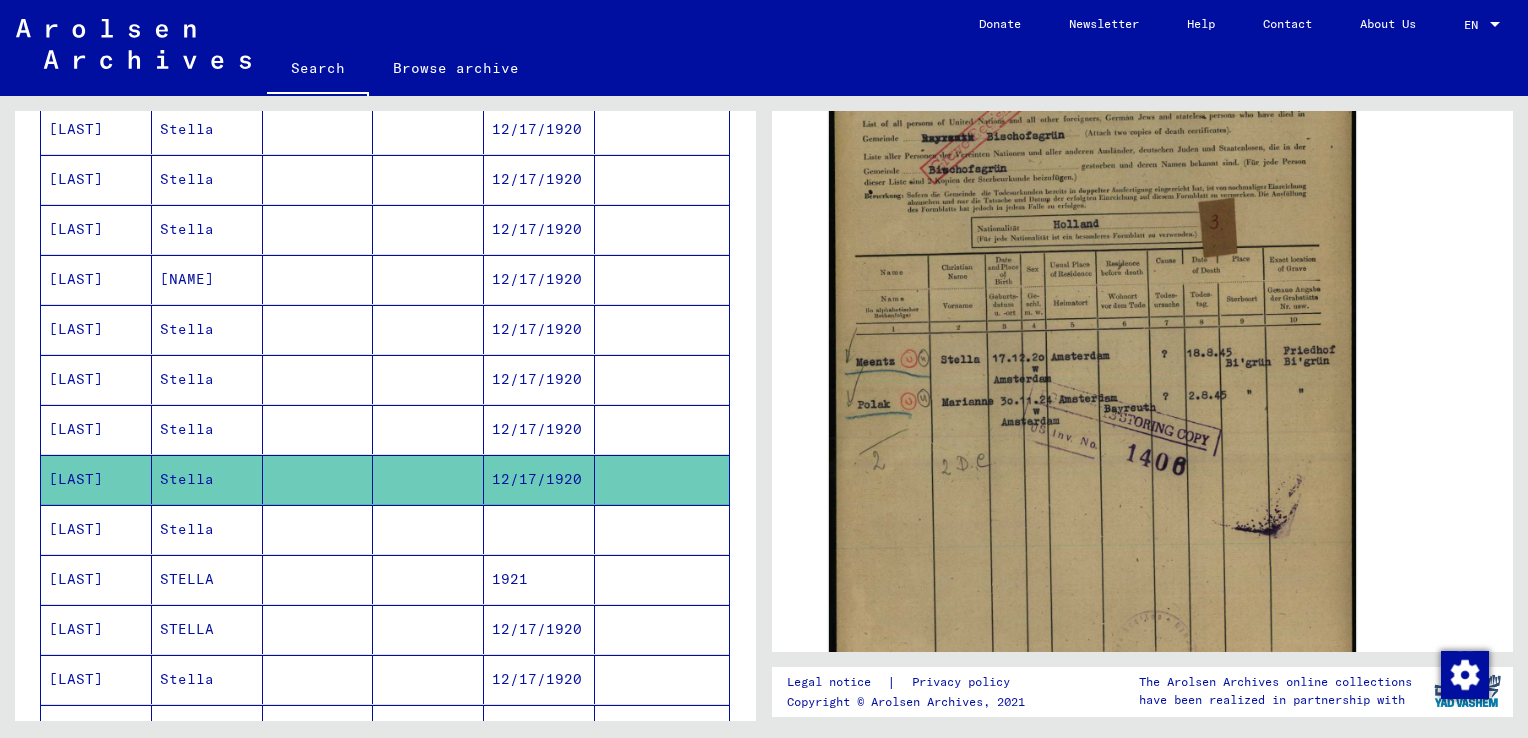scroll, scrollTop: 500, scrollLeft: 0, axis: vertical 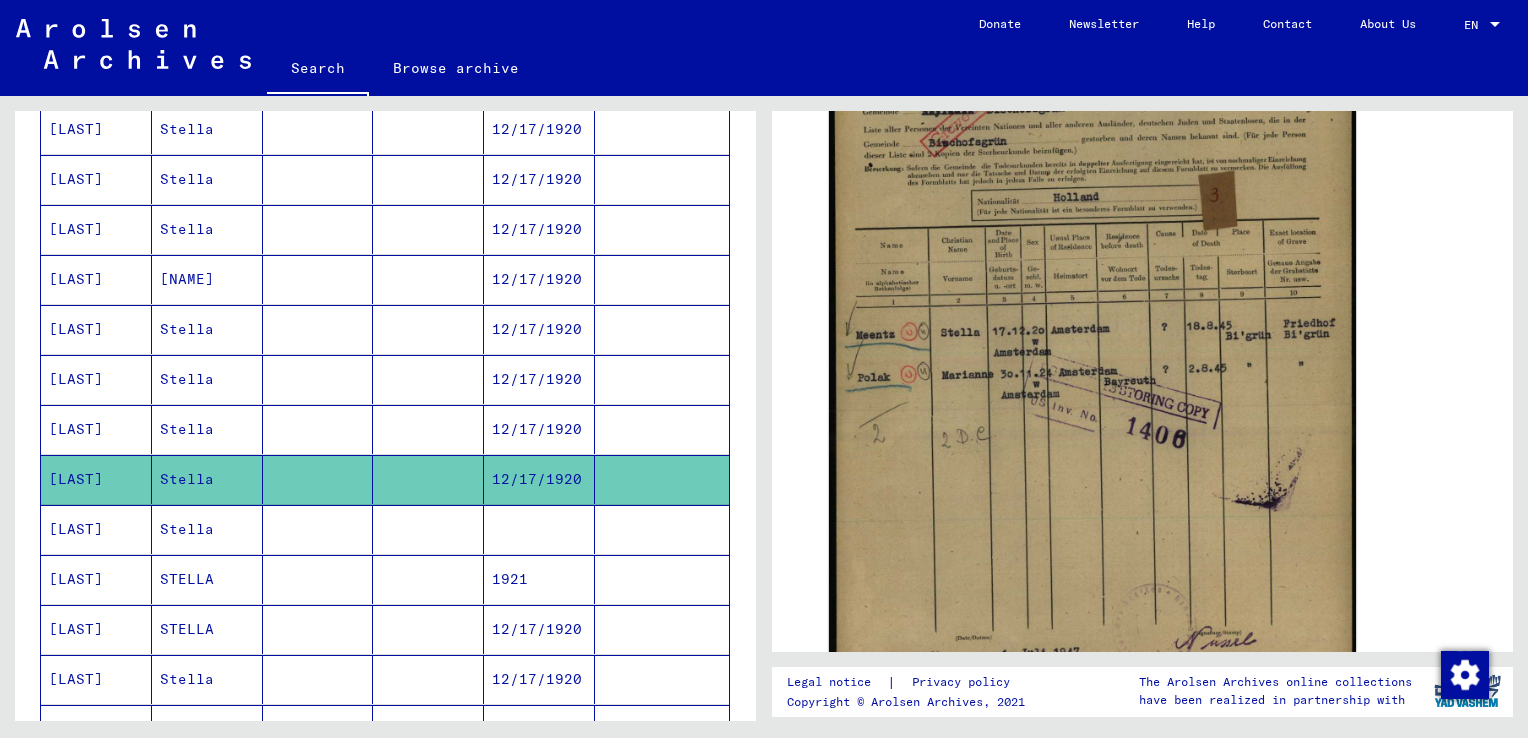 click at bounding box center (539, 579) 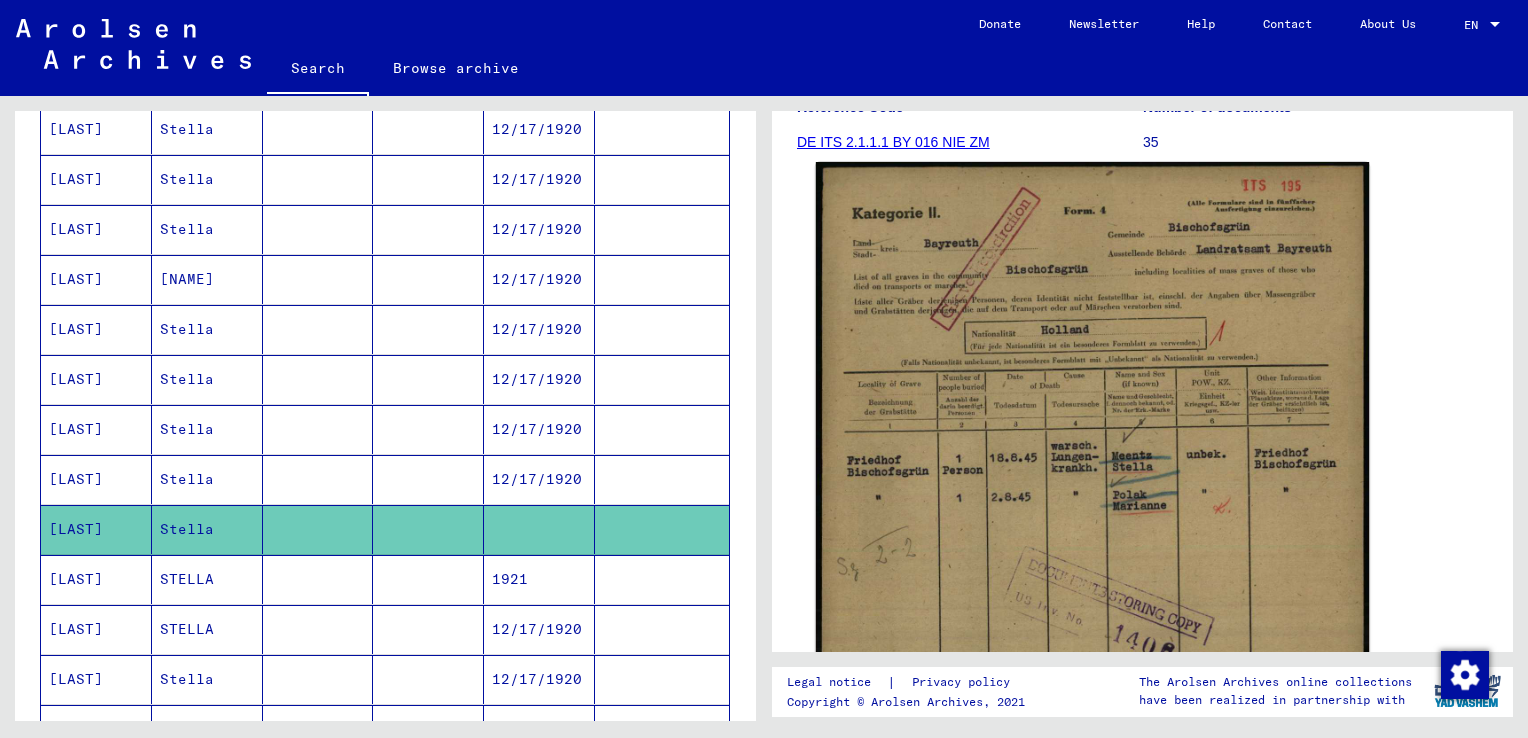 scroll, scrollTop: 400, scrollLeft: 0, axis: vertical 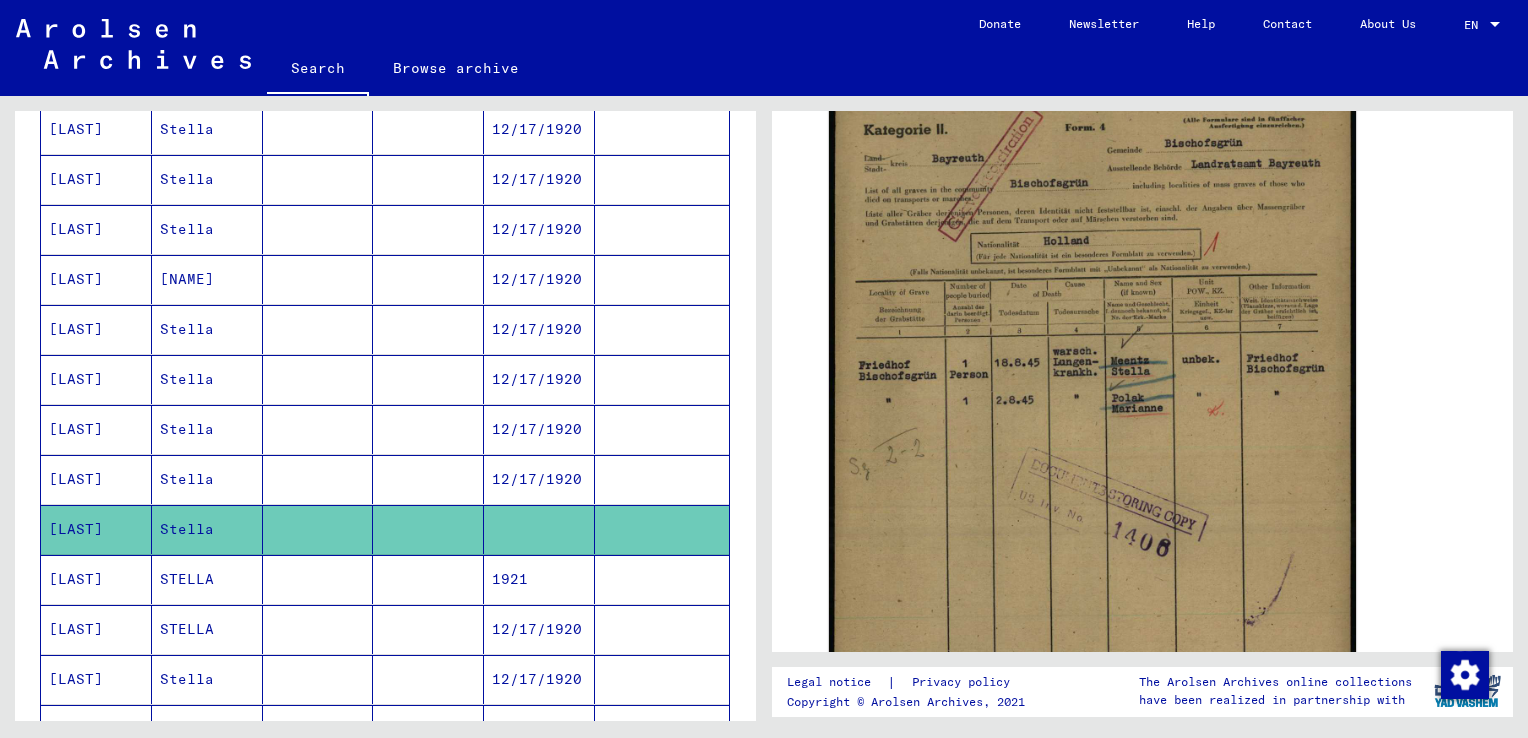 click on "1921" at bounding box center (539, 629) 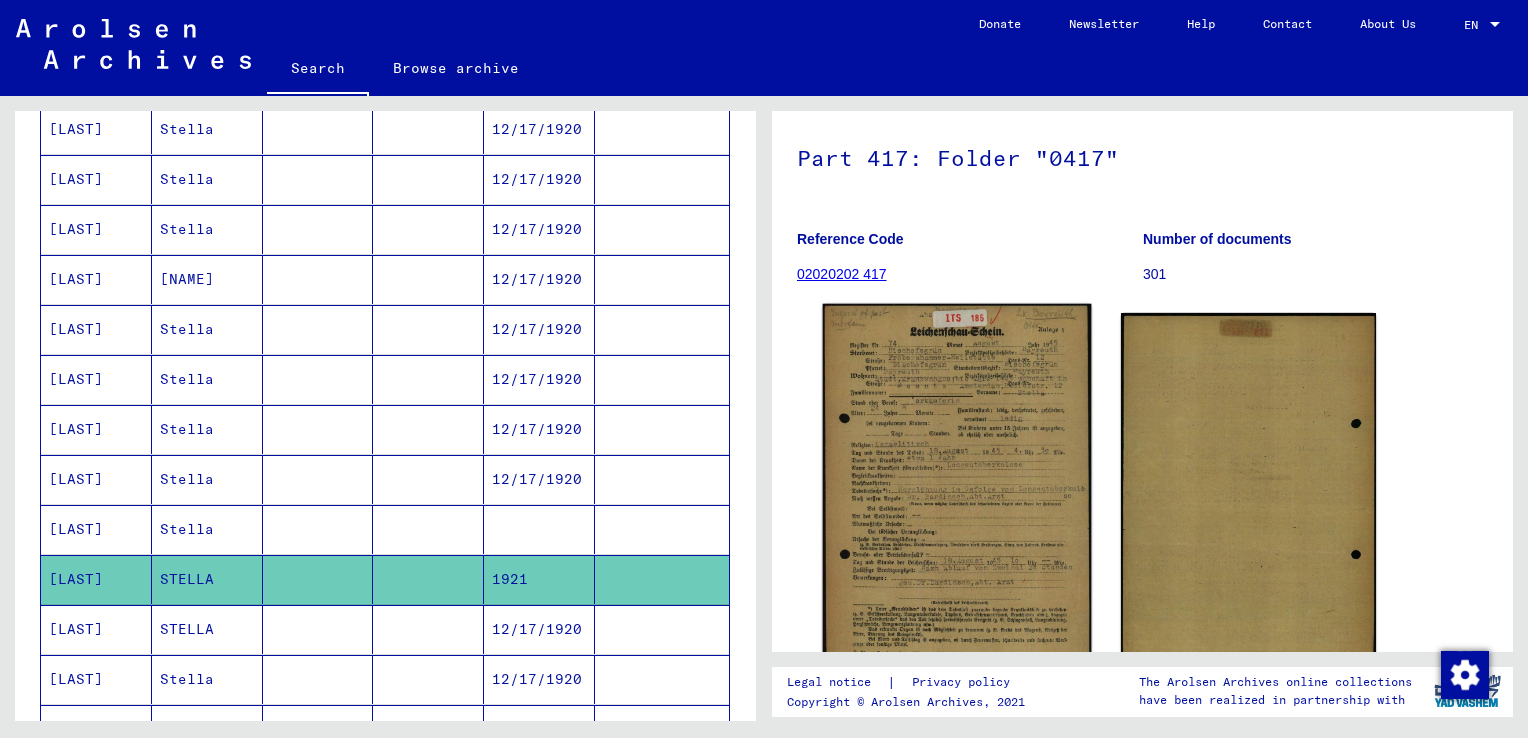 scroll, scrollTop: 200, scrollLeft: 0, axis: vertical 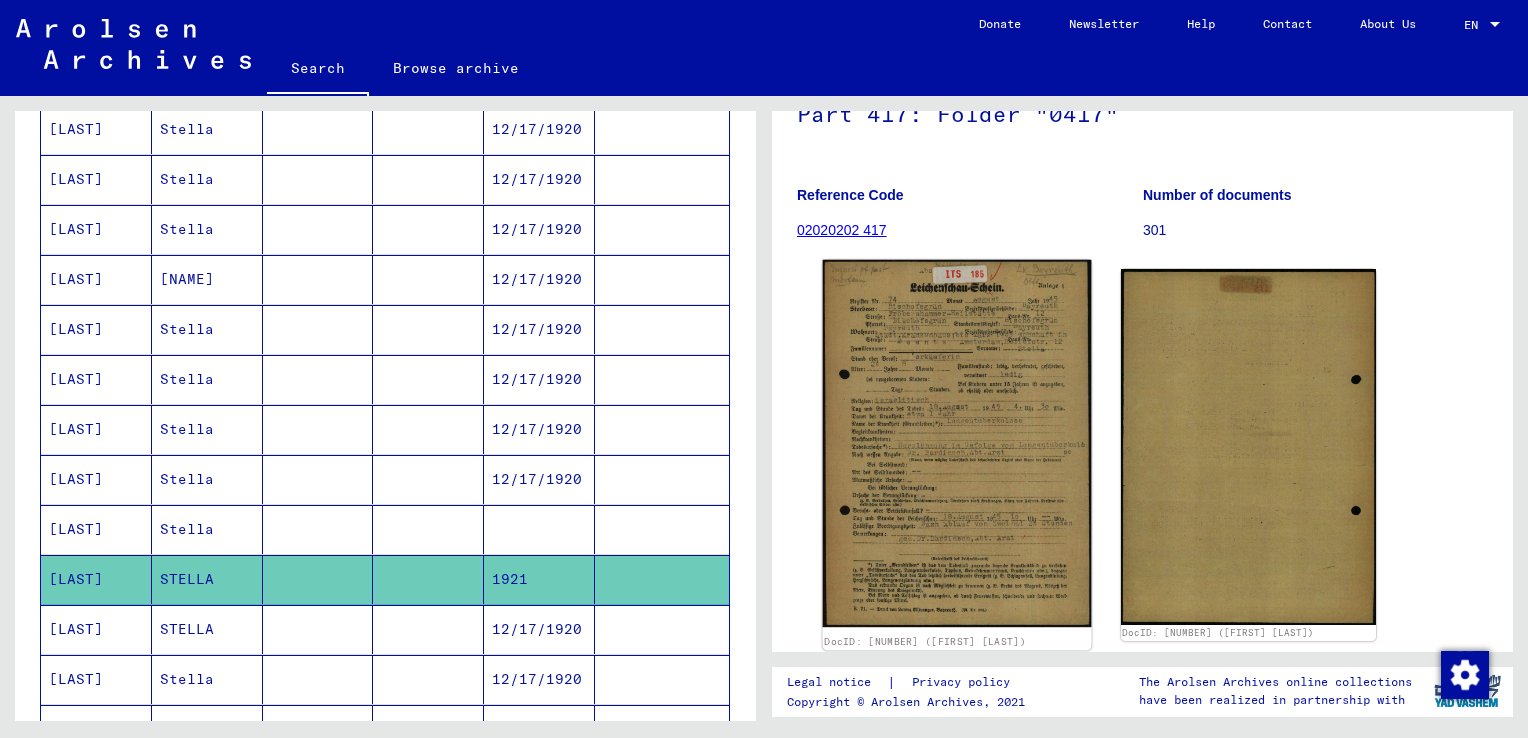 click 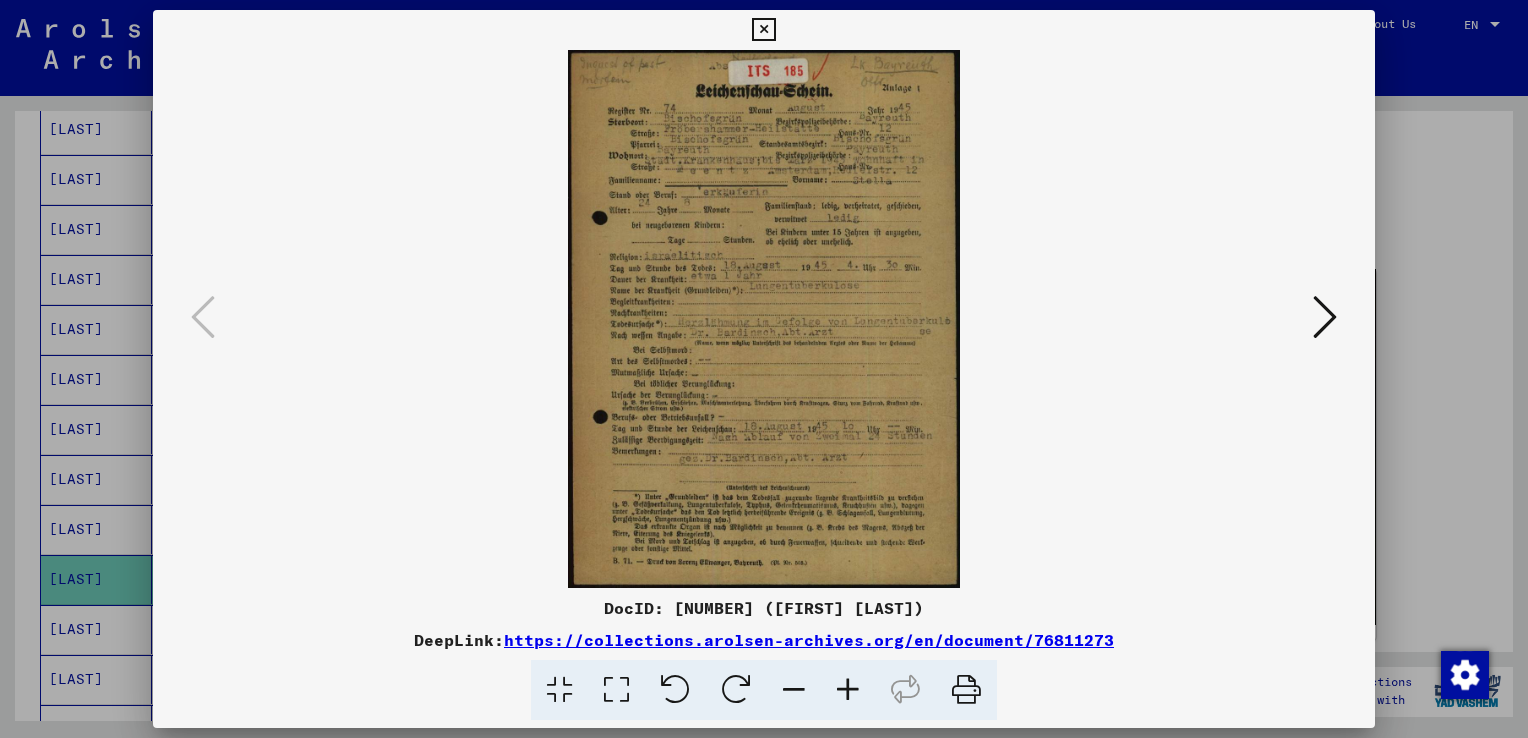 click at bounding box center (848, 690) 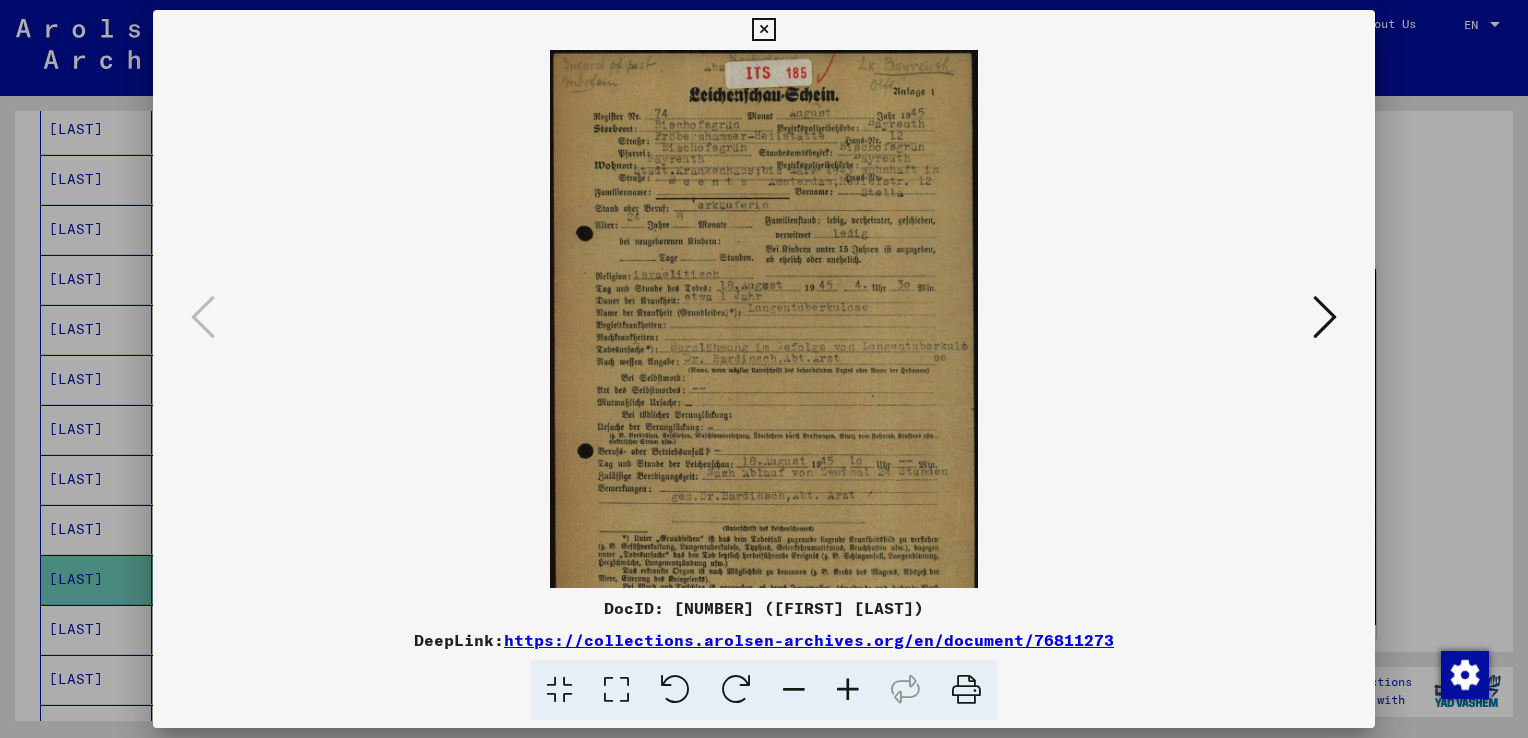 click at bounding box center (848, 690) 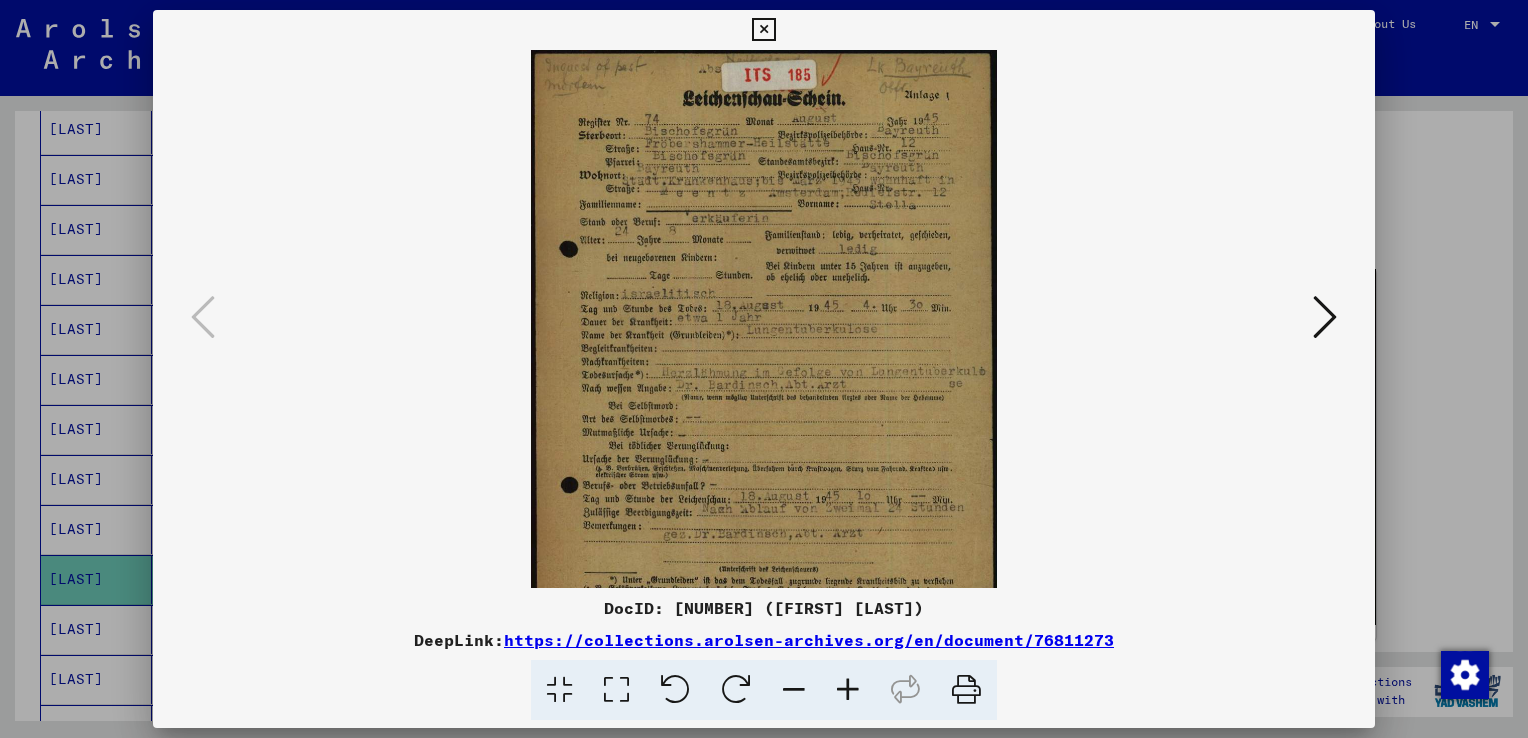click at bounding box center (848, 690) 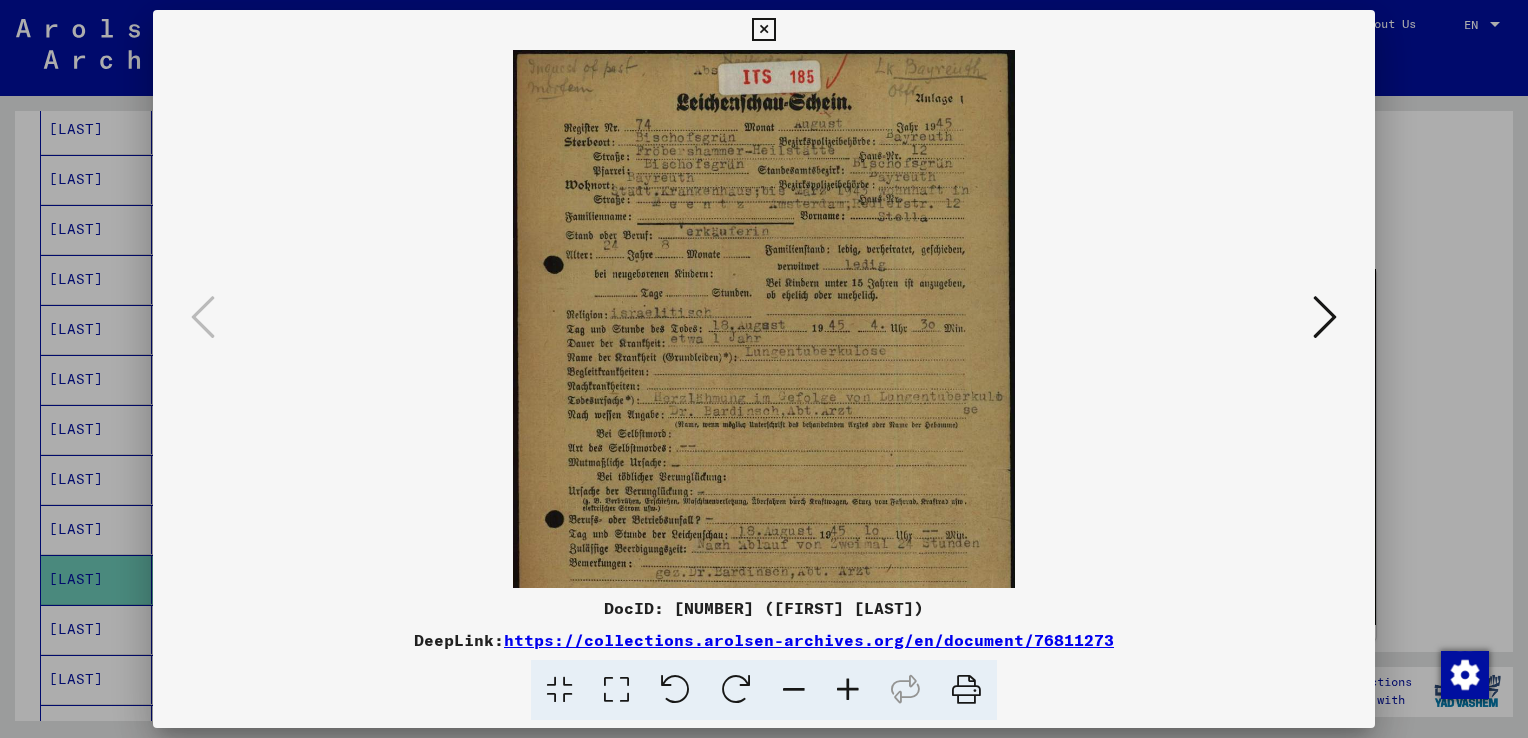 click at bounding box center [848, 690] 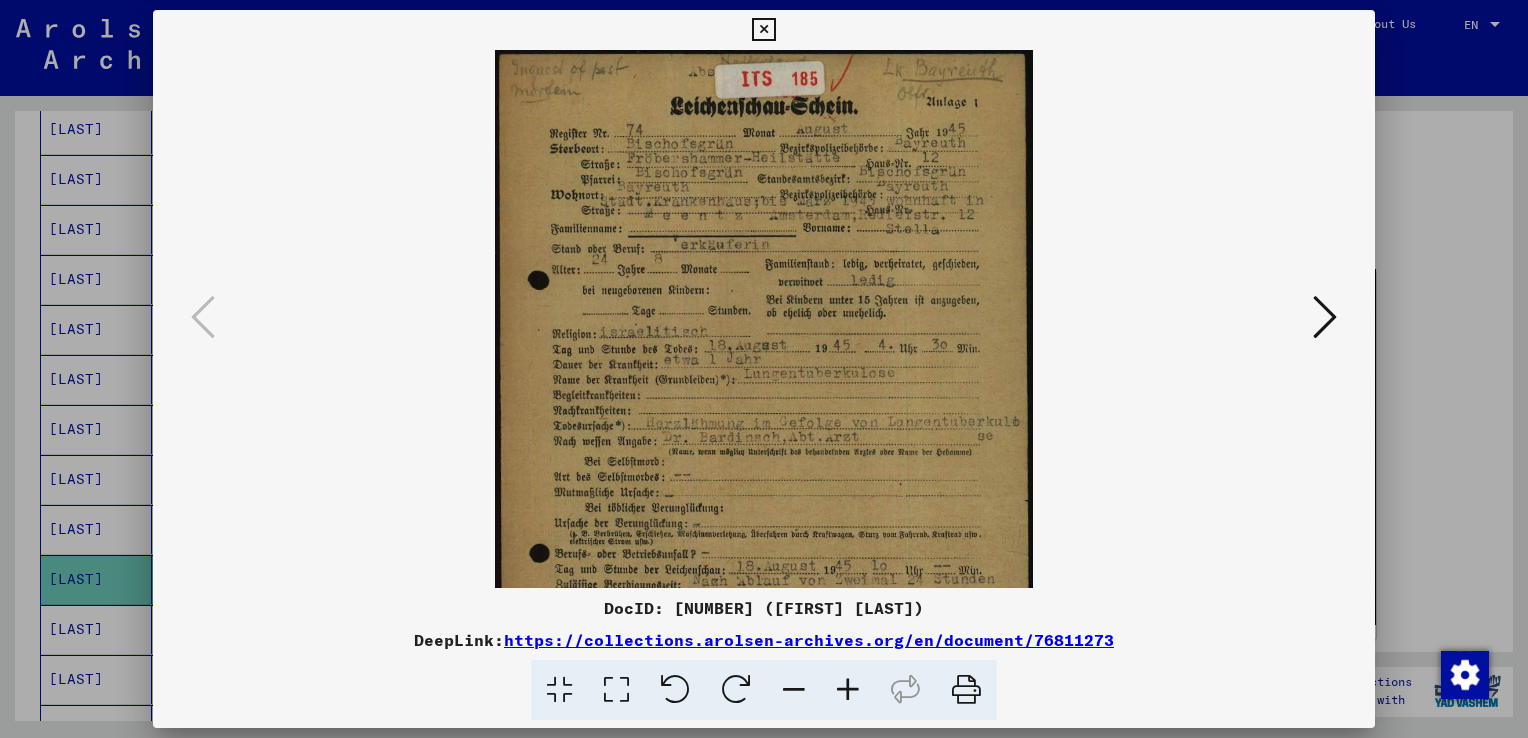 click at bounding box center [848, 690] 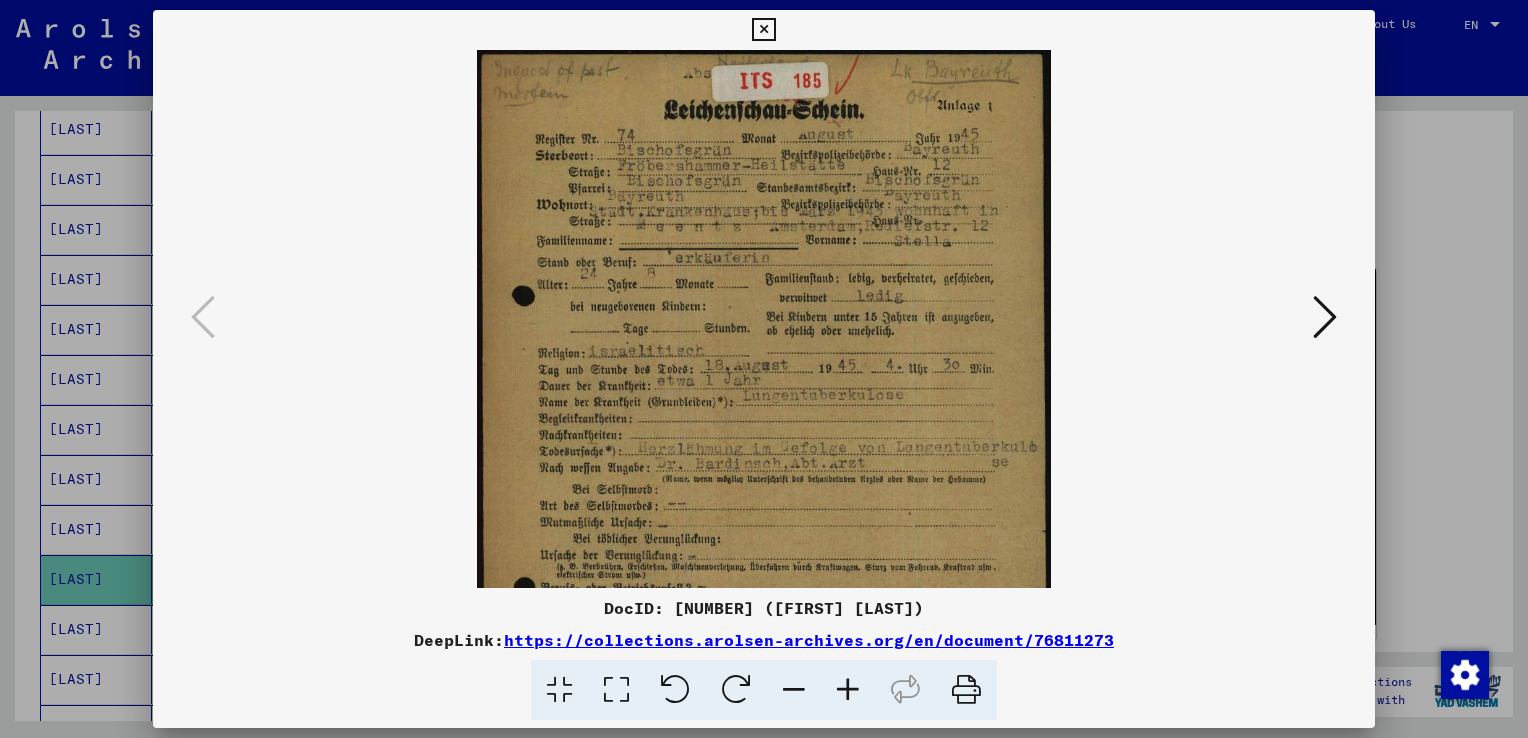 click at bounding box center (848, 690) 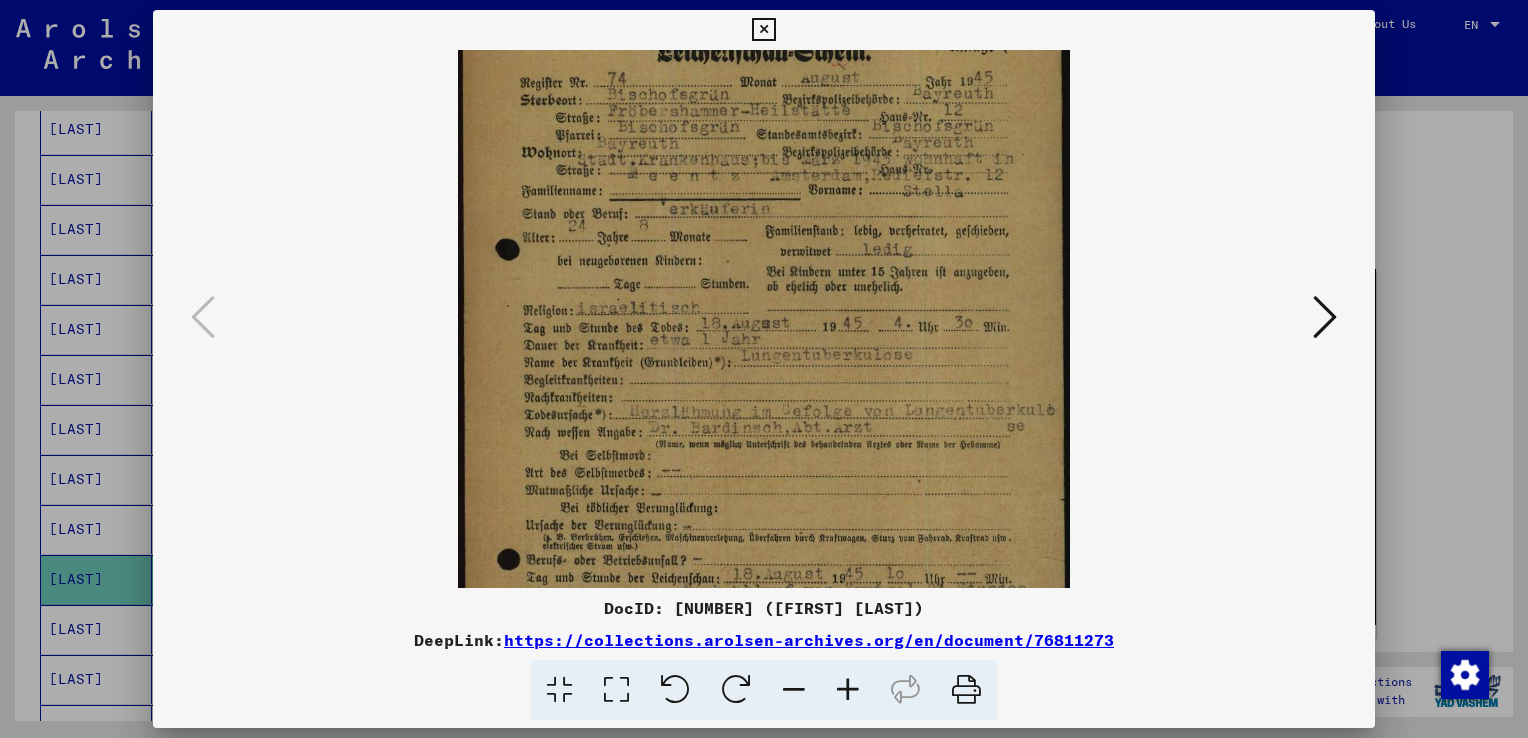 drag, startPoint x: 751, startPoint y: 398, endPoint x: 751, endPoint y: 314, distance: 84 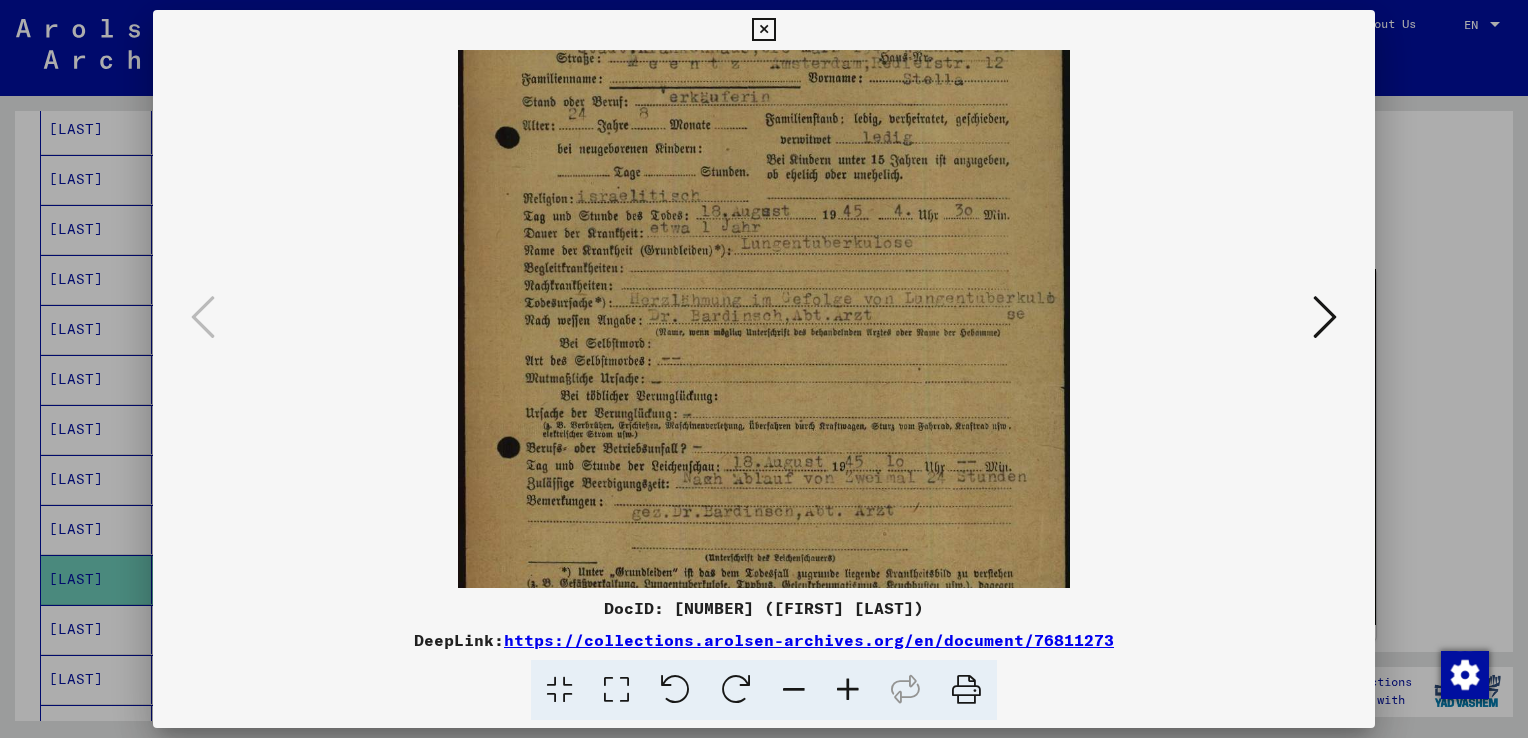 scroll, scrollTop: 177, scrollLeft: 0, axis: vertical 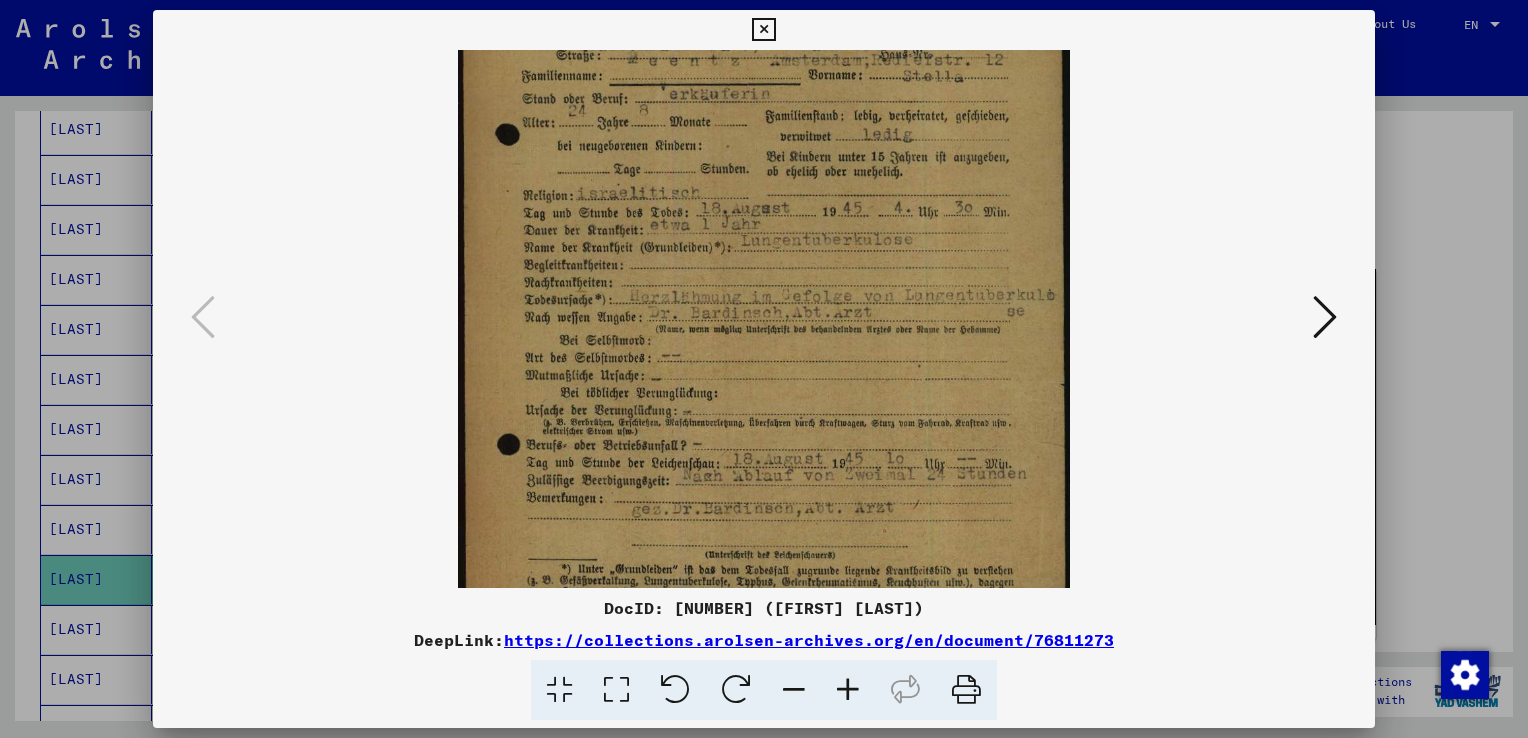 drag, startPoint x: 751, startPoint y: 314, endPoint x: 753, endPoint y: 219, distance: 95.02105 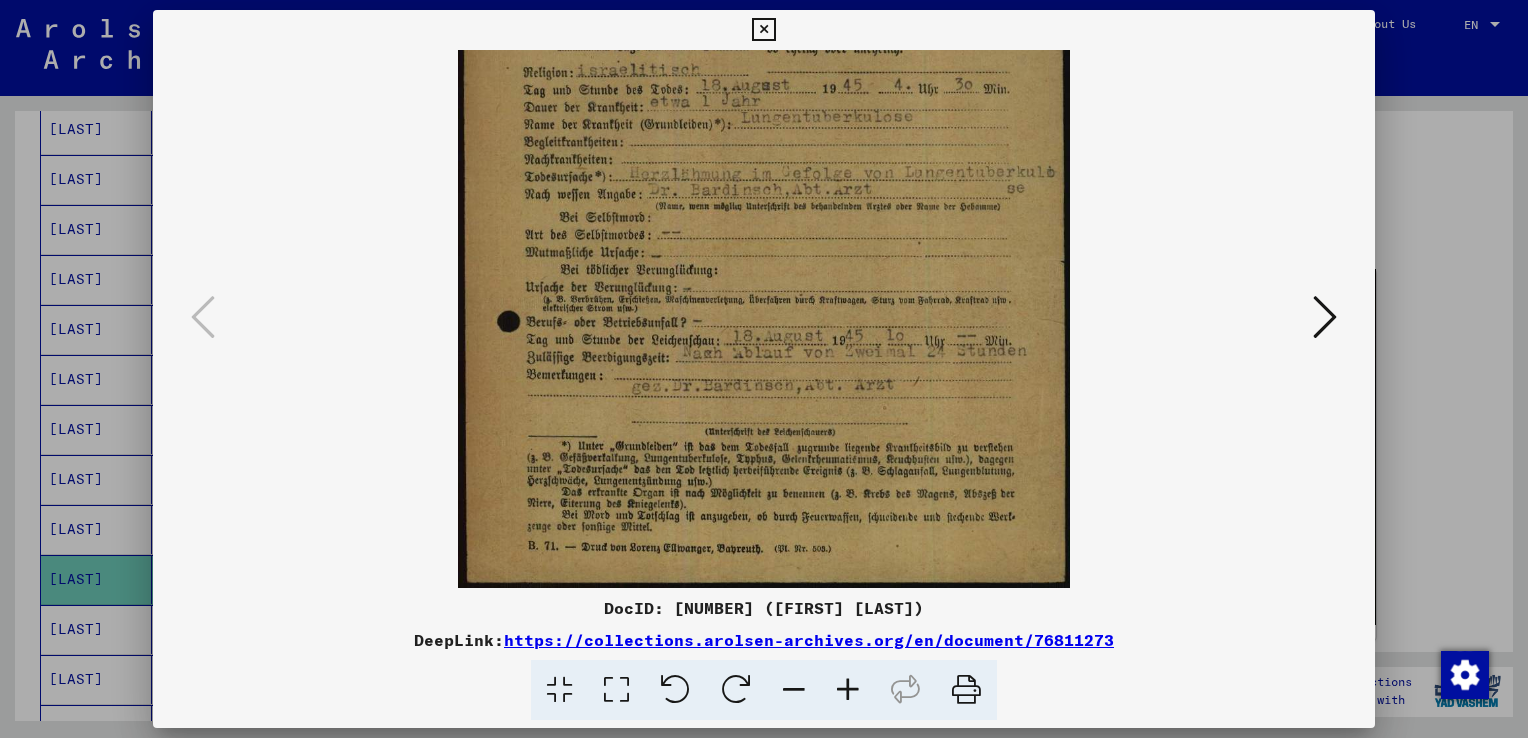 scroll, scrollTop: 289, scrollLeft: 0, axis: vertical 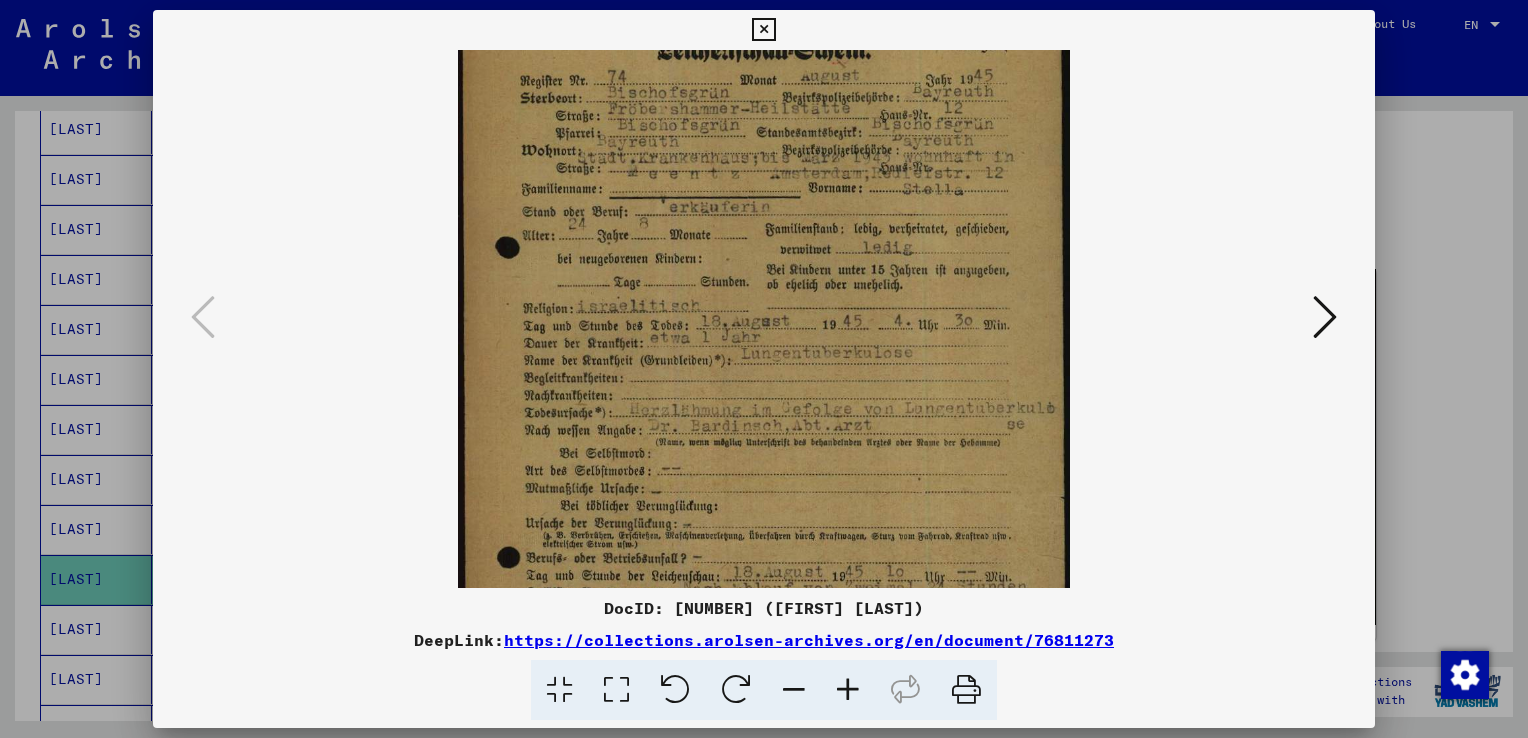 drag, startPoint x: 753, startPoint y: 338, endPoint x: 719, endPoint y: 444, distance: 111.31936 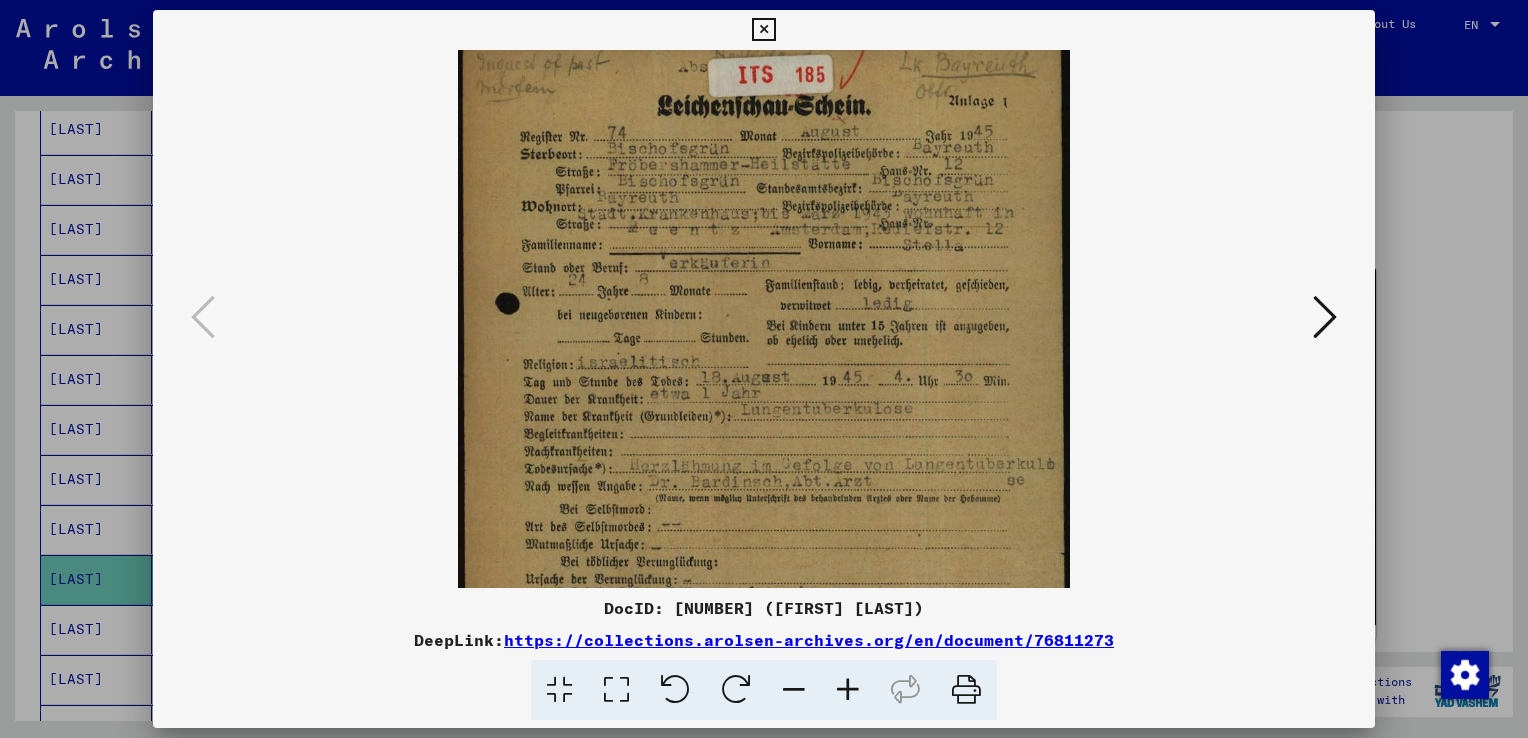 scroll, scrollTop: 0, scrollLeft: 0, axis: both 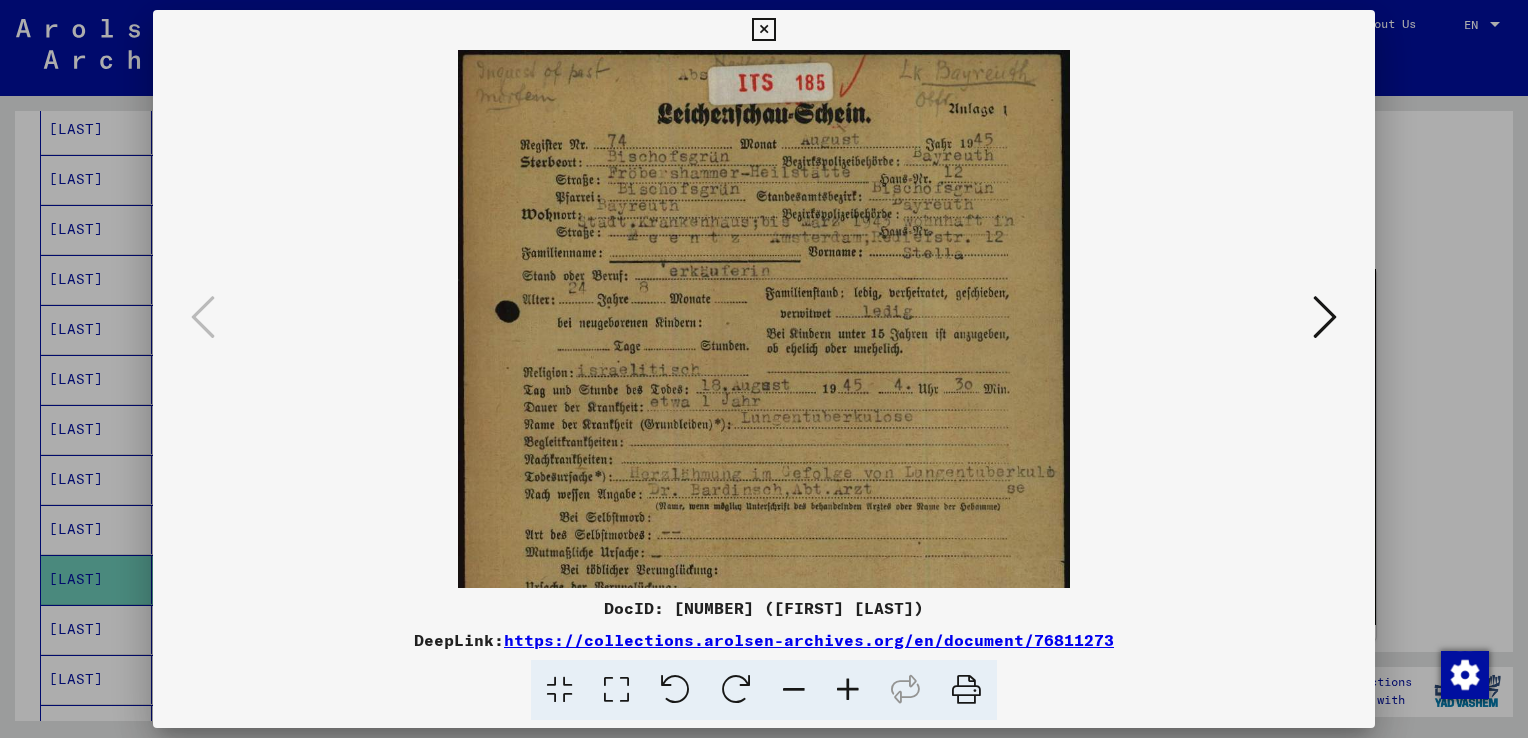 drag, startPoint x: 698, startPoint y: 232, endPoint x: 713, endPoint y: 341, distance: 110.02727 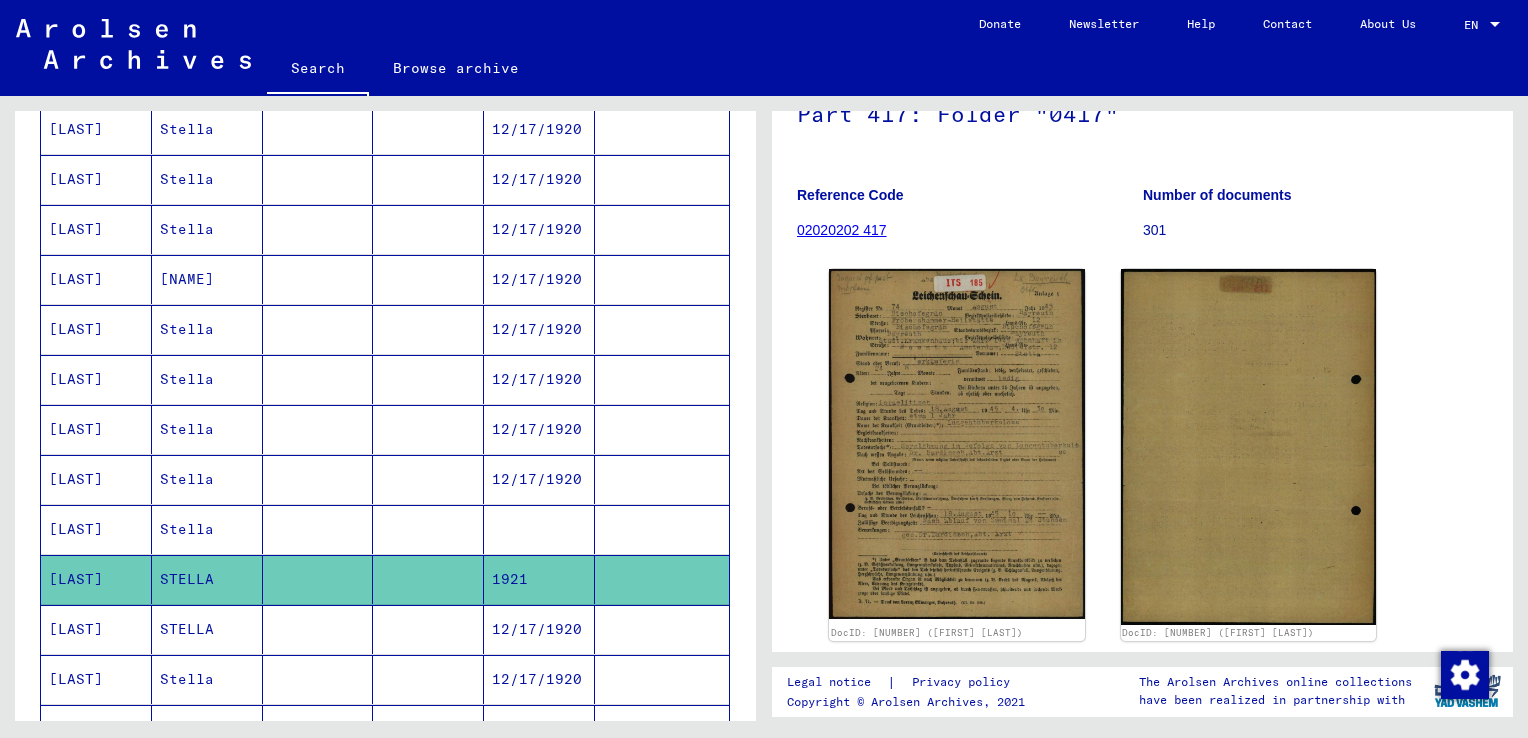 click at bounding box center (428, 679) 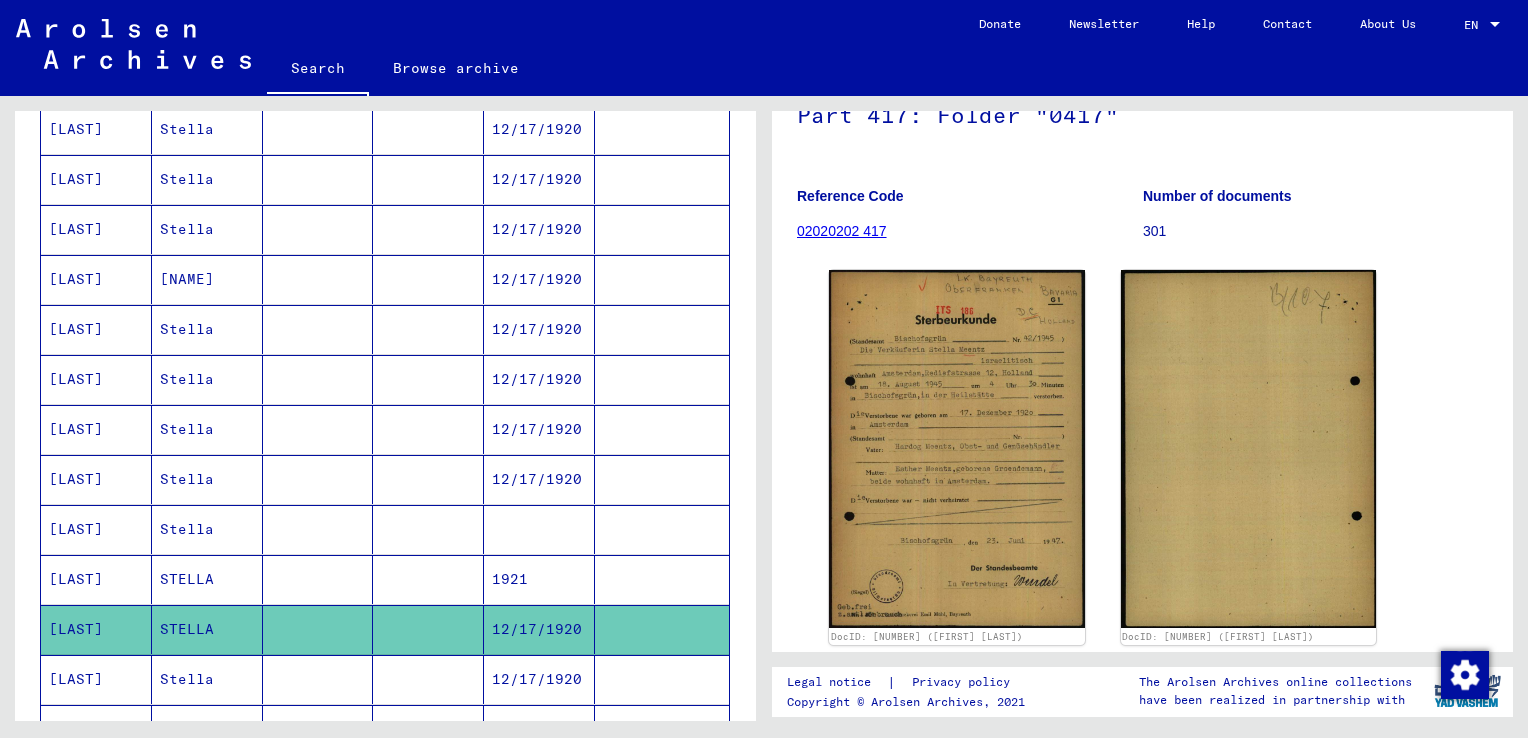 scroll, scrollTop: 200, scrollLeft: 0, axis: vertical 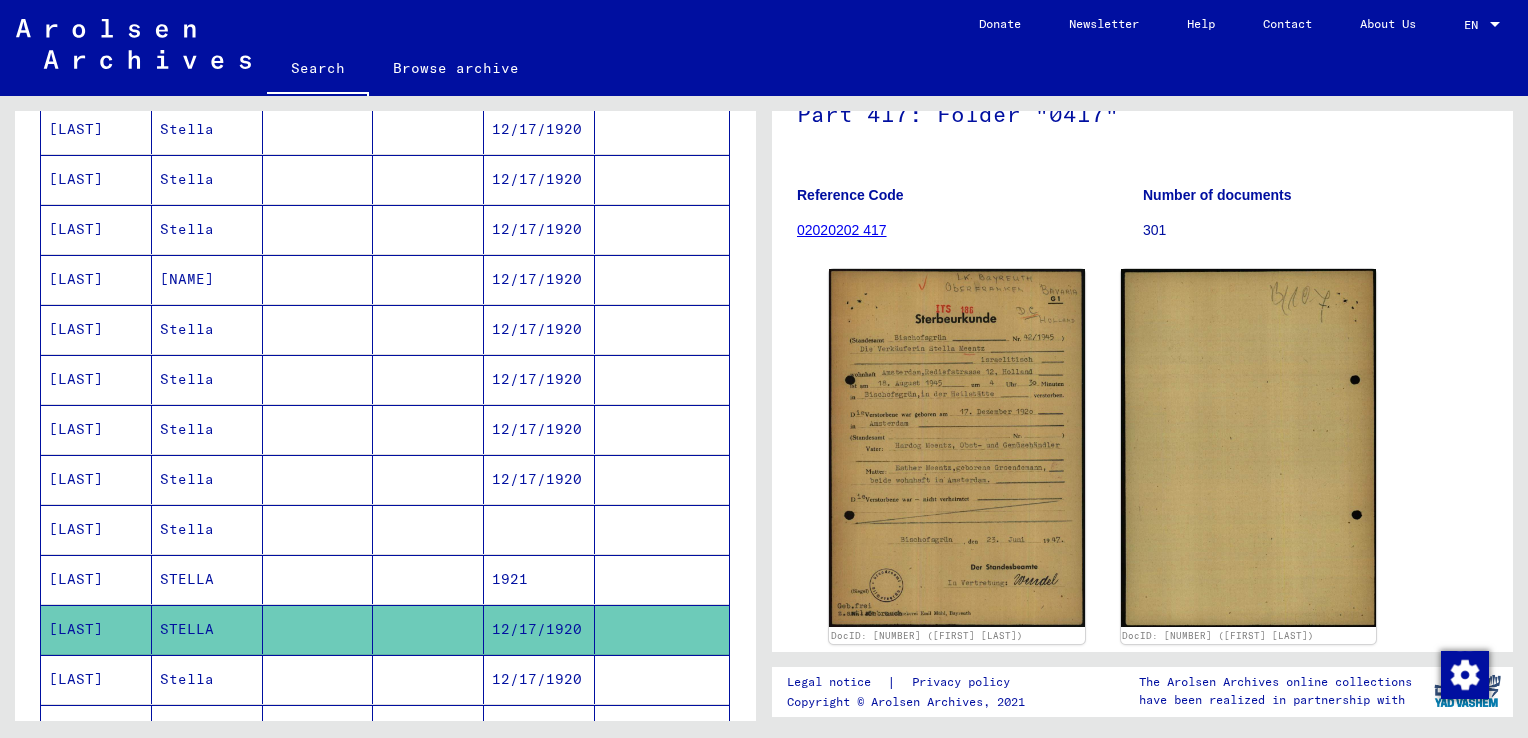 click on "12/17/1920" at bounding box center (539, 729) 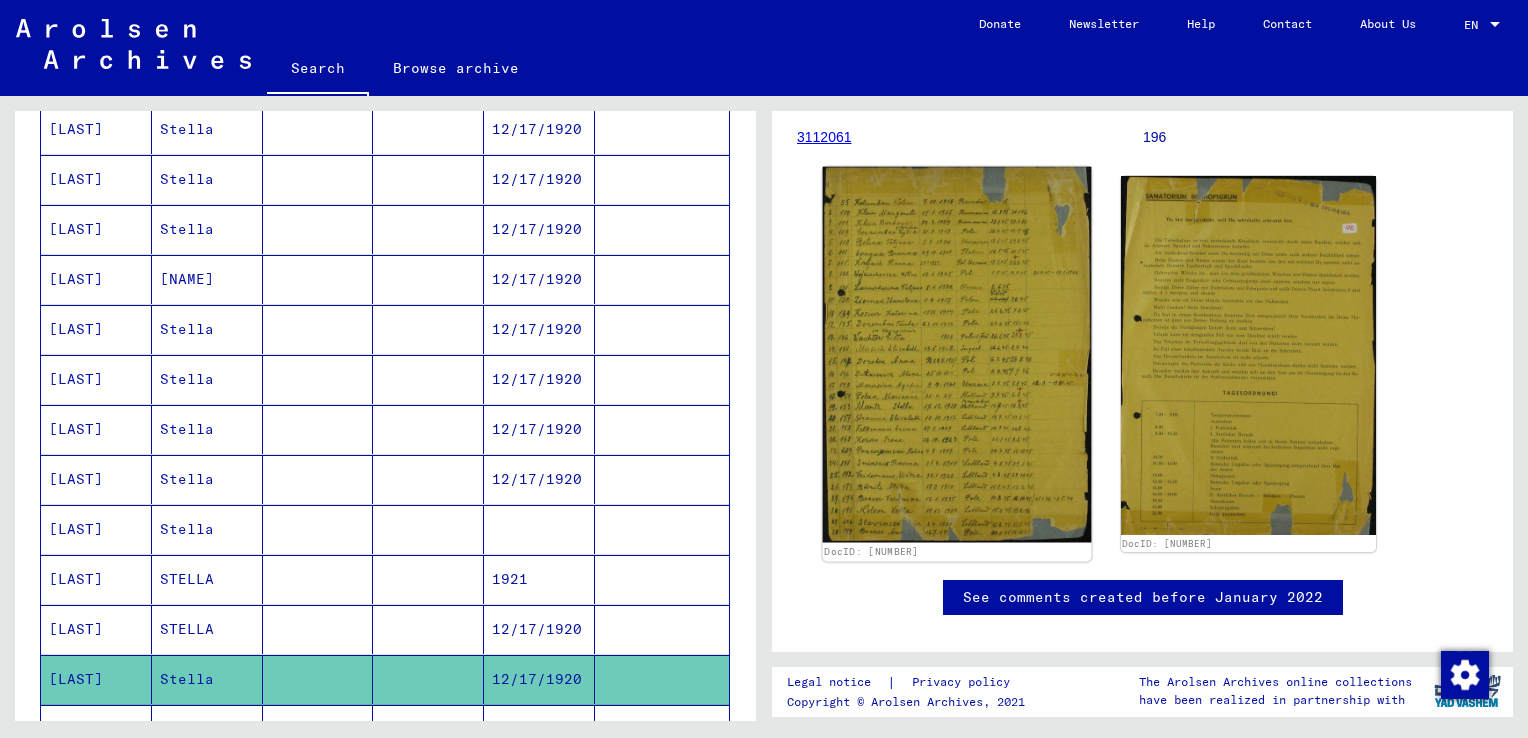 scroll, scrollTop: 300, scrollLeft: 0, axis: vertical 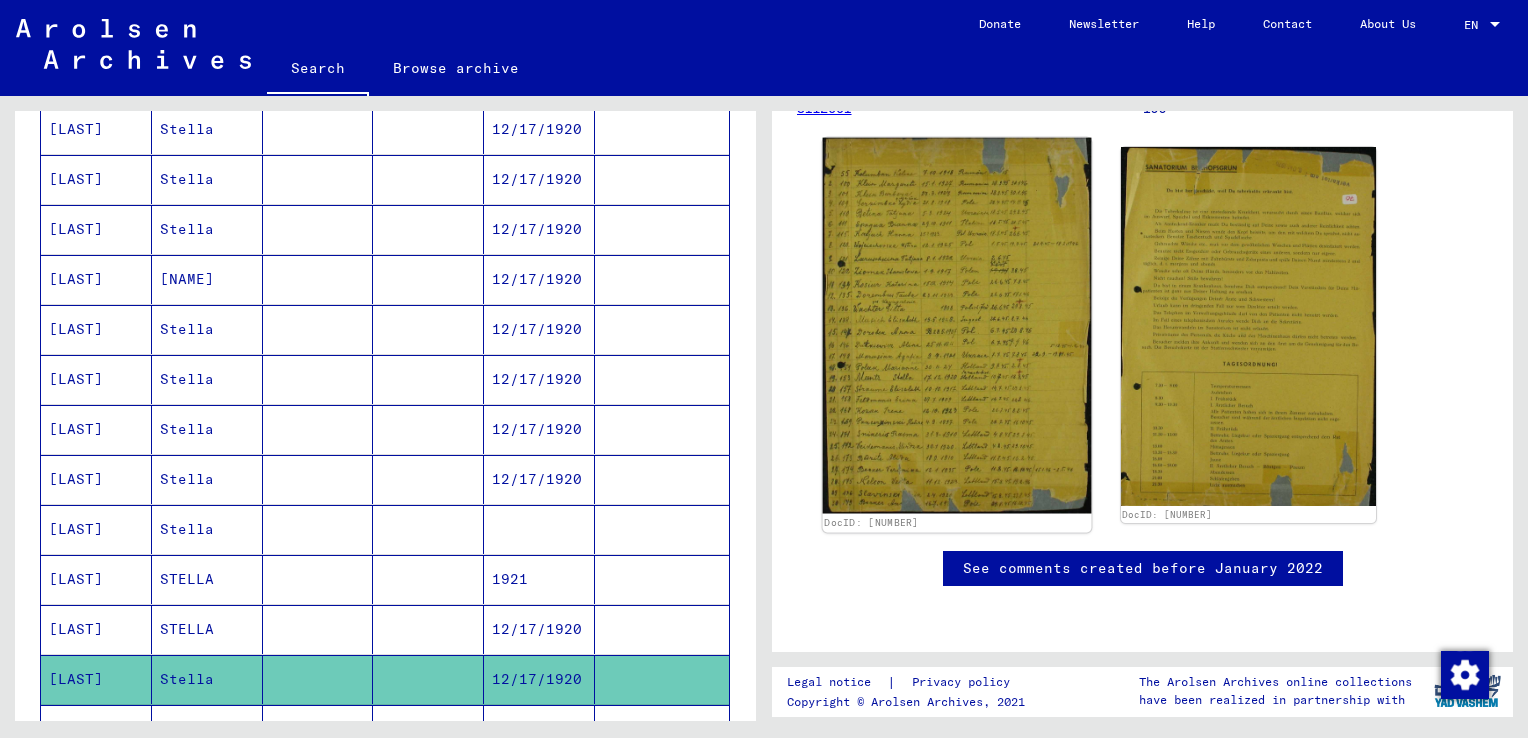 click 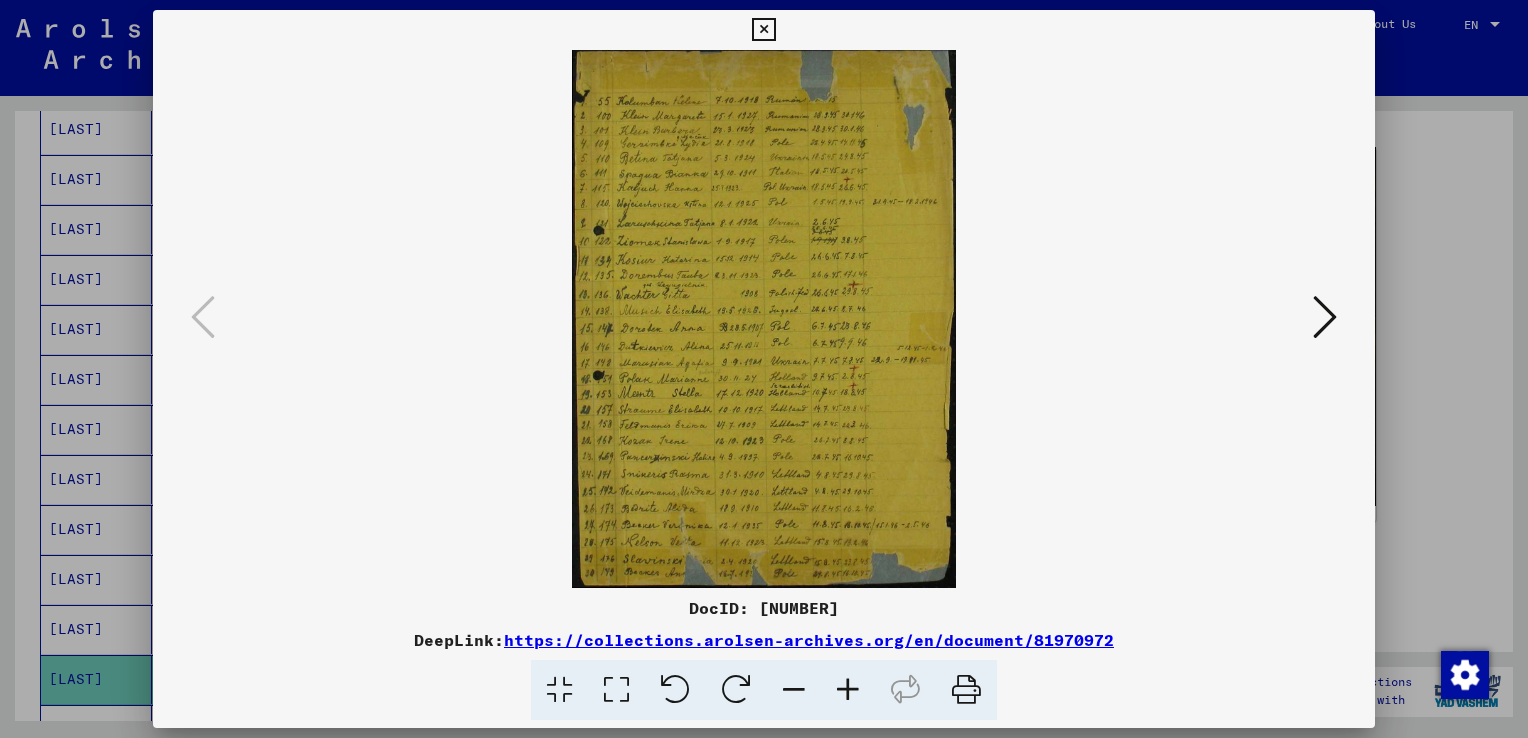 click at bounding box center (848, 690) 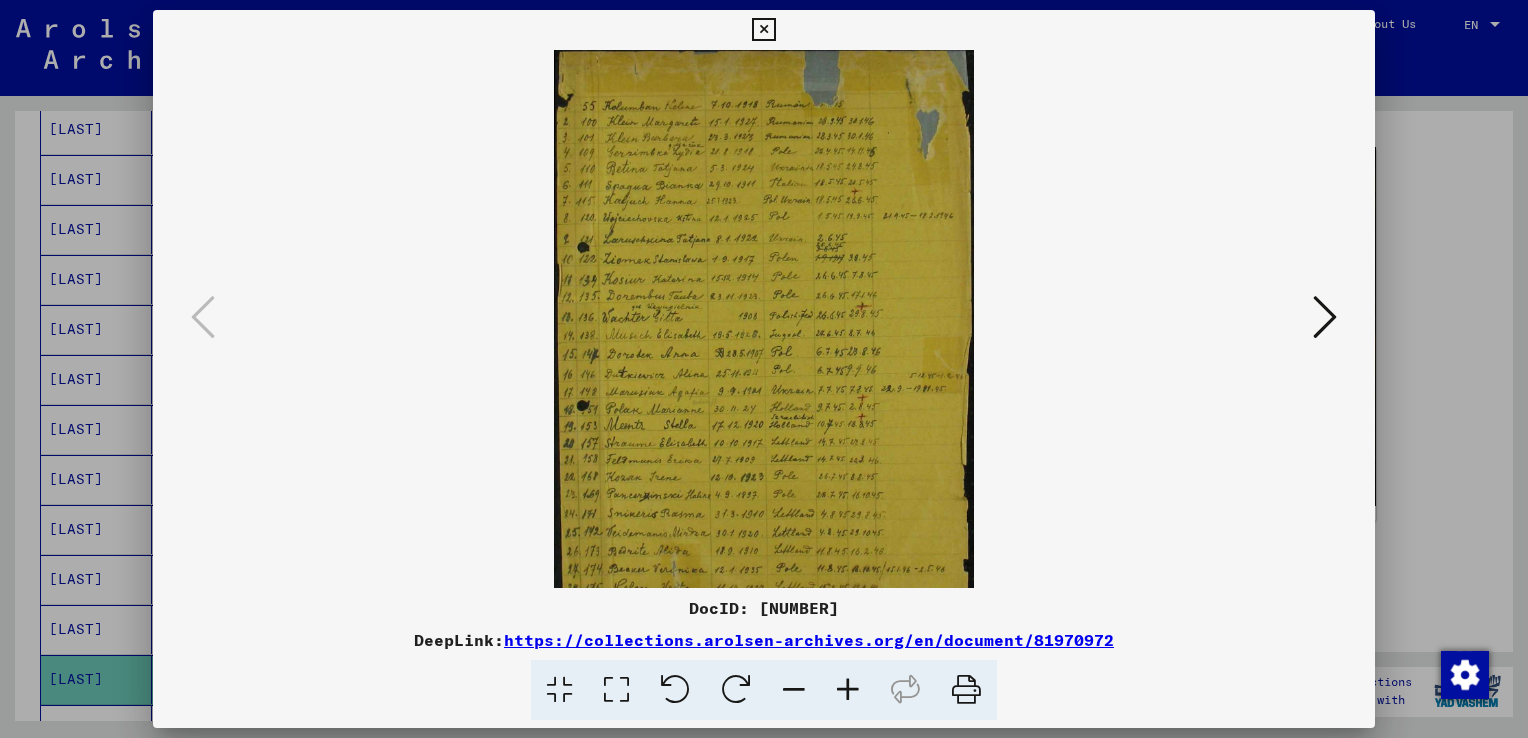 click at bounding box center [848, 690] 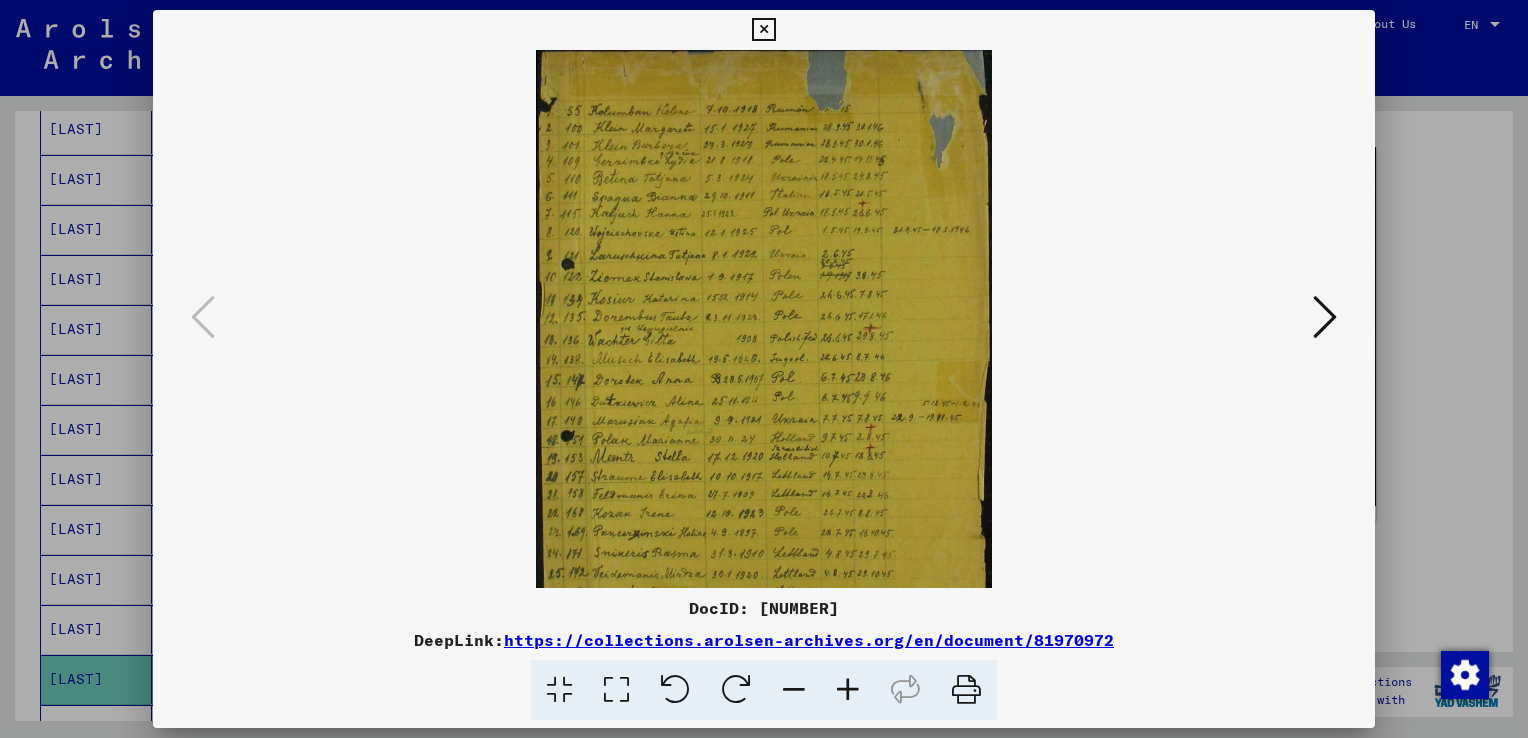 click at bounding box center (848, 690) 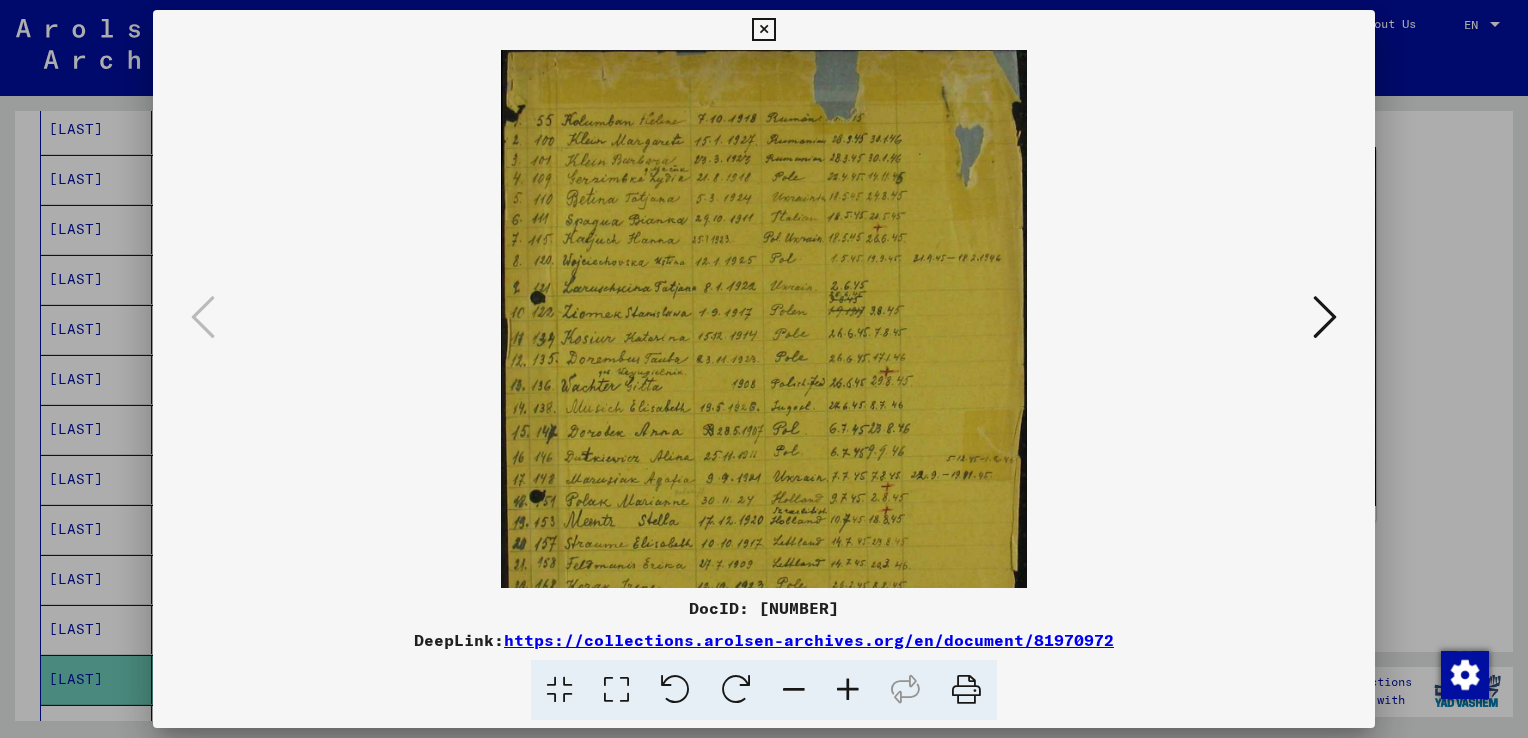 click at bounding box center [848, 690] 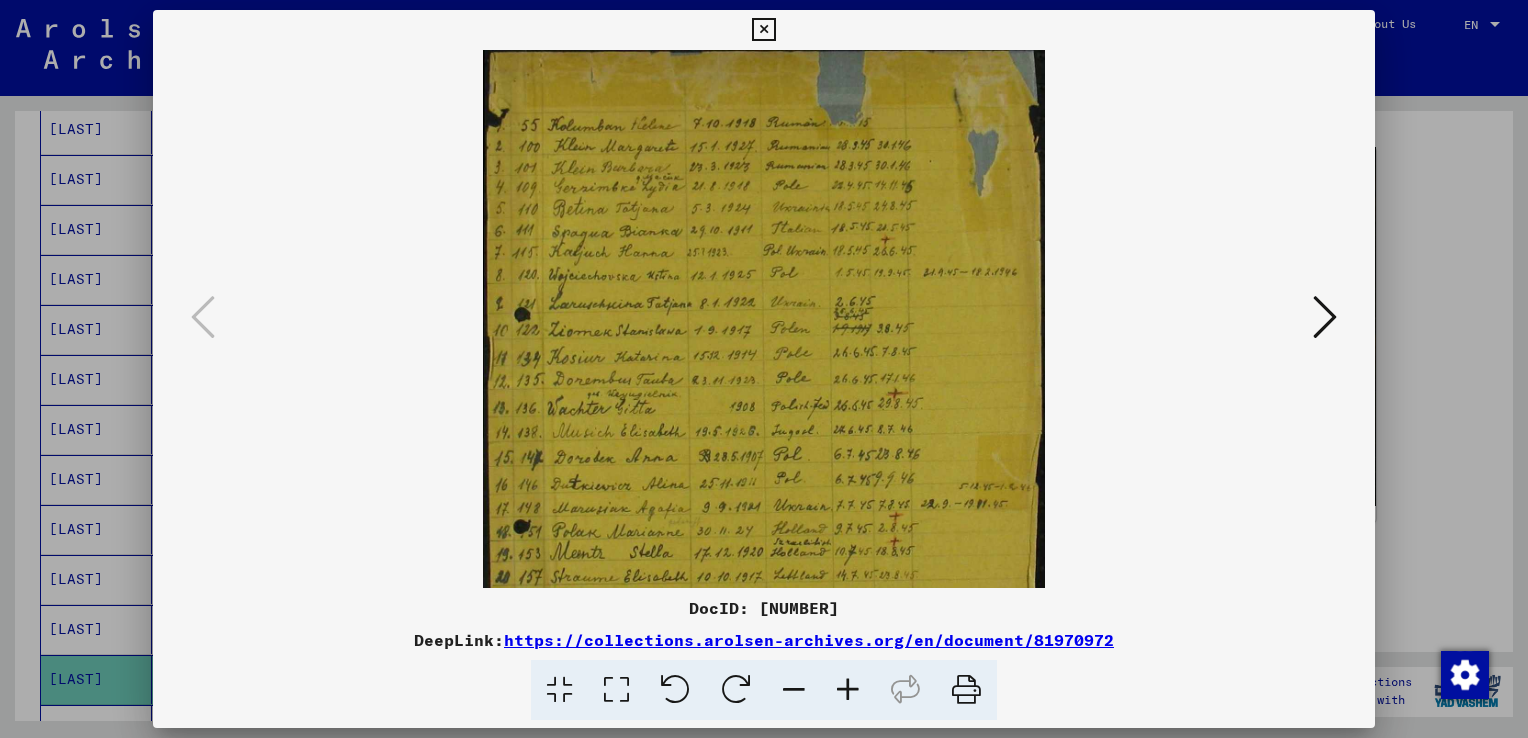 click at bounding box center (848, 690) 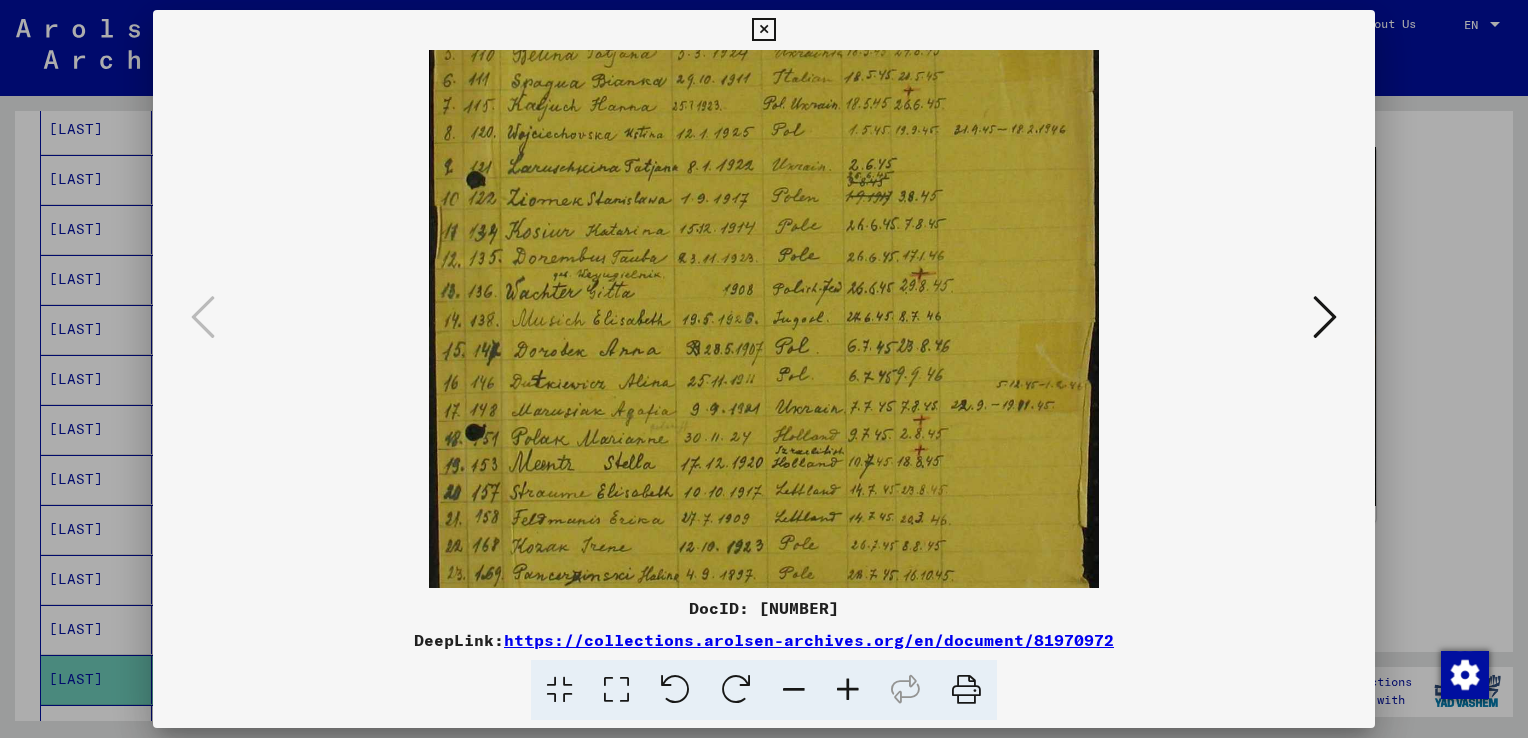 scroll, scrollTop: 192, scrollLeft: 0, axis: vertical 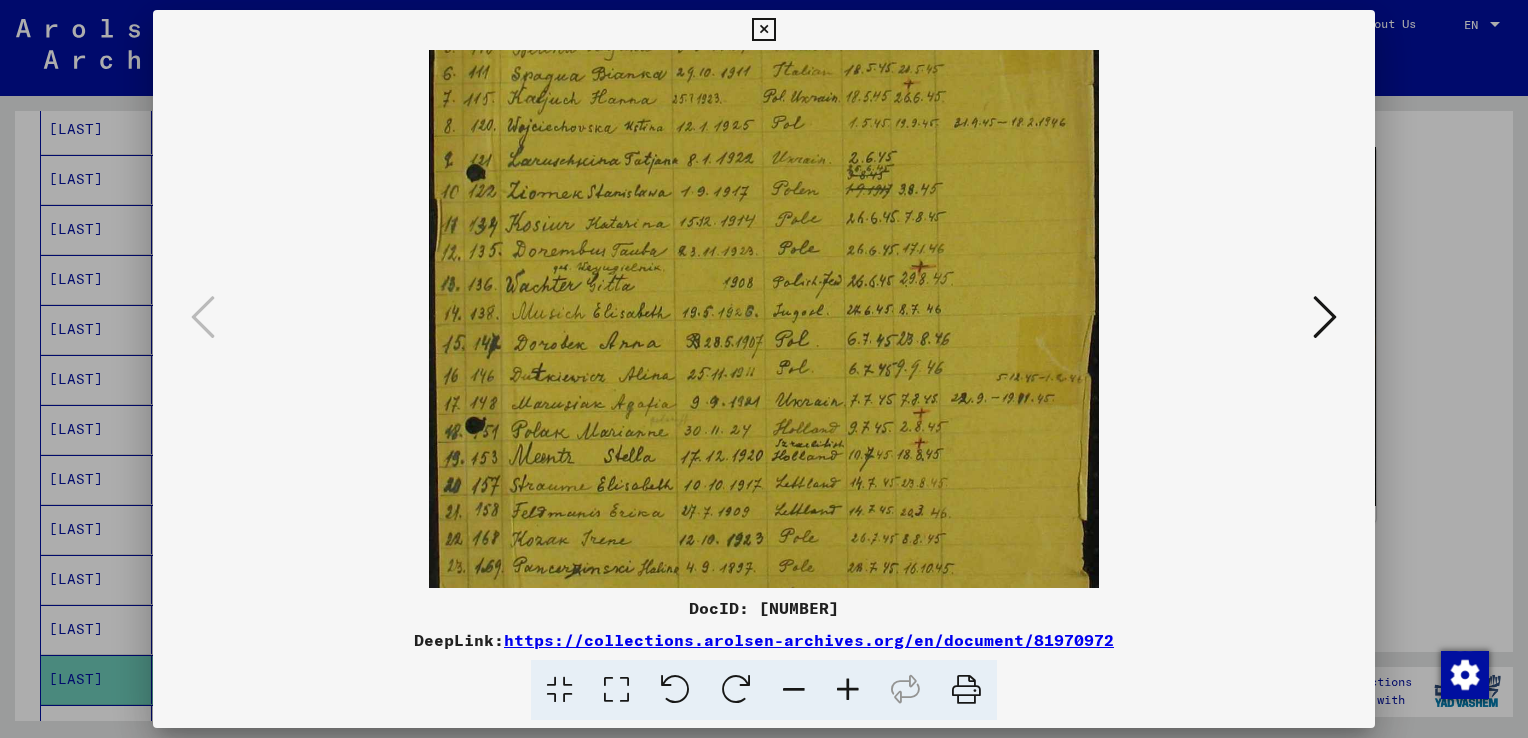 drag, startPoint x: 821, startPoint y: 381, endPoint x: 867, endPoint y: 195, distance: 191.60376 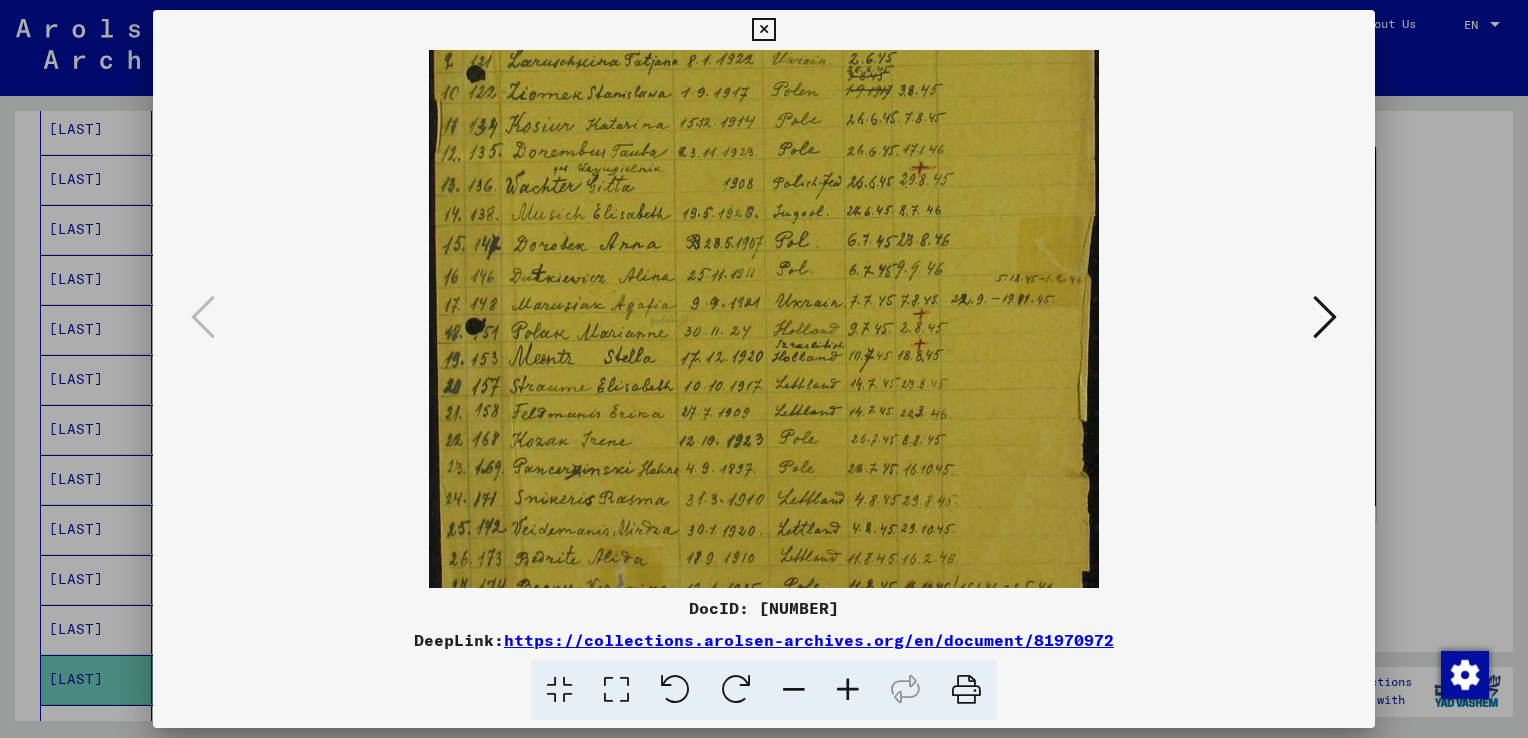 scroll, scrollTop: 308, scrollLeft: 0, axis: vertical 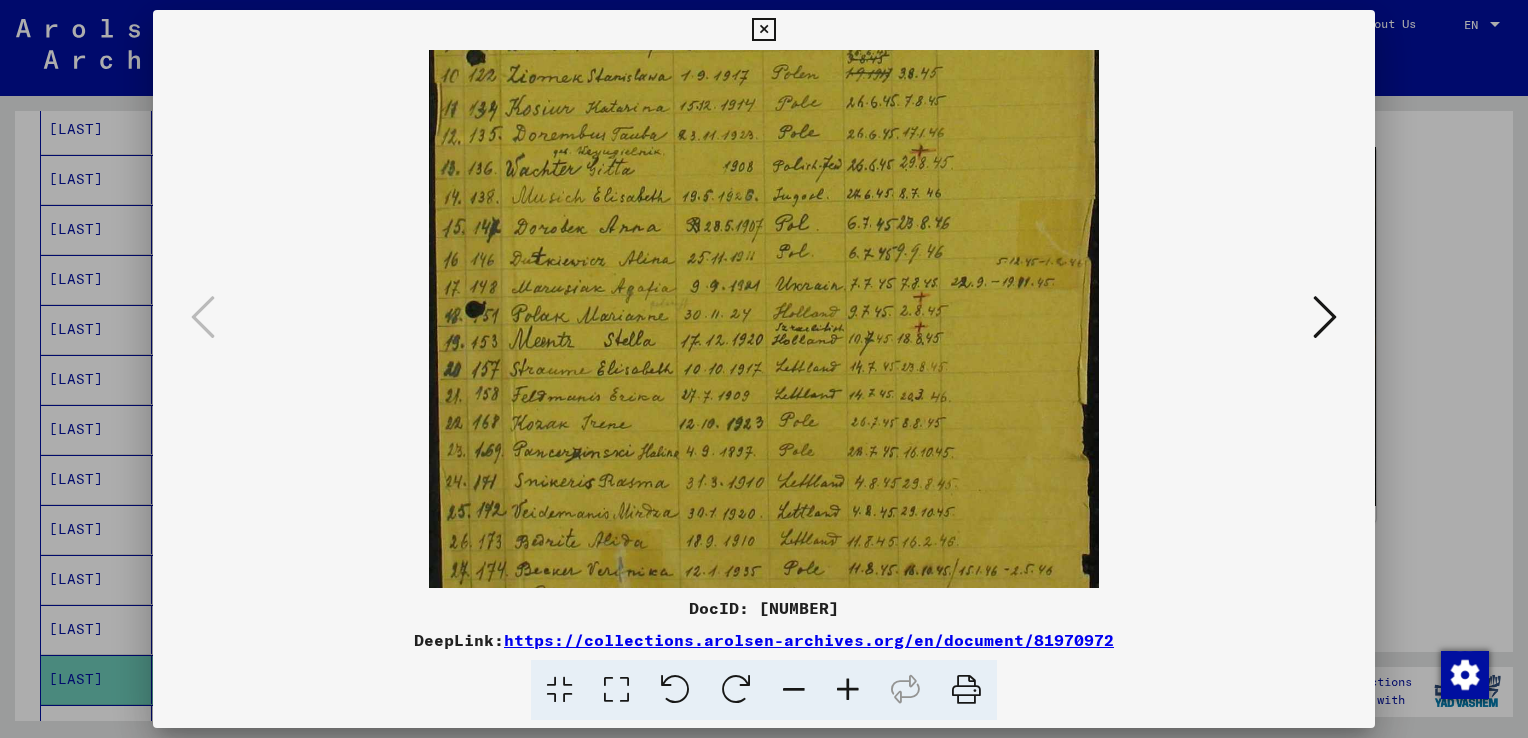 drag, startPoint x: 791, startPoint y: 409, endPoint x: 774, endPoint y: 297, distance: 113.28283 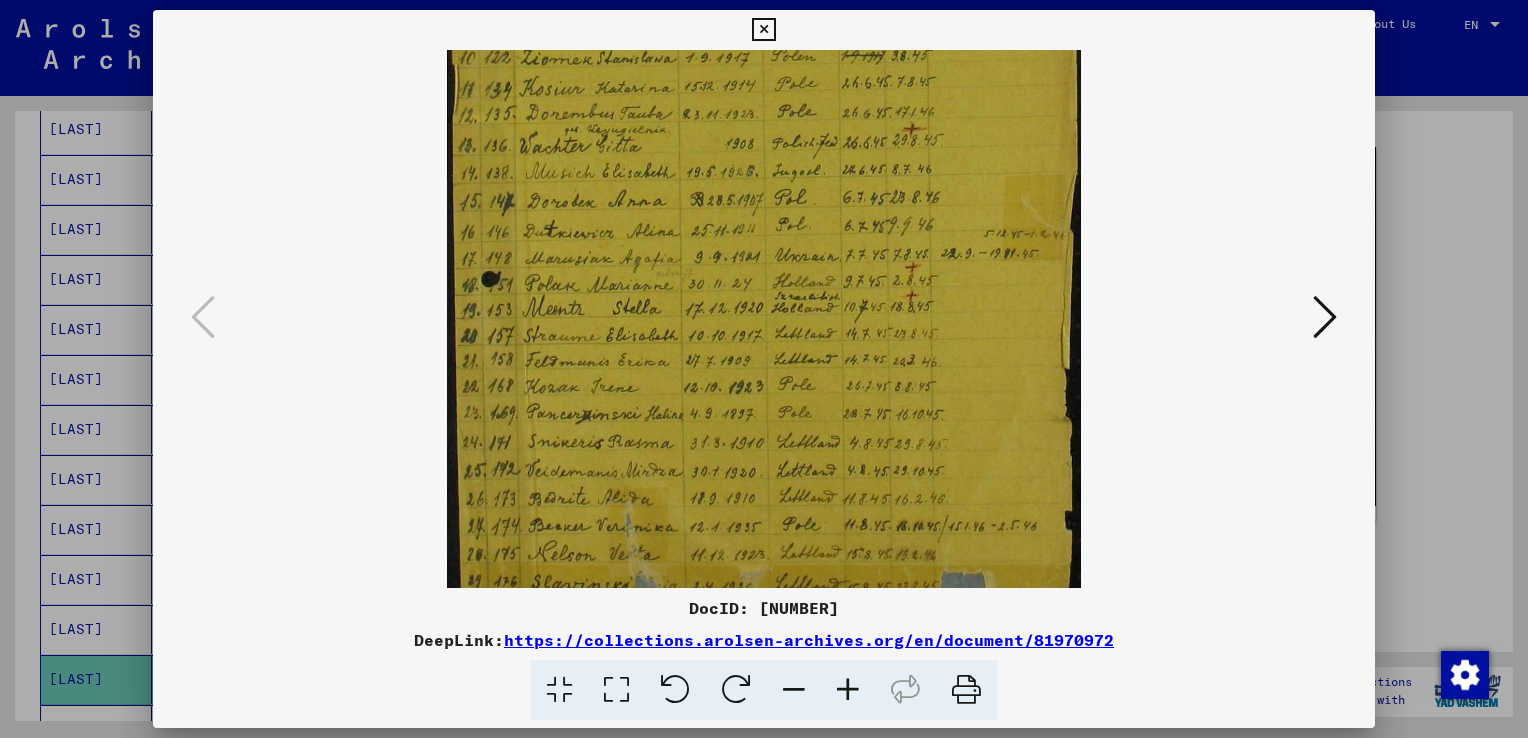 click at bounding box center [794, 690] 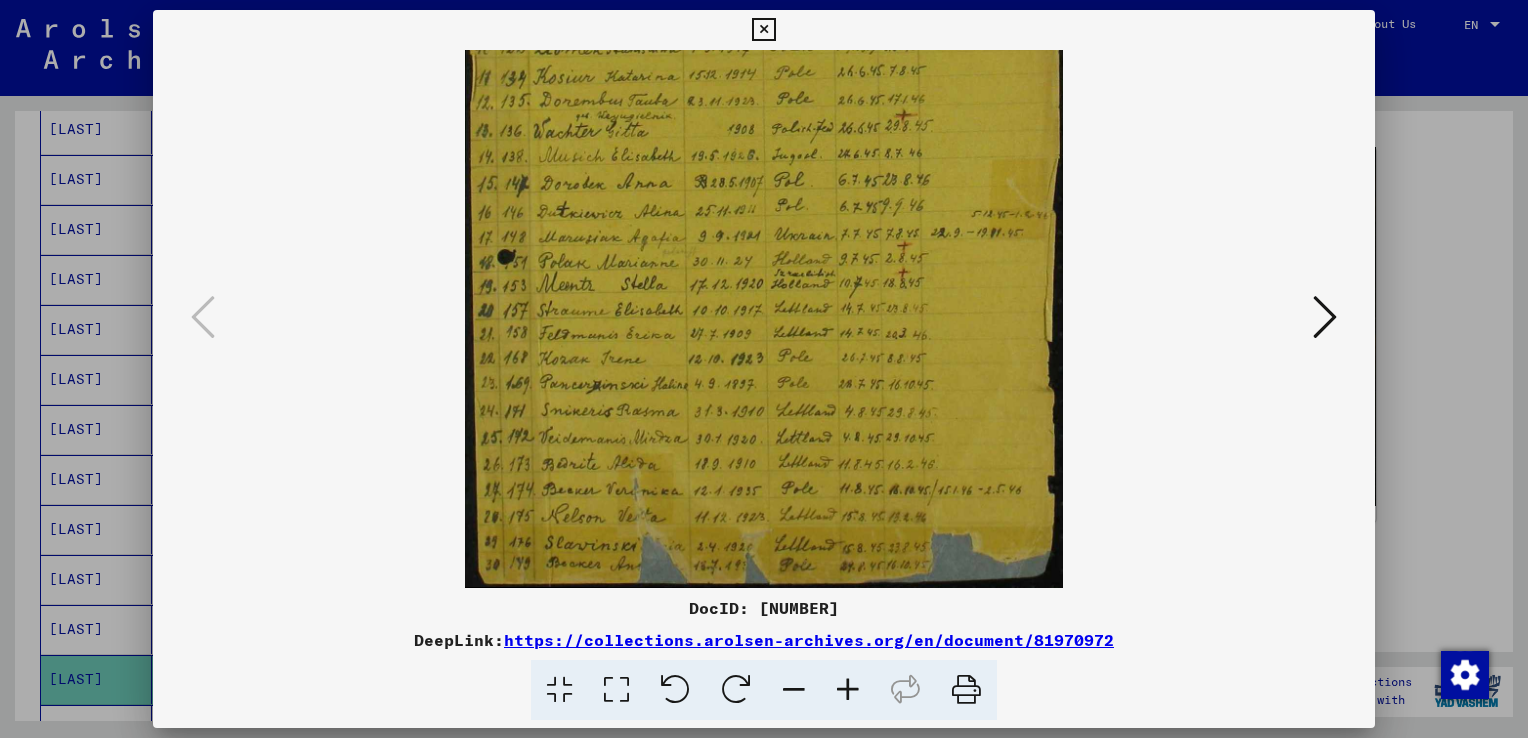 click at bounding box center (794, 690) 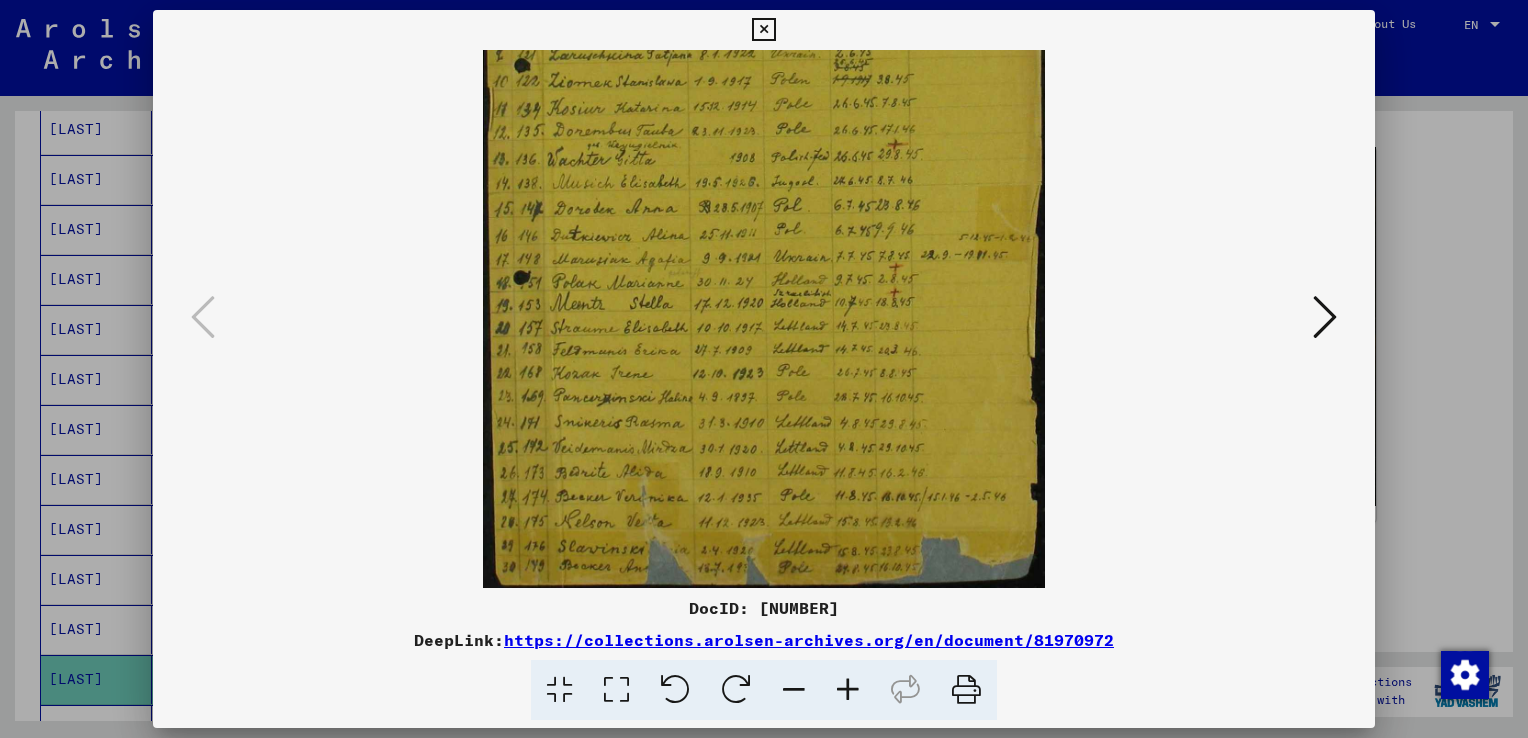 click at bounding box center (794, 690) 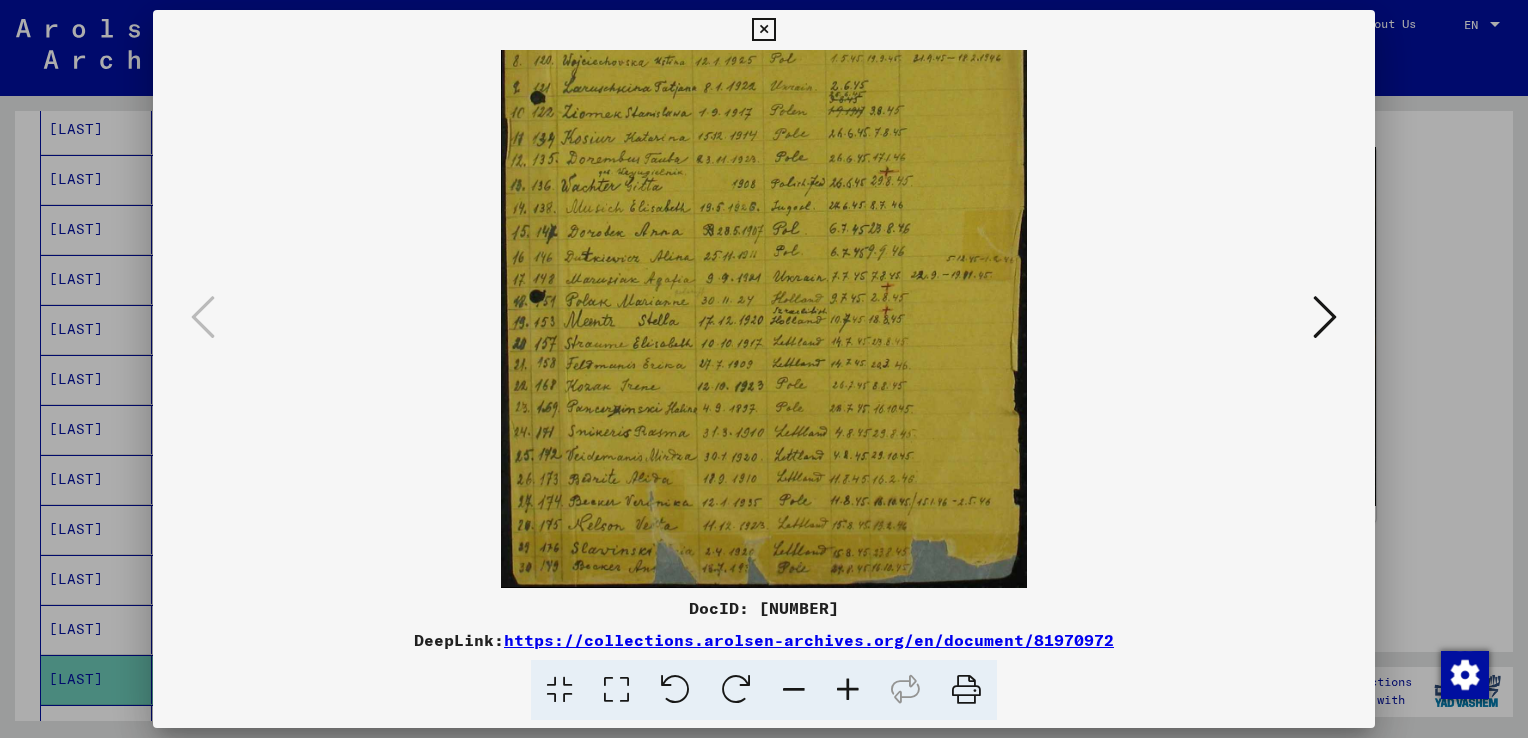 click at bounding box center (794, 690) 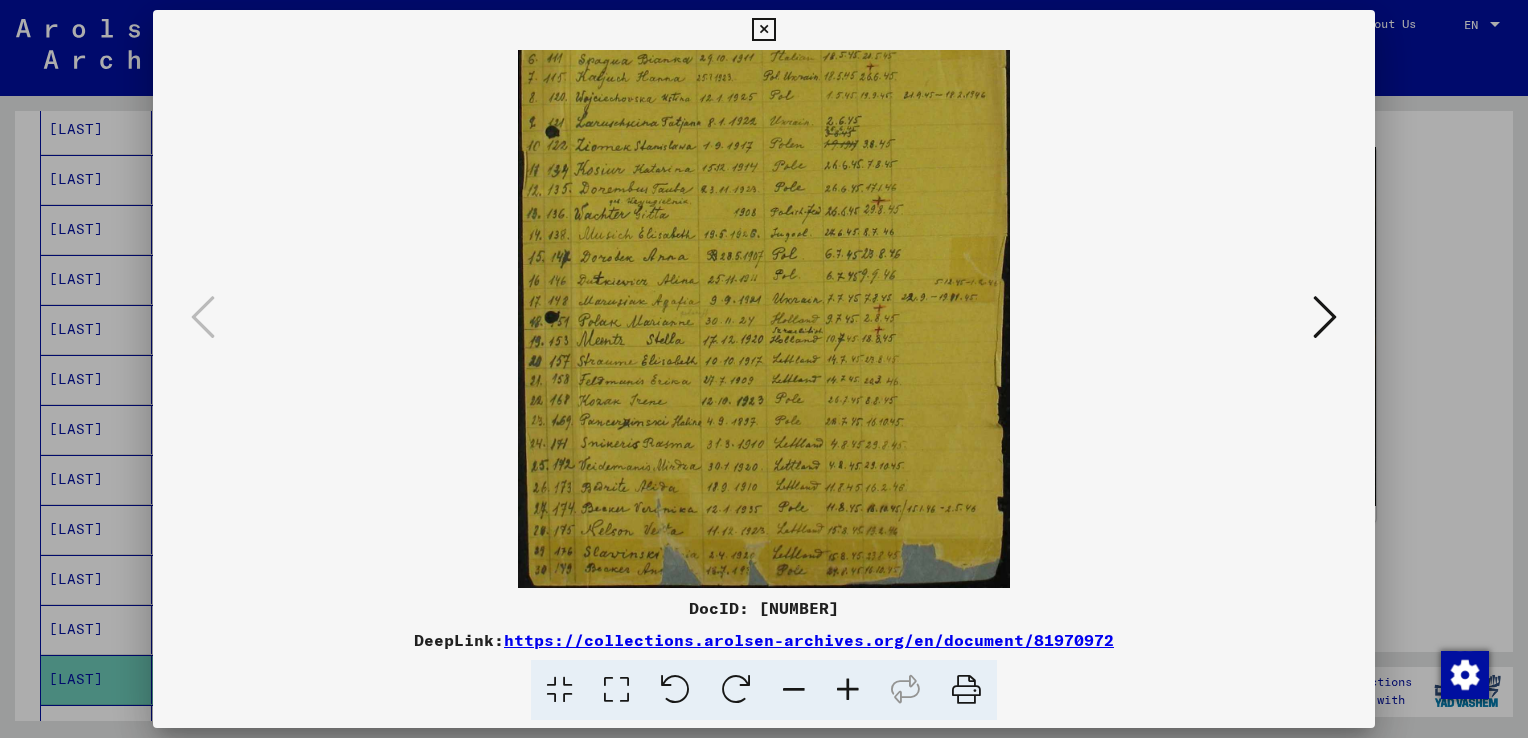click at bounding box center (794, 690) 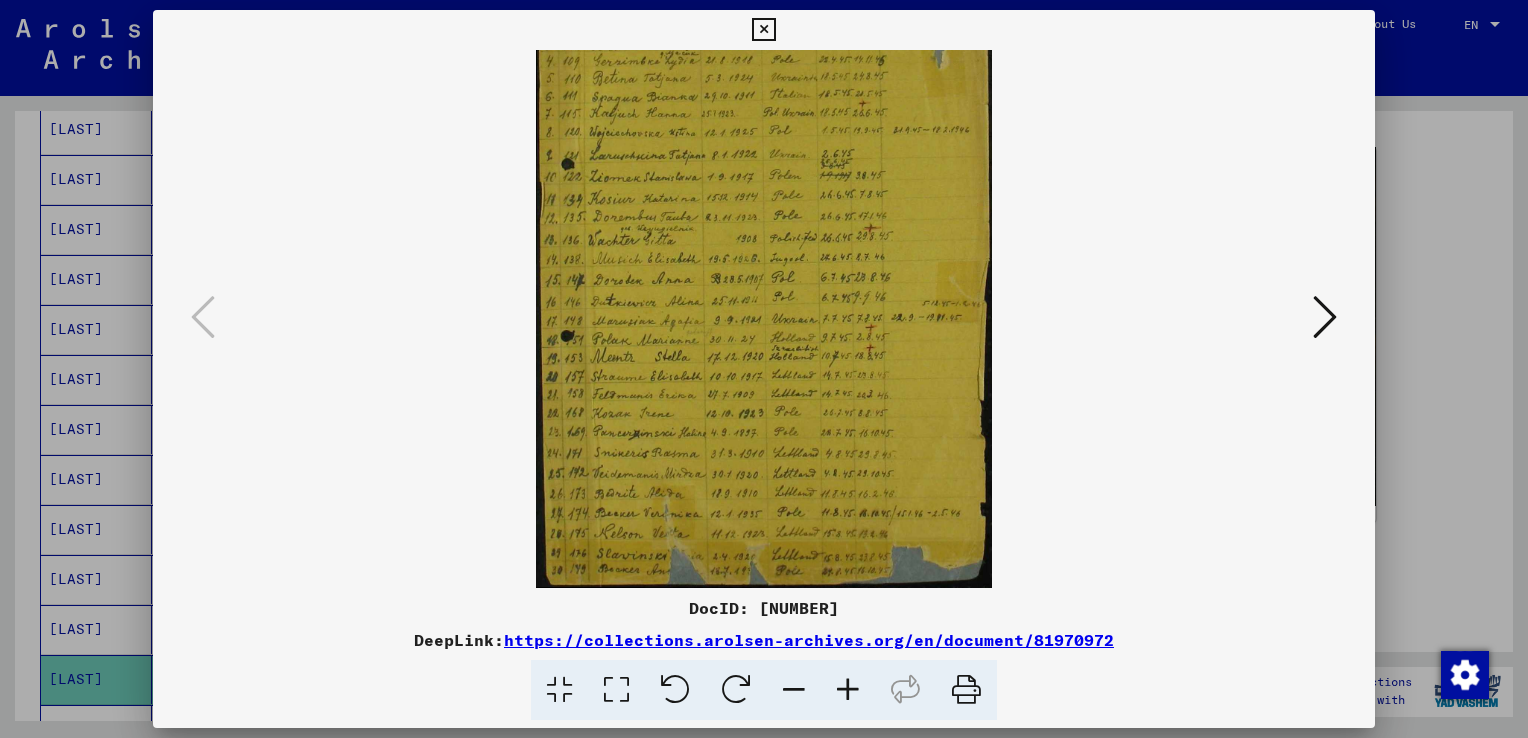 click at bounding box center [794, 690] 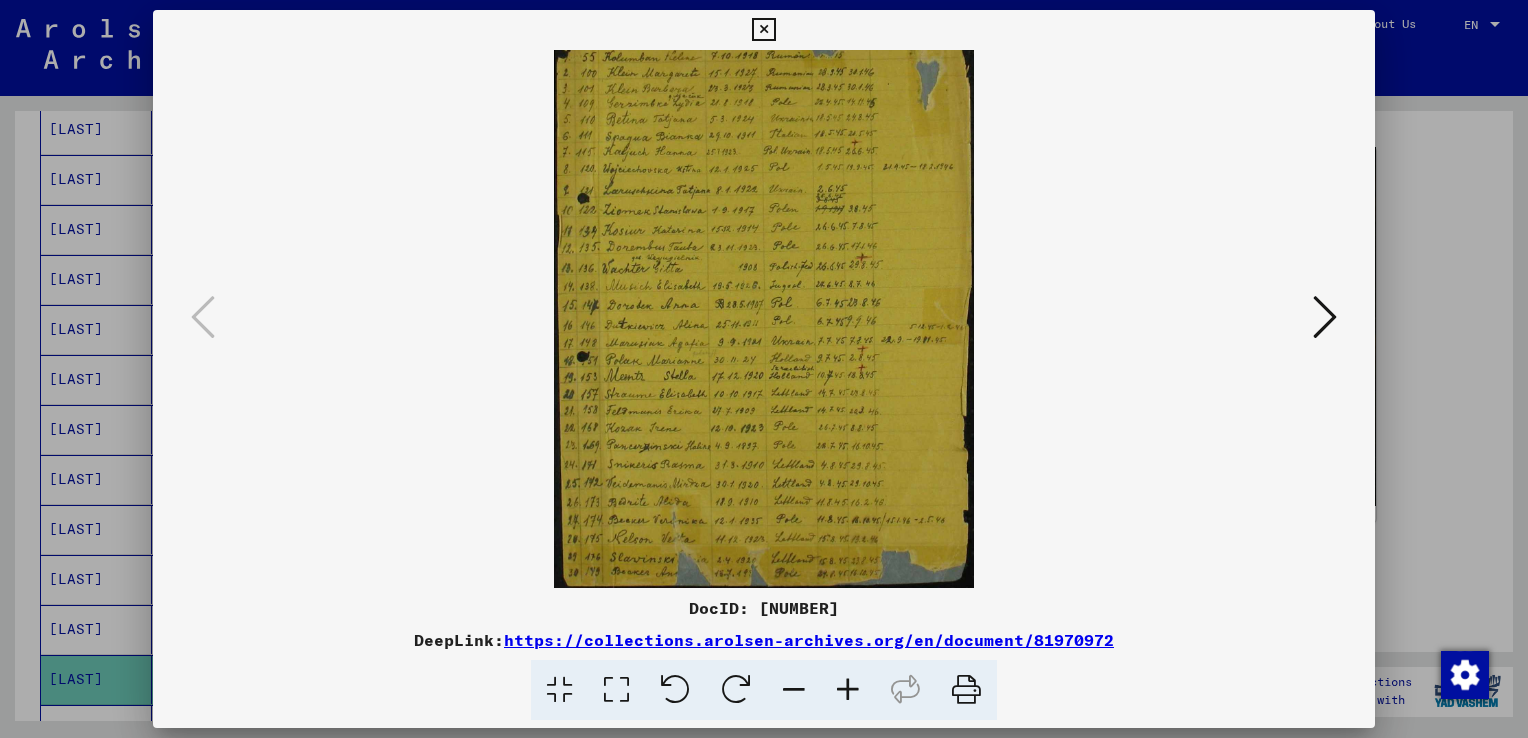 click at bounding box center (794, 690) 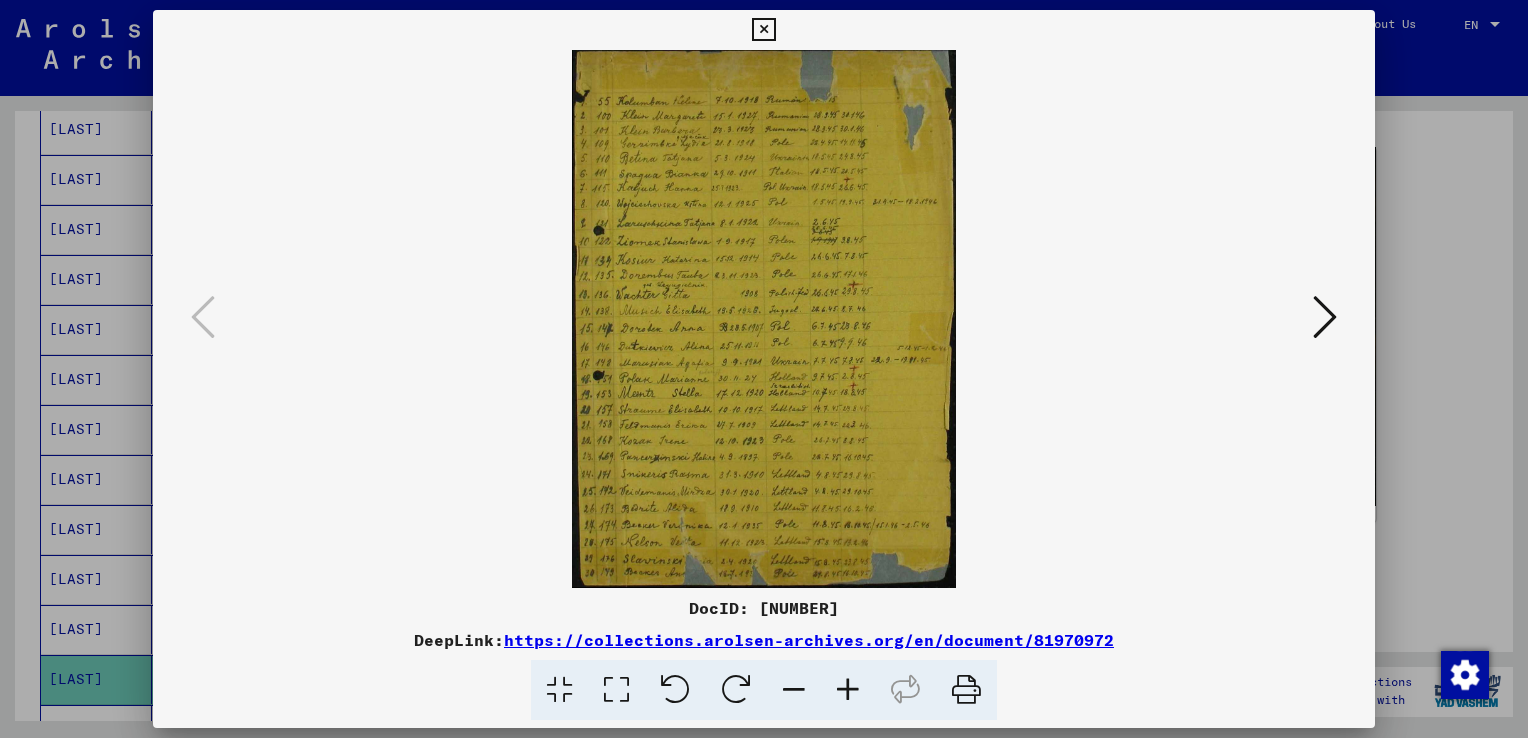 click at bounding box center [763, 30] 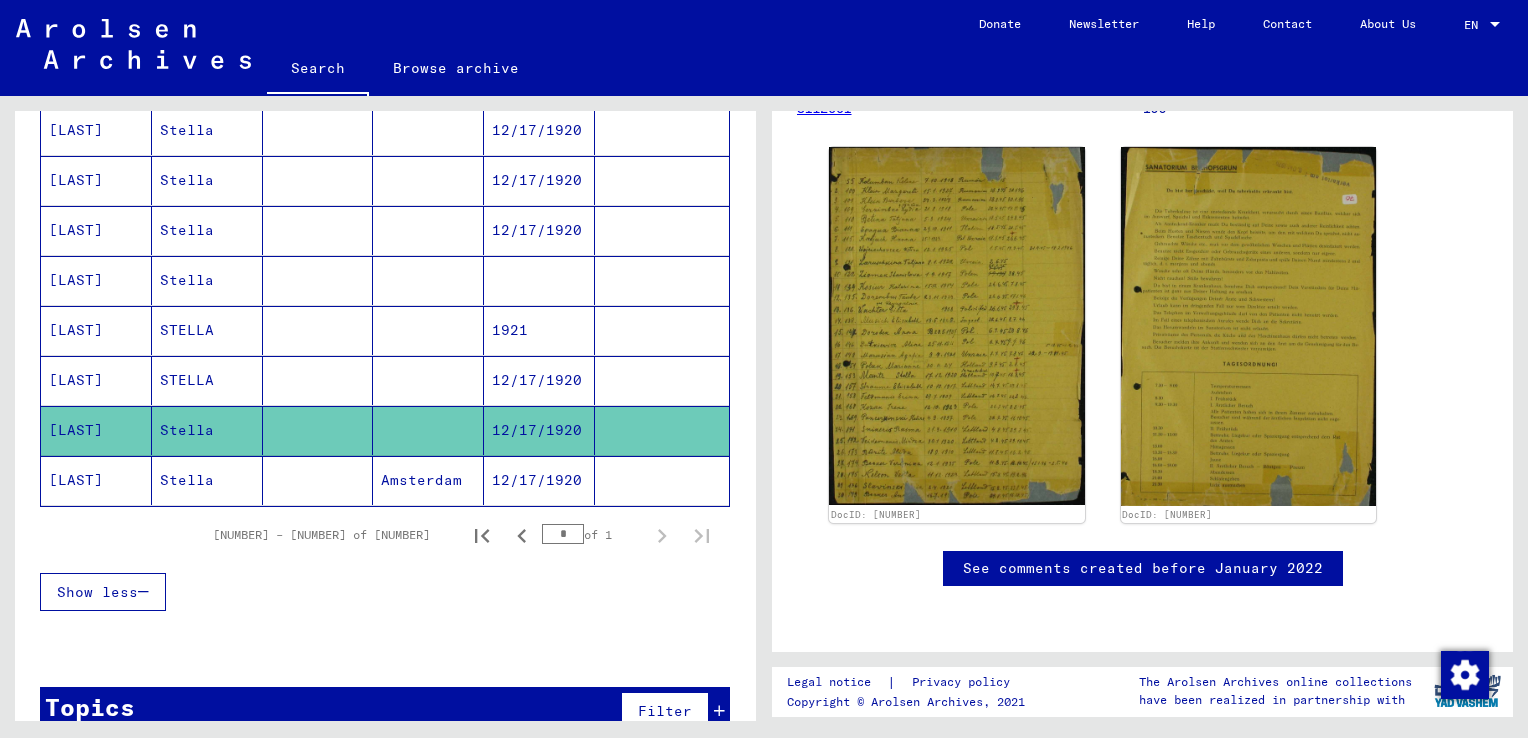 scroll, scrollTop: 676, scrollLeft: 0, axis: vertical 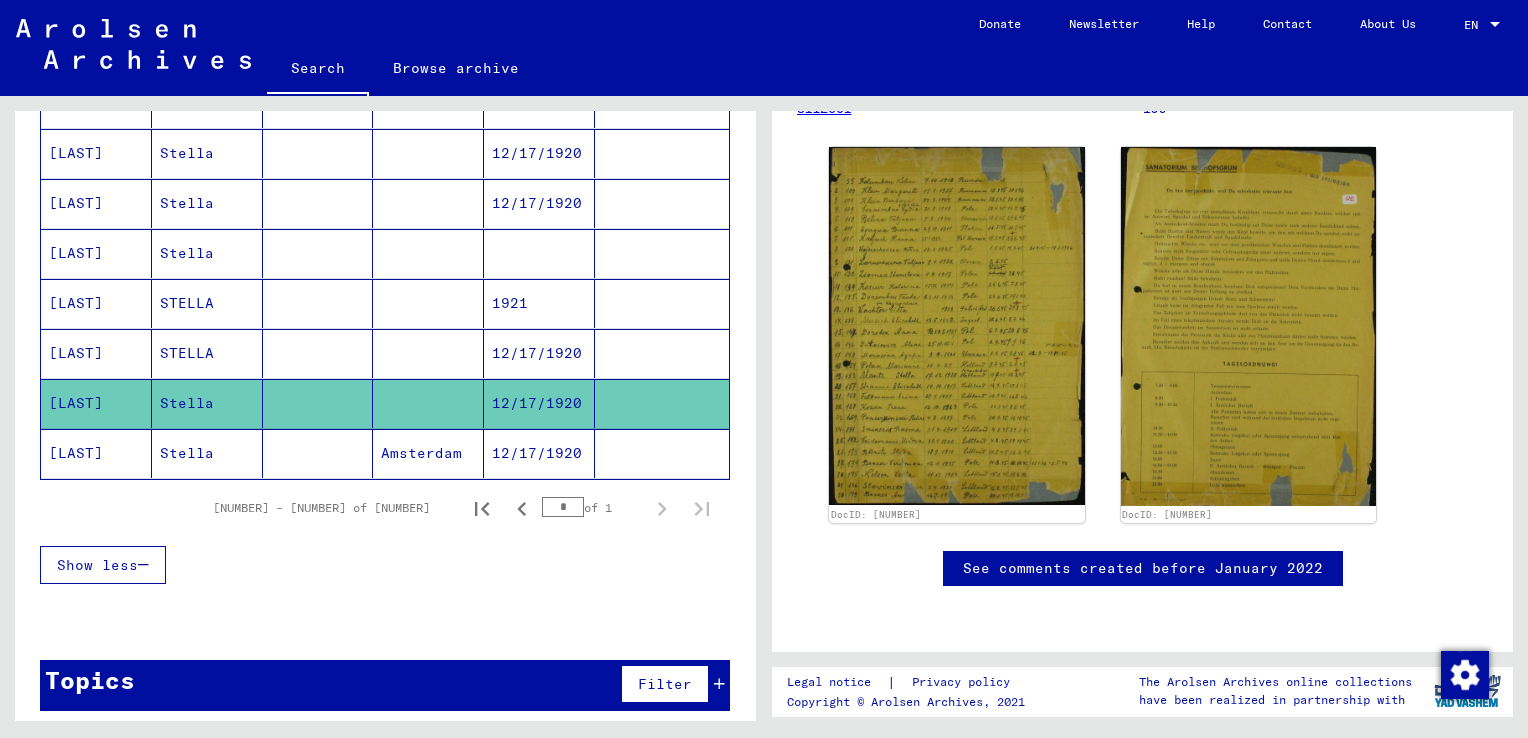 click on "12/17/1920" 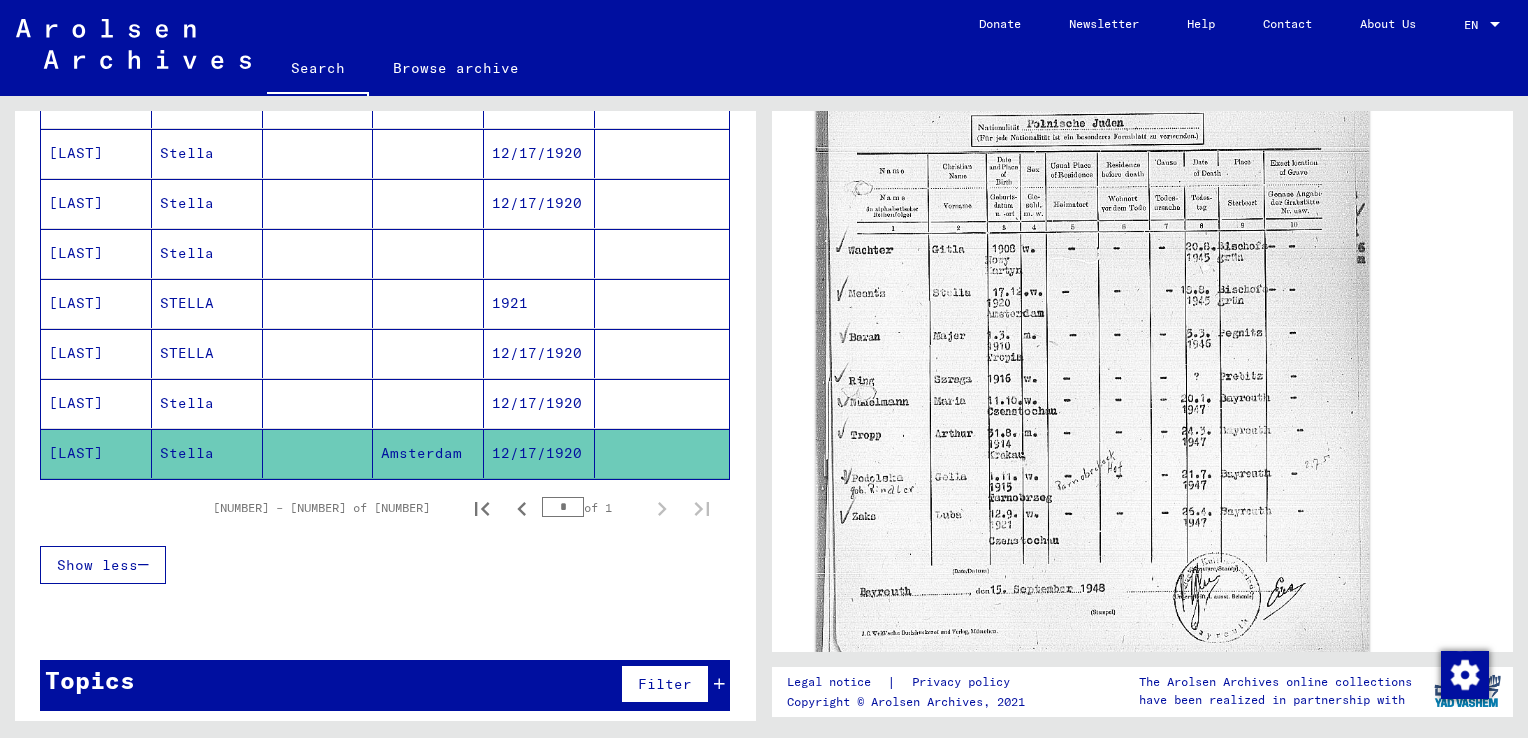 scroll, scrollTop: 500, scrollLeft: 0, axis: vertical 